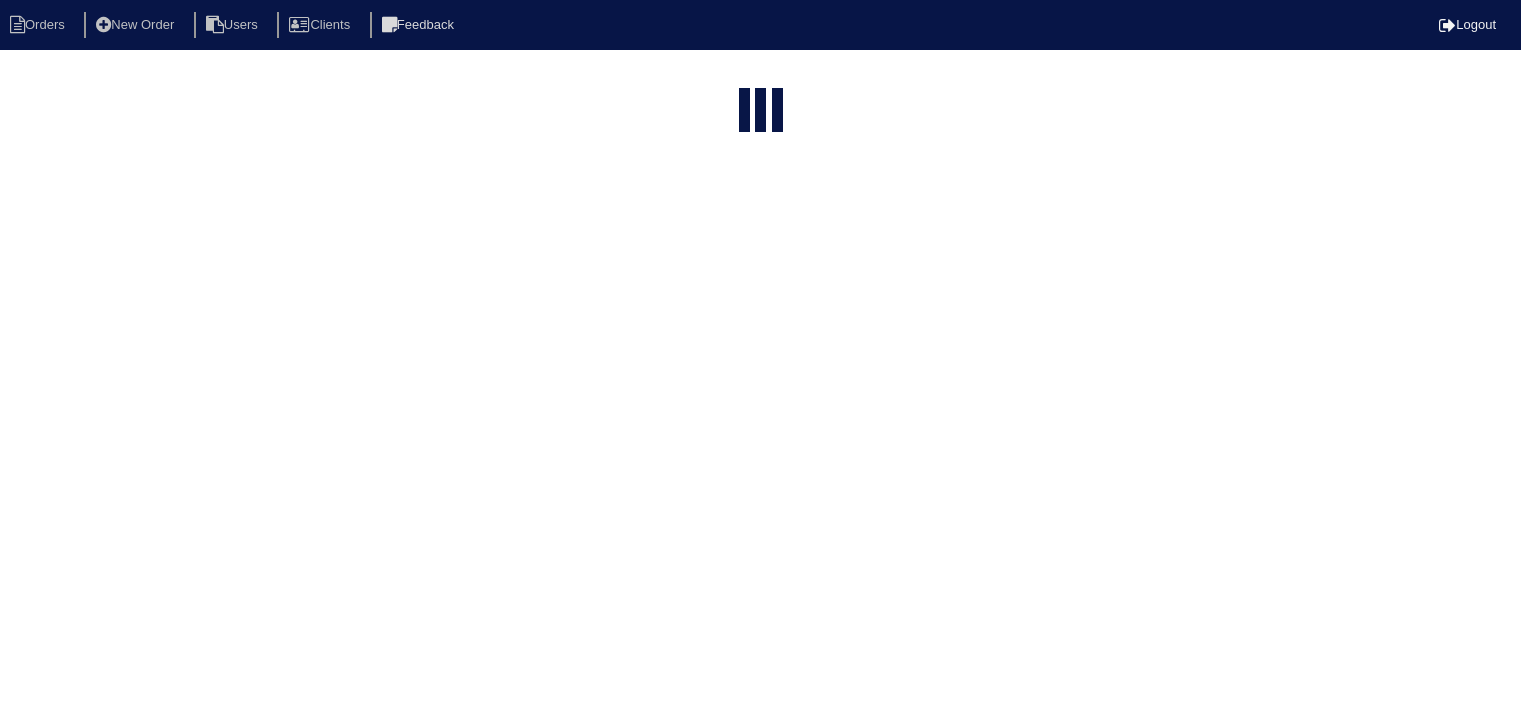 select on "15" 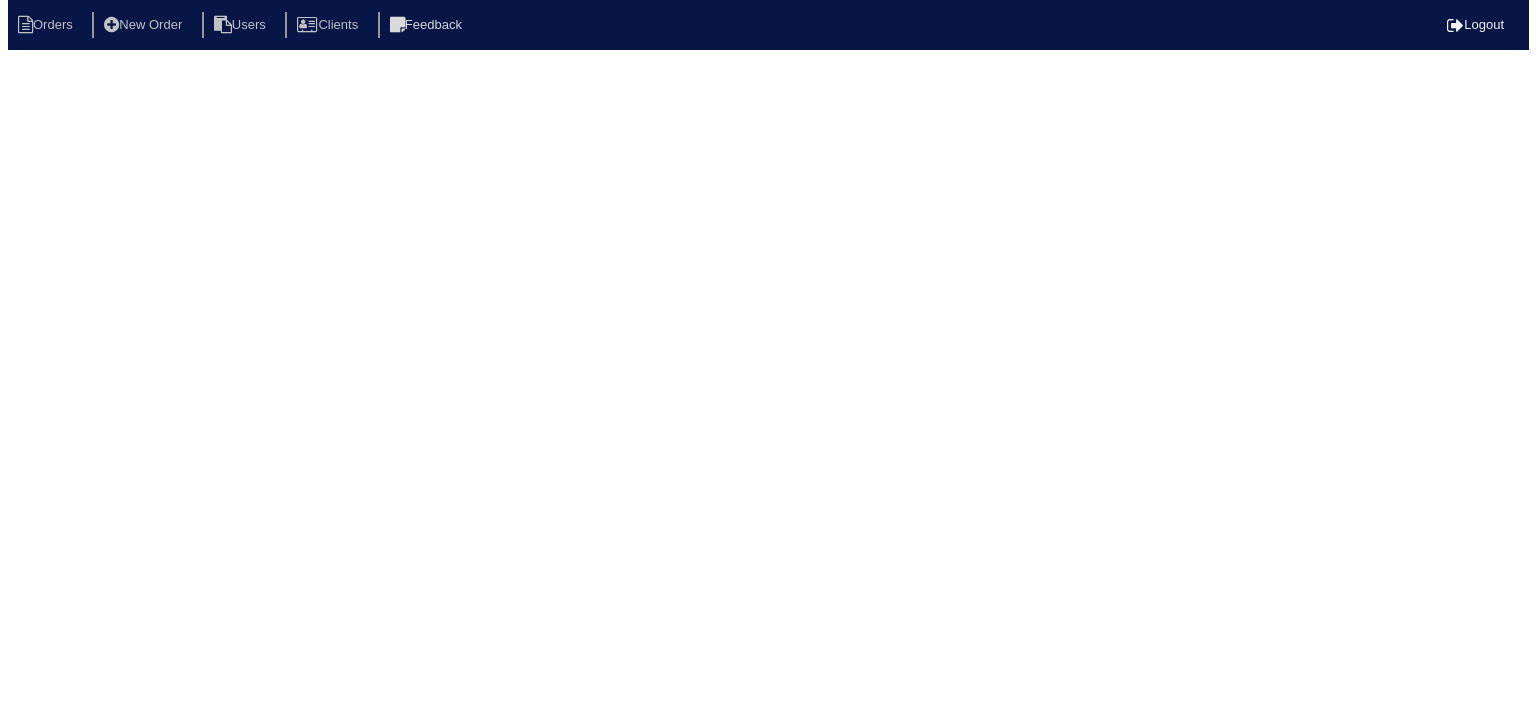 scroll, scrollTop: 0, scrollLeft: 0, axis: both 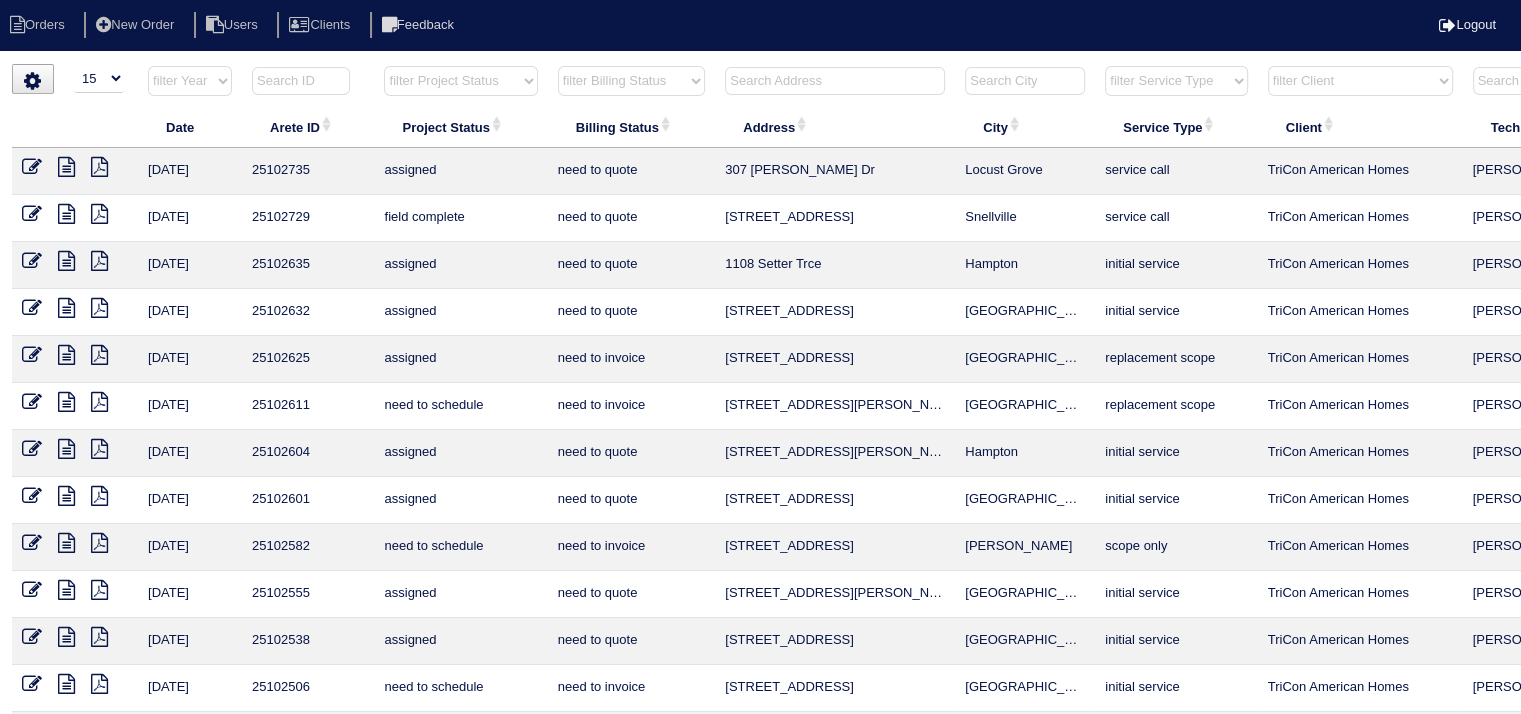 click at bounding box center [835, 81] 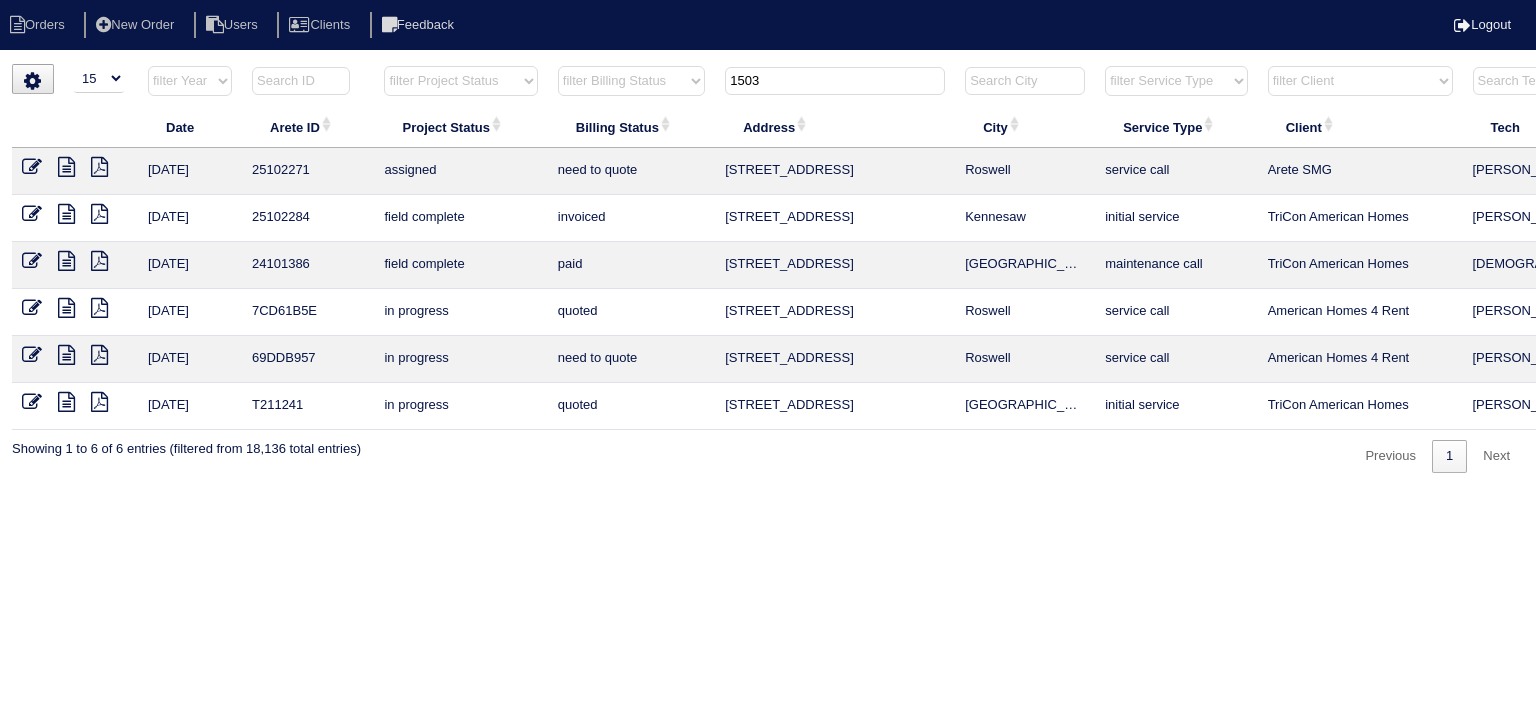 type on "1503" 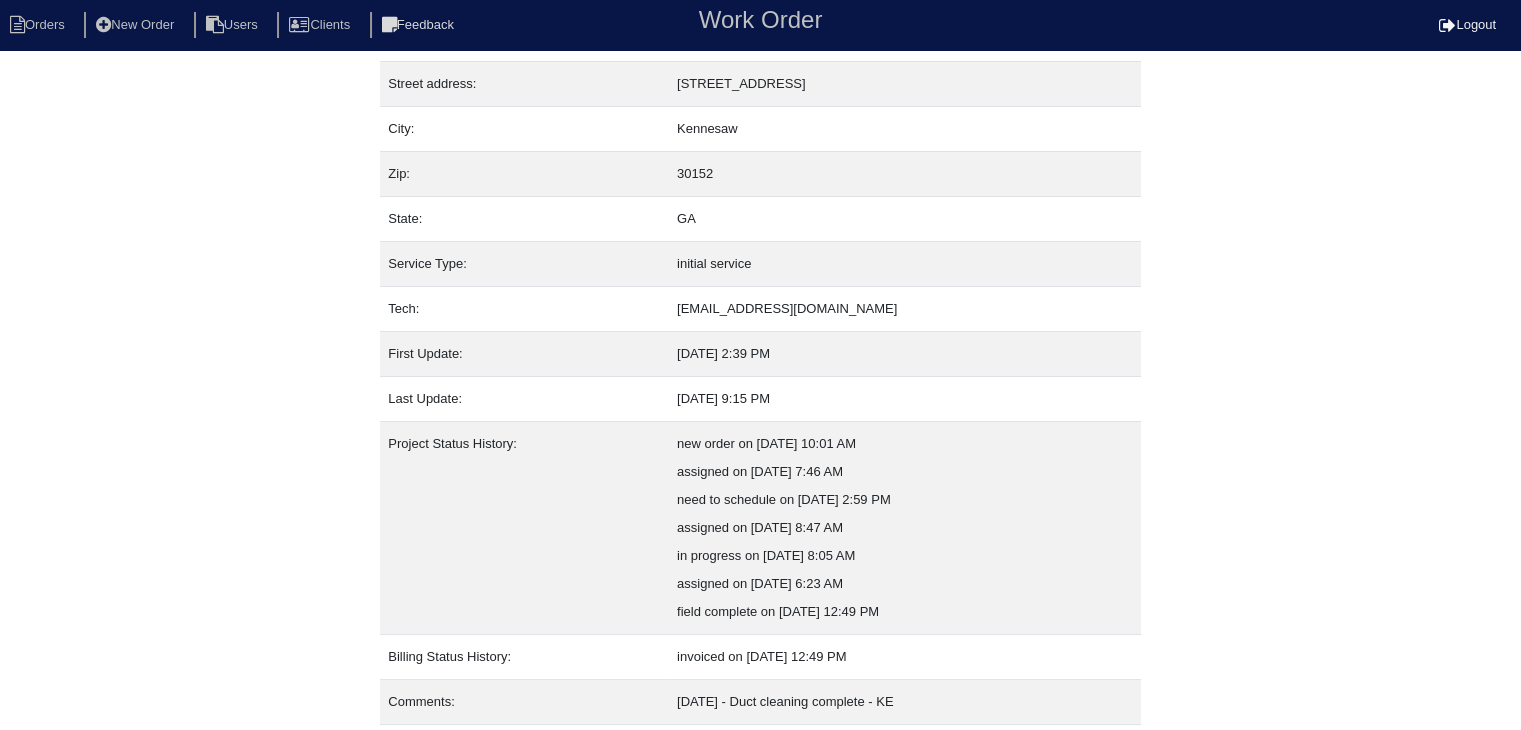 scroll, scrollTop: 152, scrollLeft: 0, axis: vertical 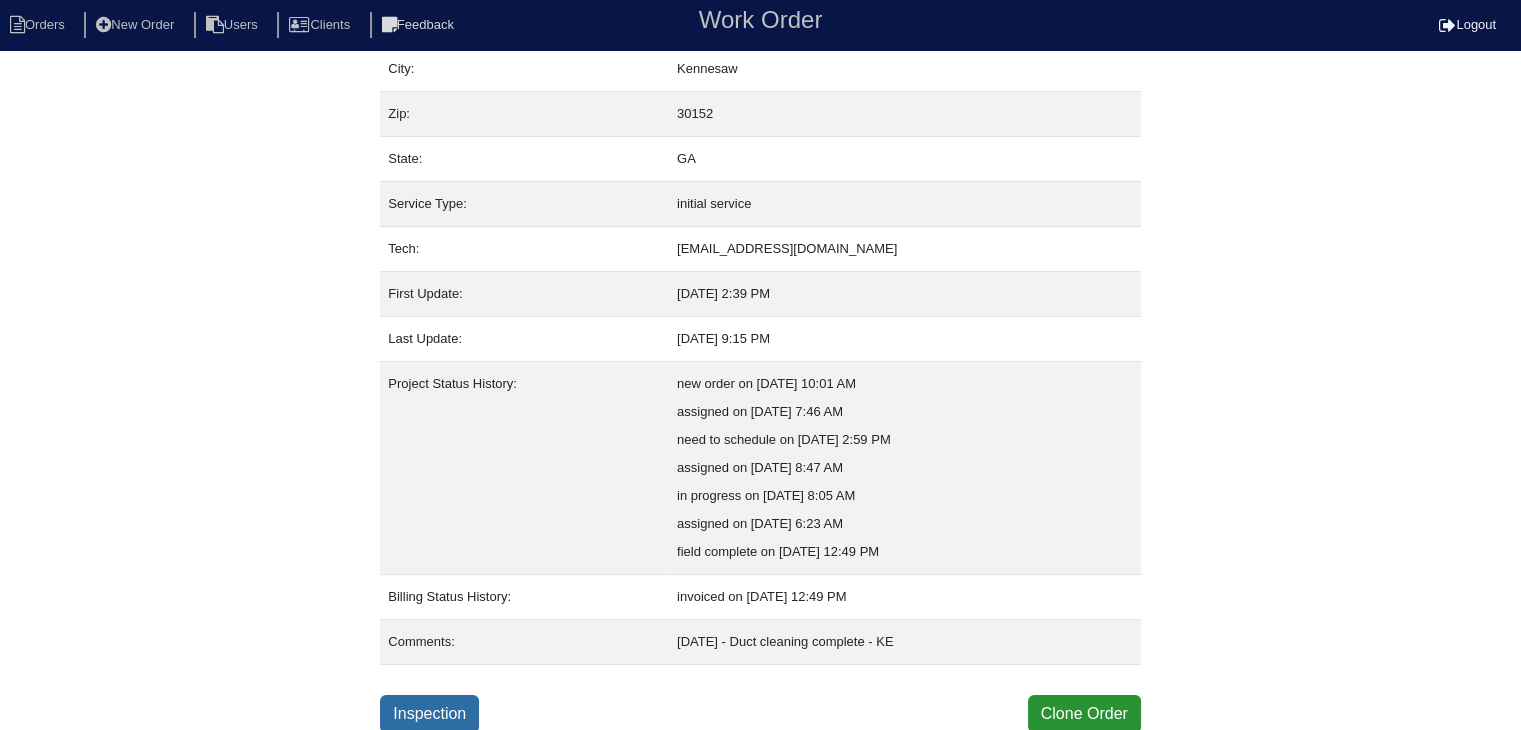 click on "Inspection" at bounding box center (429, 714) 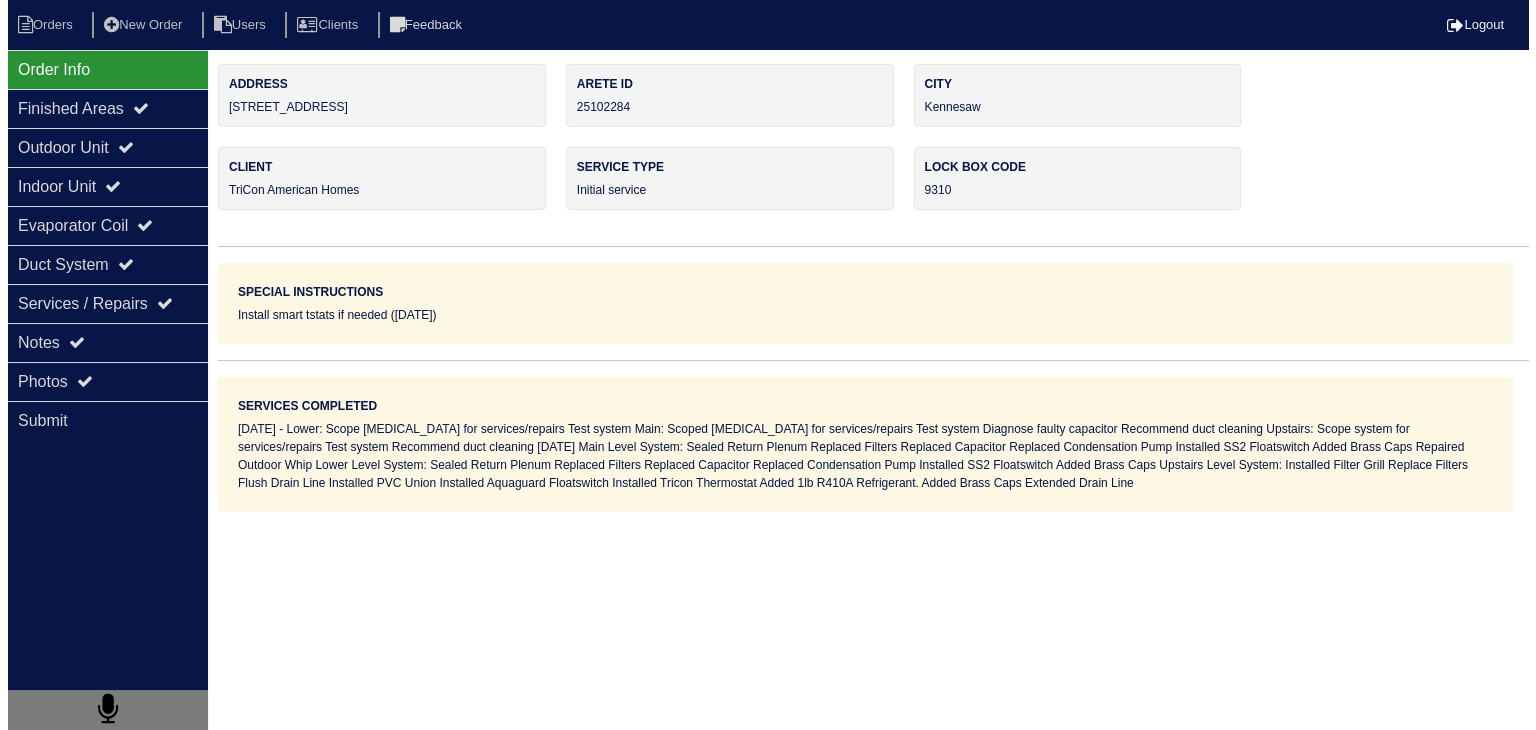 scroll, scrollTop: 0, scrollLeft: 0, axis: both 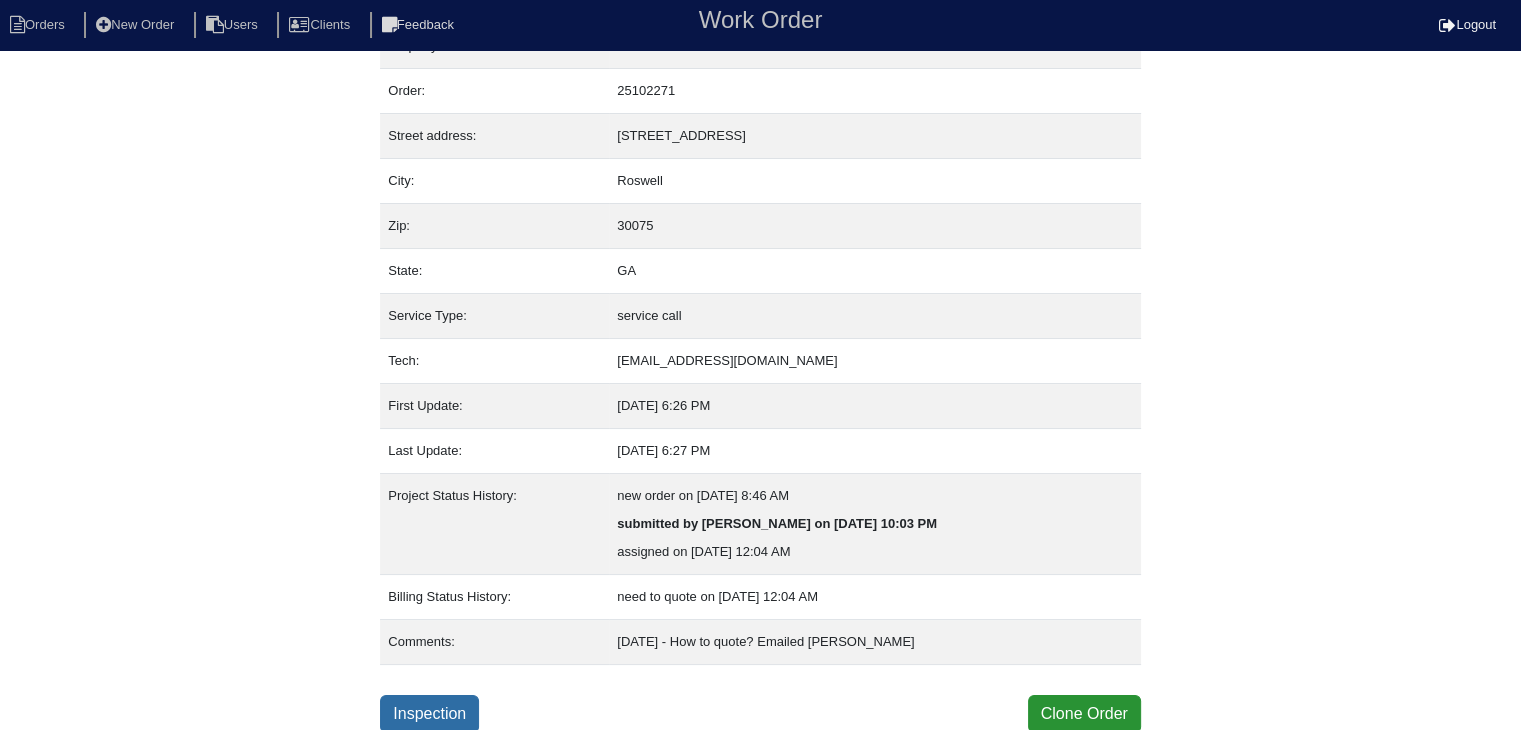 click on "Inspection" at bounding box center (429, 714) 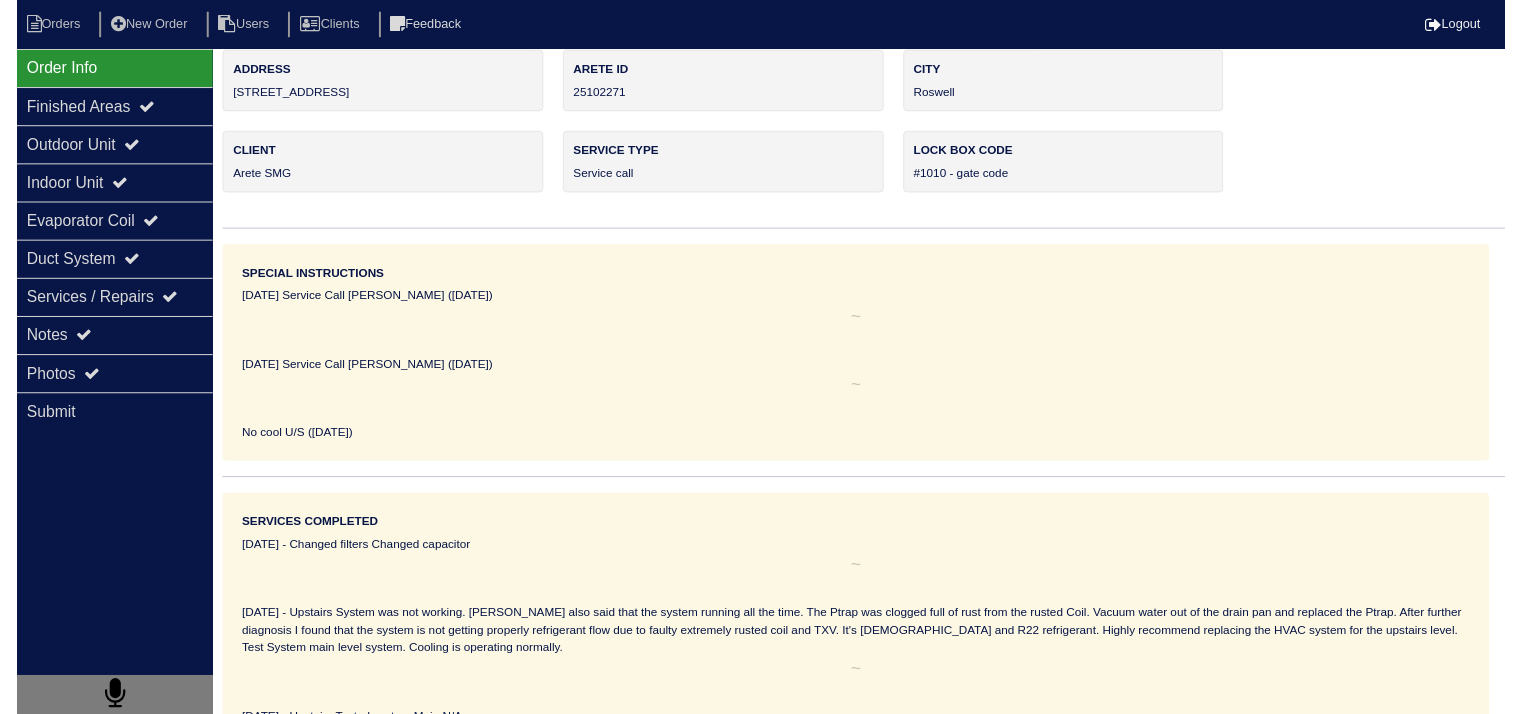 scroll, scrollTop: 0, scrollLeft: 0, axis: both 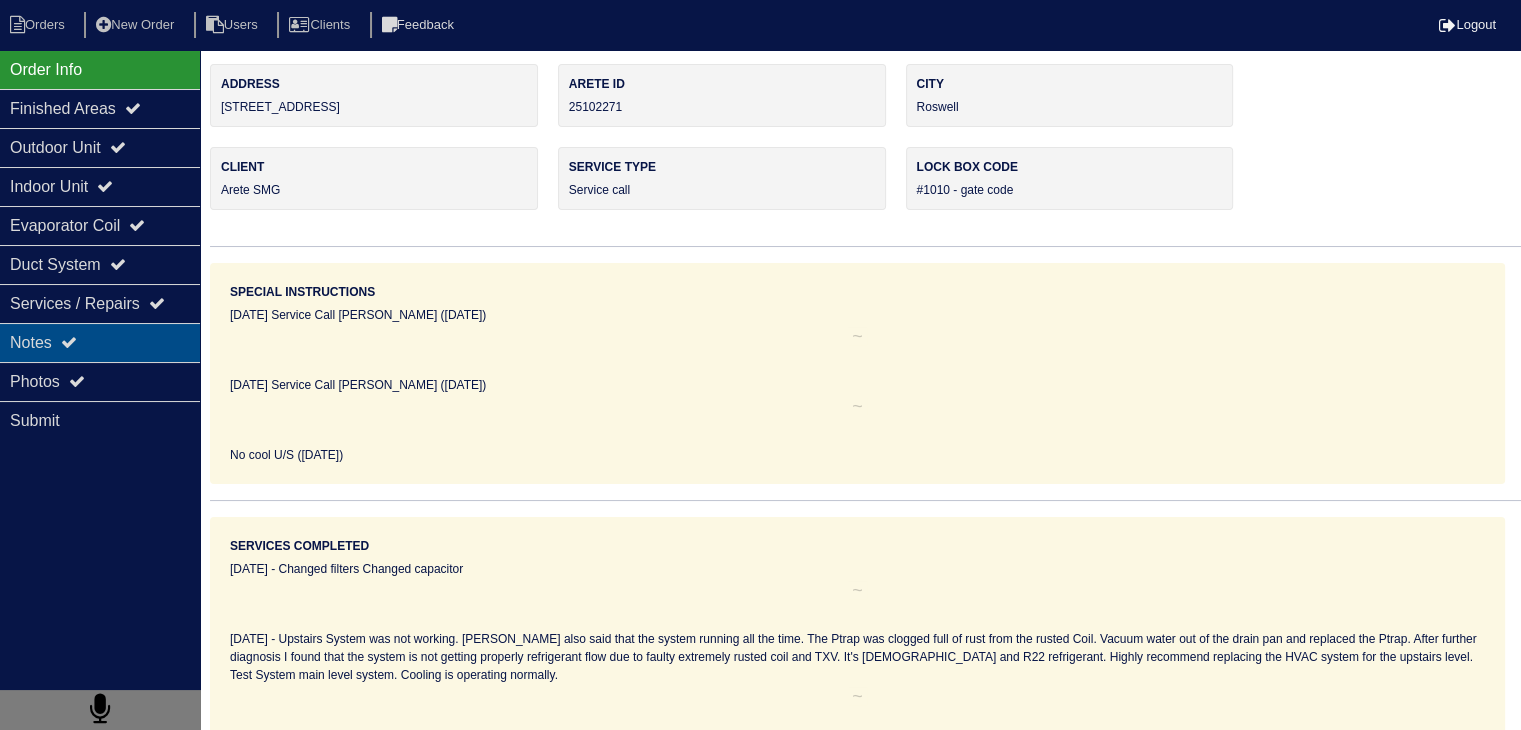 click on "Notes" at bounding box center [100, 342] 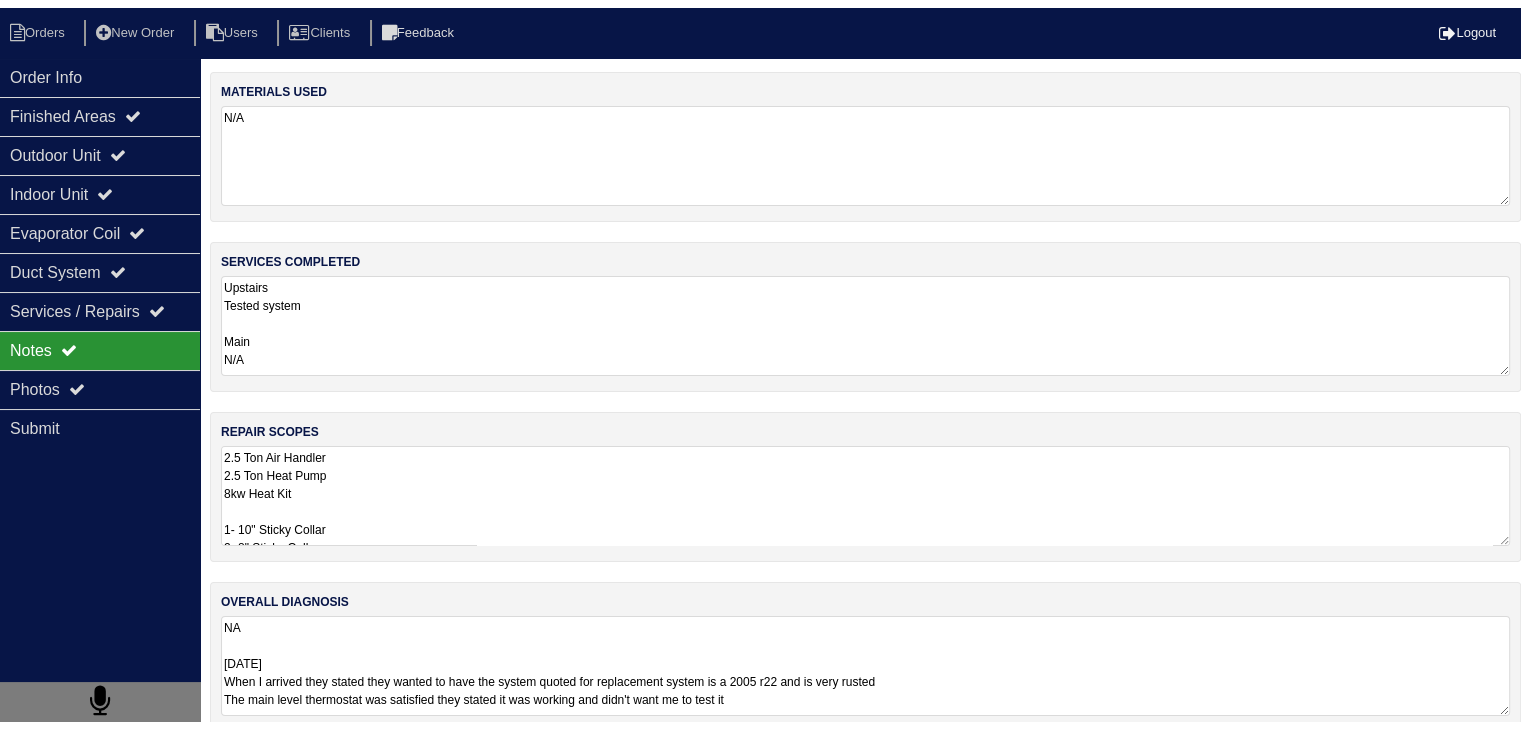 scroll, scrollTop: 40, scrollLeft: 0, axis: vertical 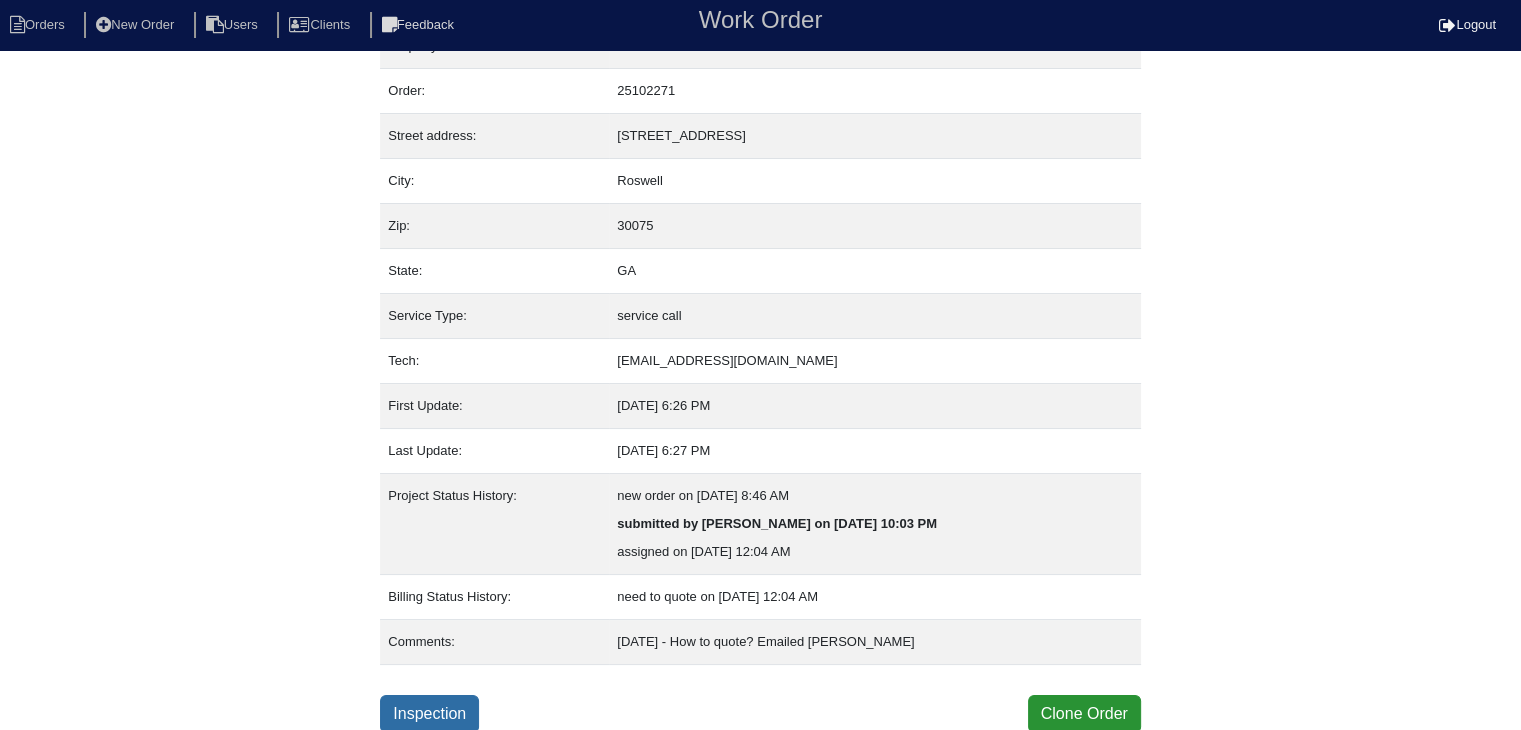 click on "Inspection" at bounding box center (429, 714) 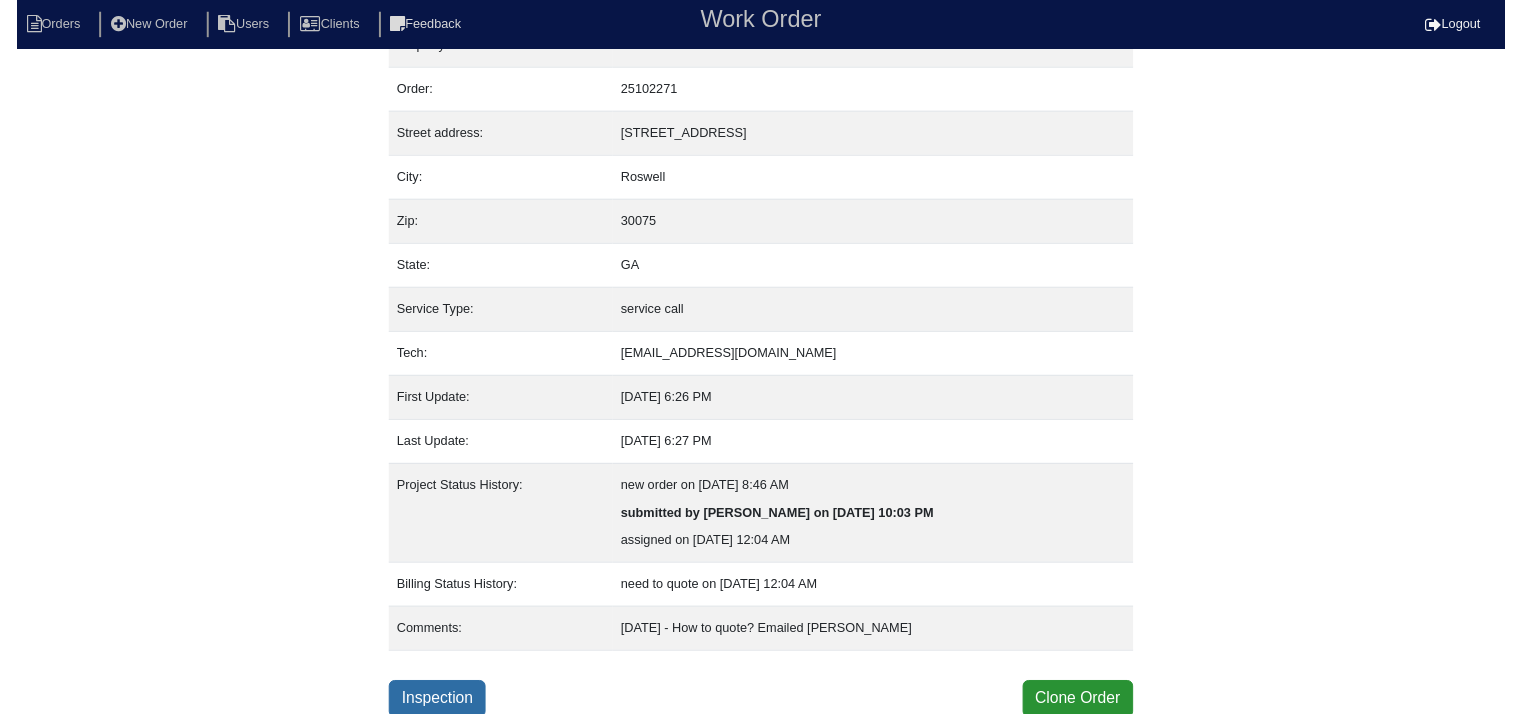 scroll, scrollTop: 0, scrollLeft: 0, axis: both 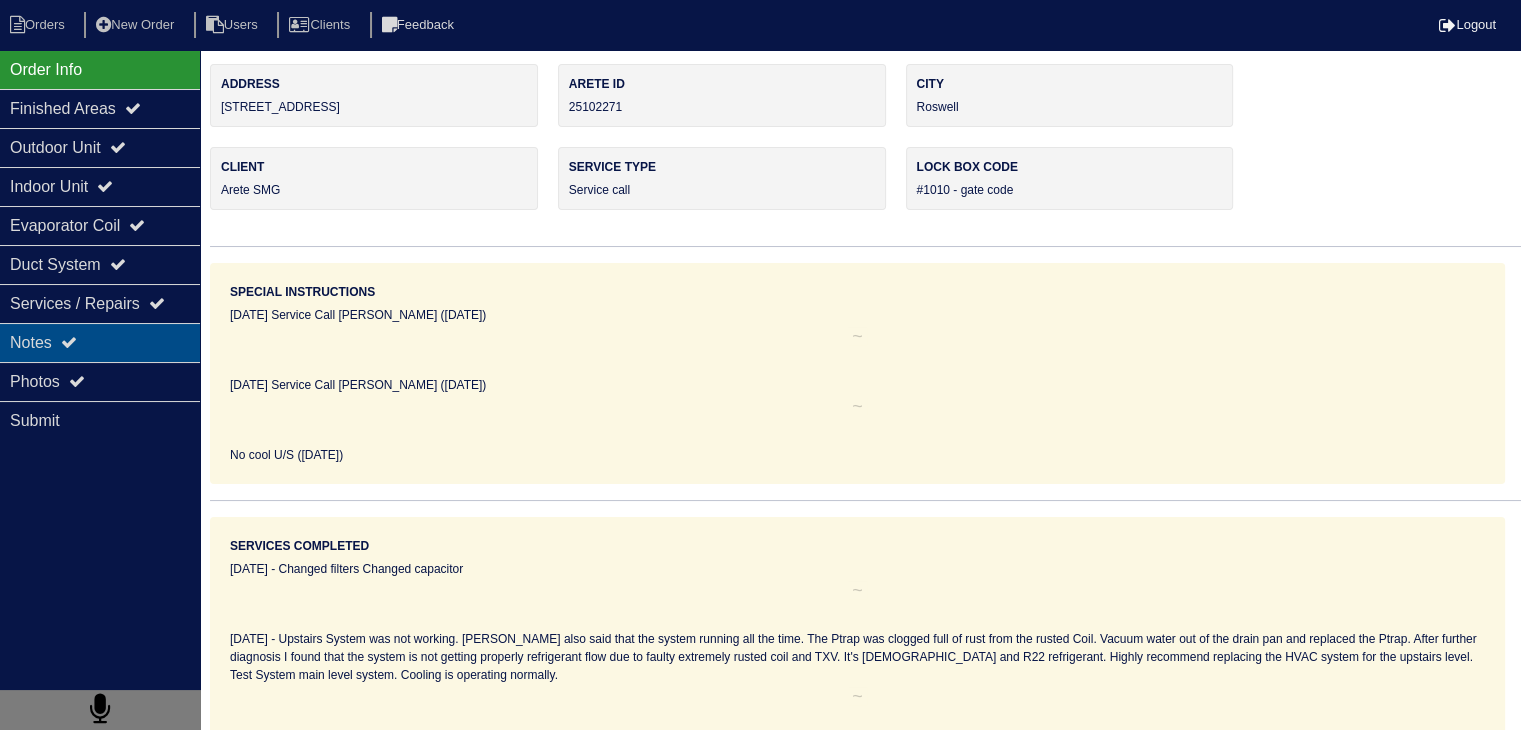 click on "Notes" at bounding box center (100, 342) 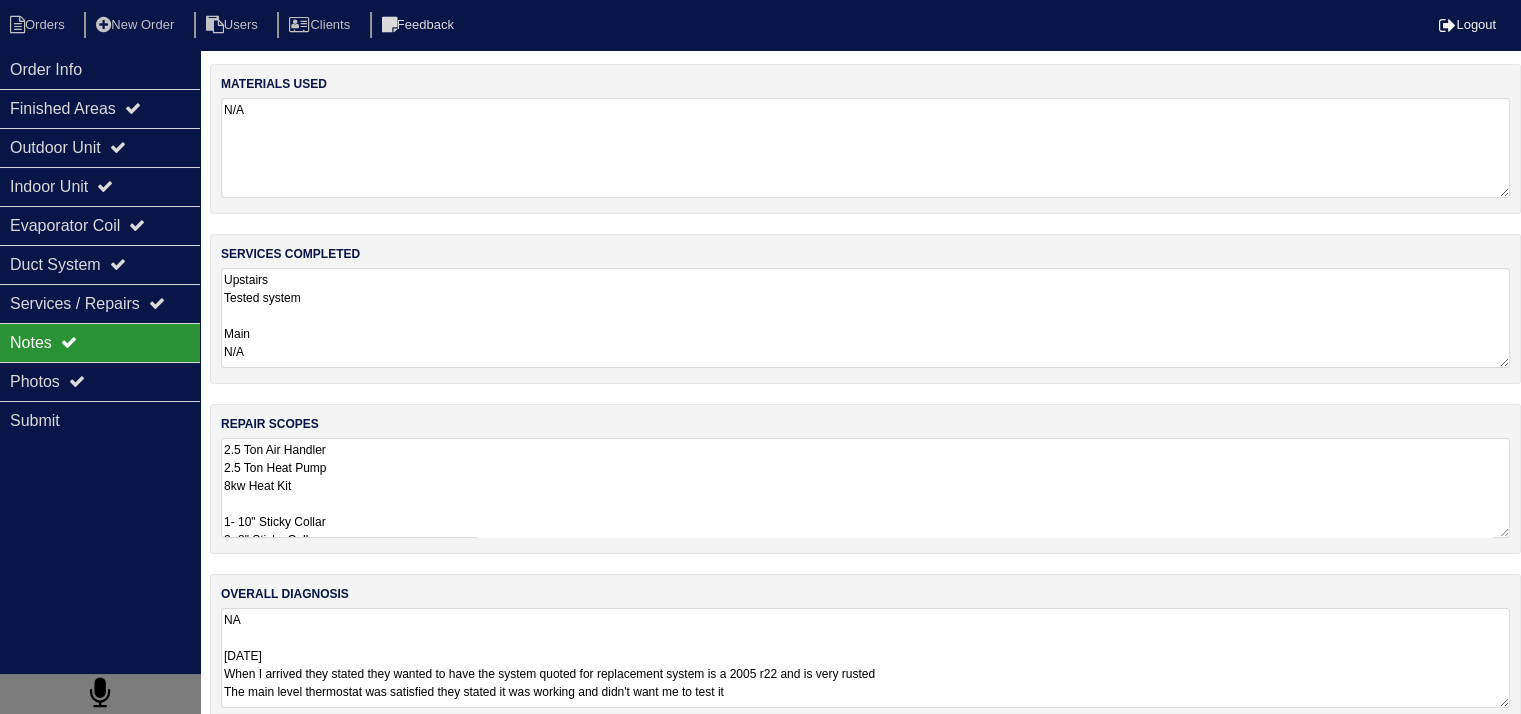 click on "overall diagnosis NA
06-27-25
When I arrived they stated they wanted to have the system quoted for replacement system is a 2005 r22 and is very rusted
The main level thermostat was satisfied they stated it was working and didn't want me to test it" at bounding box center [865, 649] 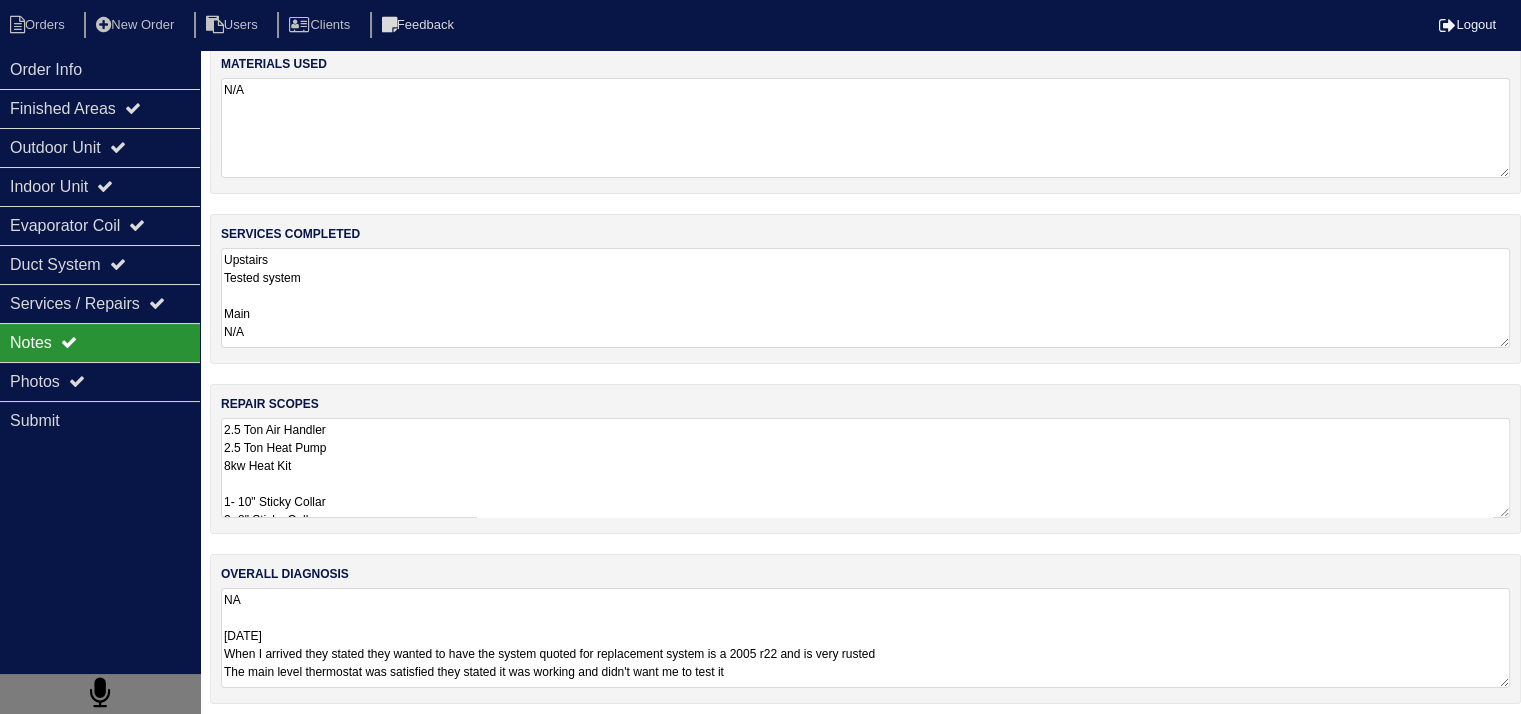scroll, scrollTop: 25, scrollLeft: 0, axis: vertical 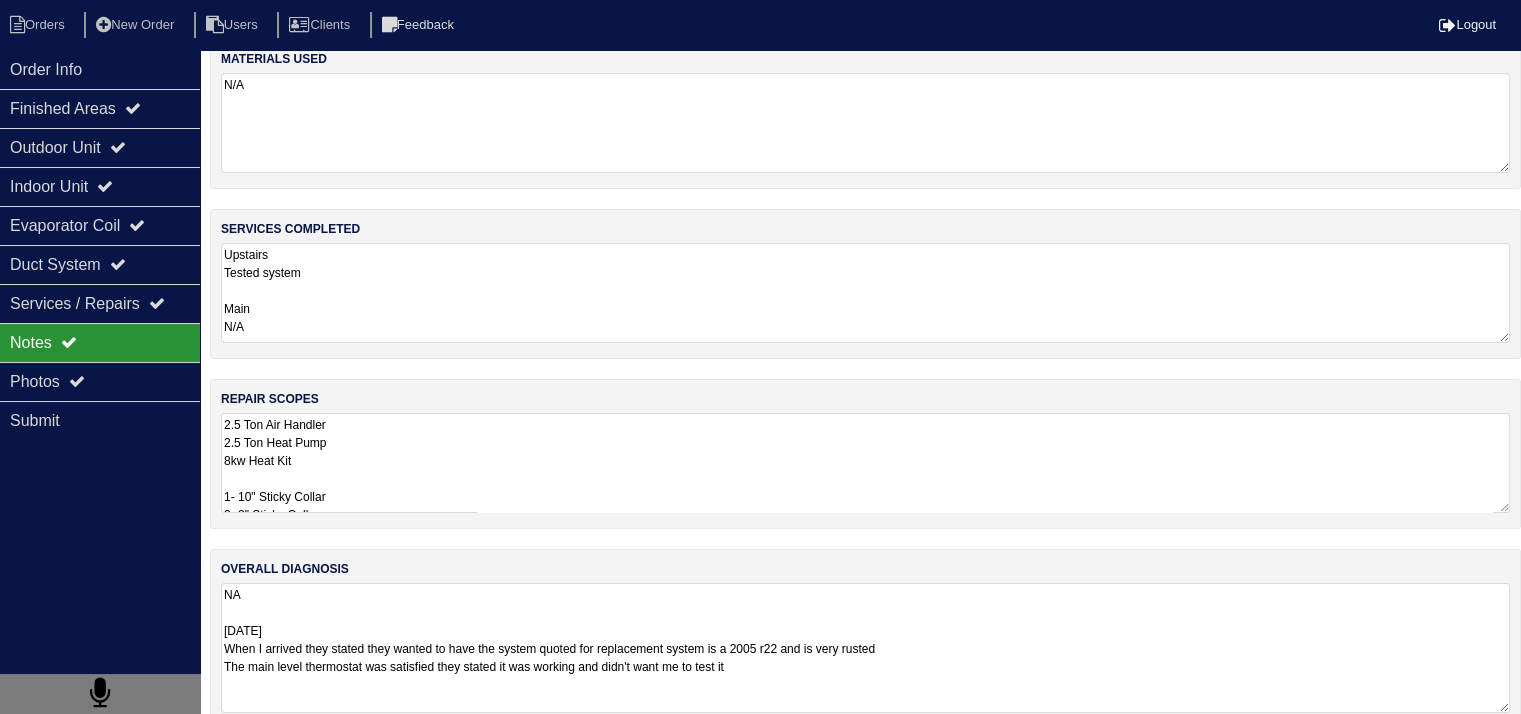 click on "NA
06-27-25
When I arrived they stated they wanted to have the system quoted for replacement system is a 2005 r22 and is very rusted
The main level thermostat was satisfied they stated it was working and didn't want me to test it" at bounding box center (865, 648) 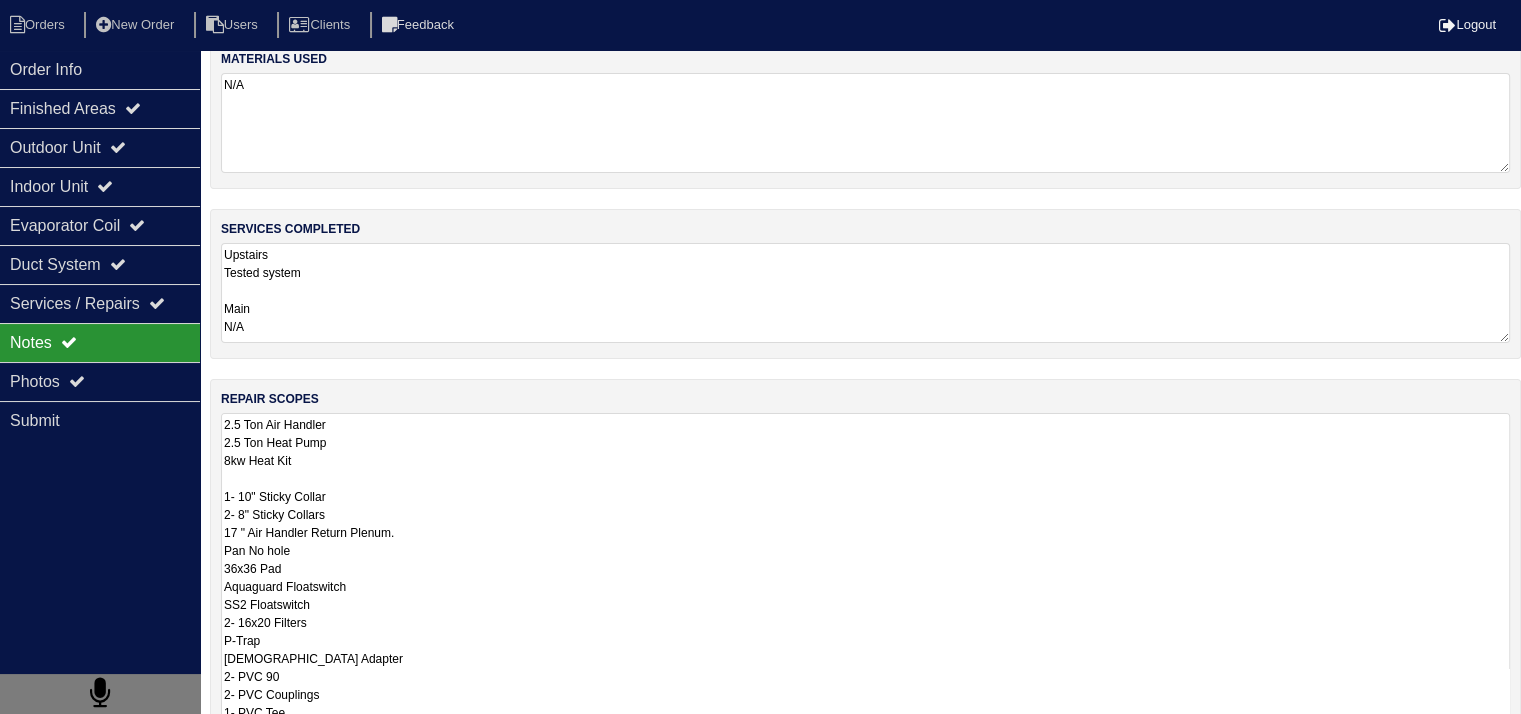 scroll, scrollTop: 1, scrollLeft: 0, axis: vertical 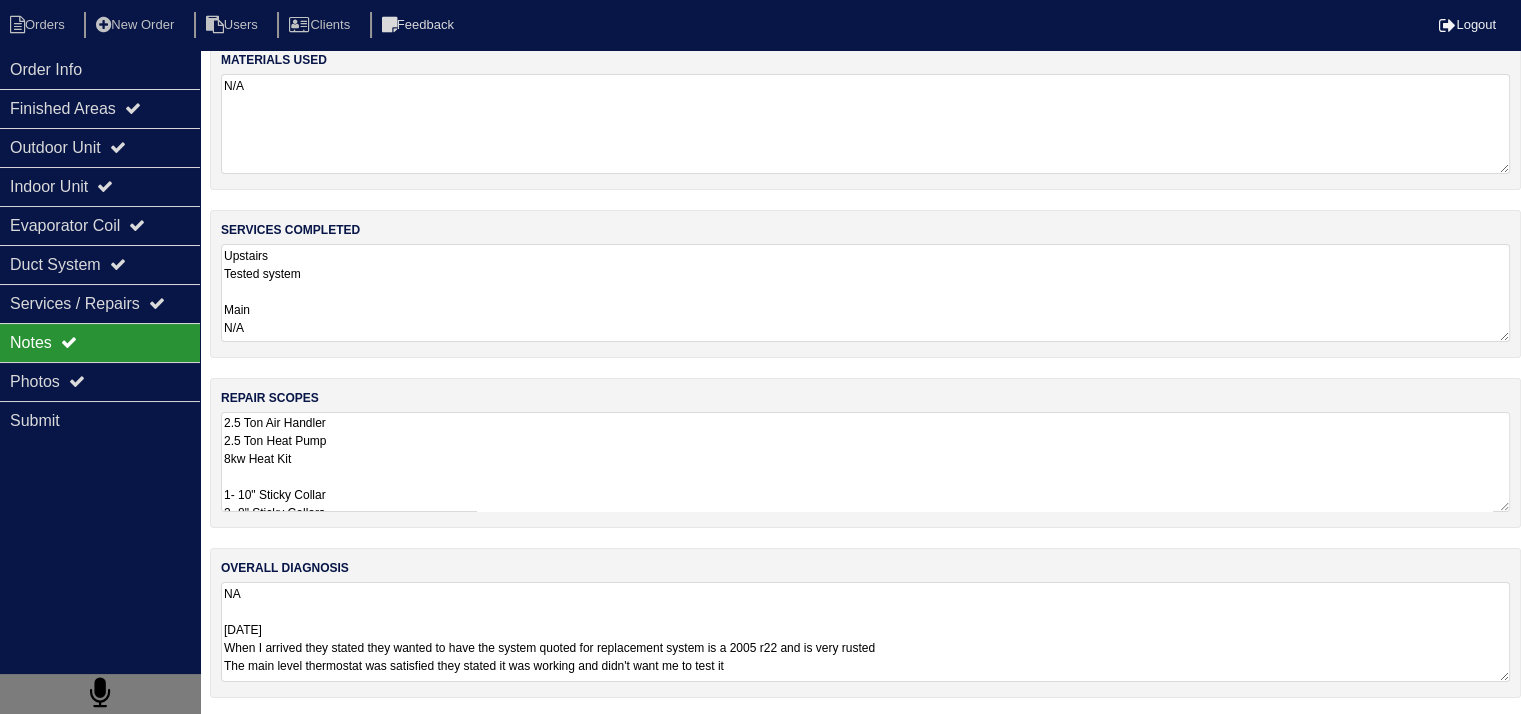 click on "Upstairs
Tested system
Main
N/A" at bounding box center [865, 293] 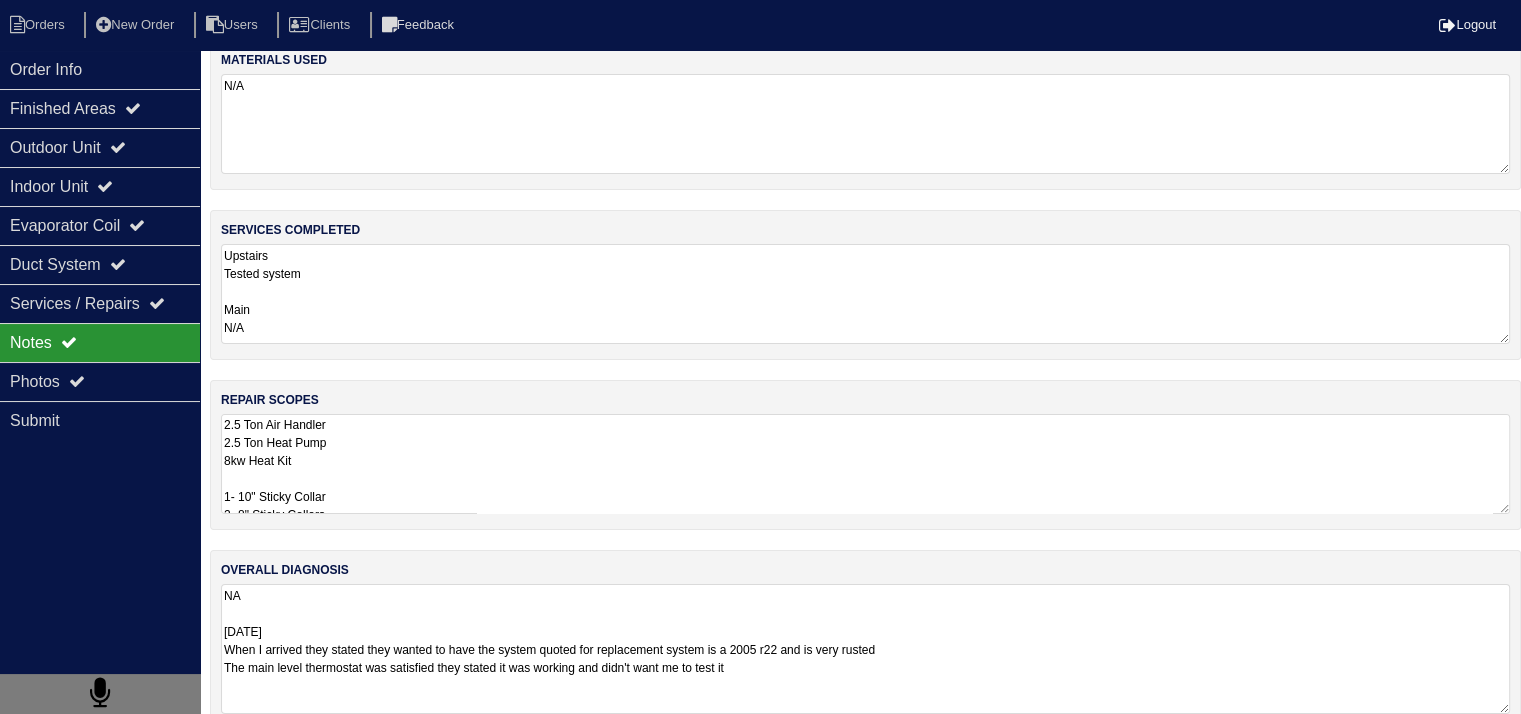 click on "NA
[DATE]
When I arrived they stated they wanted to have the system quoted for replacement system is a 2005 r22 and is very rusted
The main level thermostat was satisfied they stated it was working and didn't want me to test it" at bounding box center (865, 649) 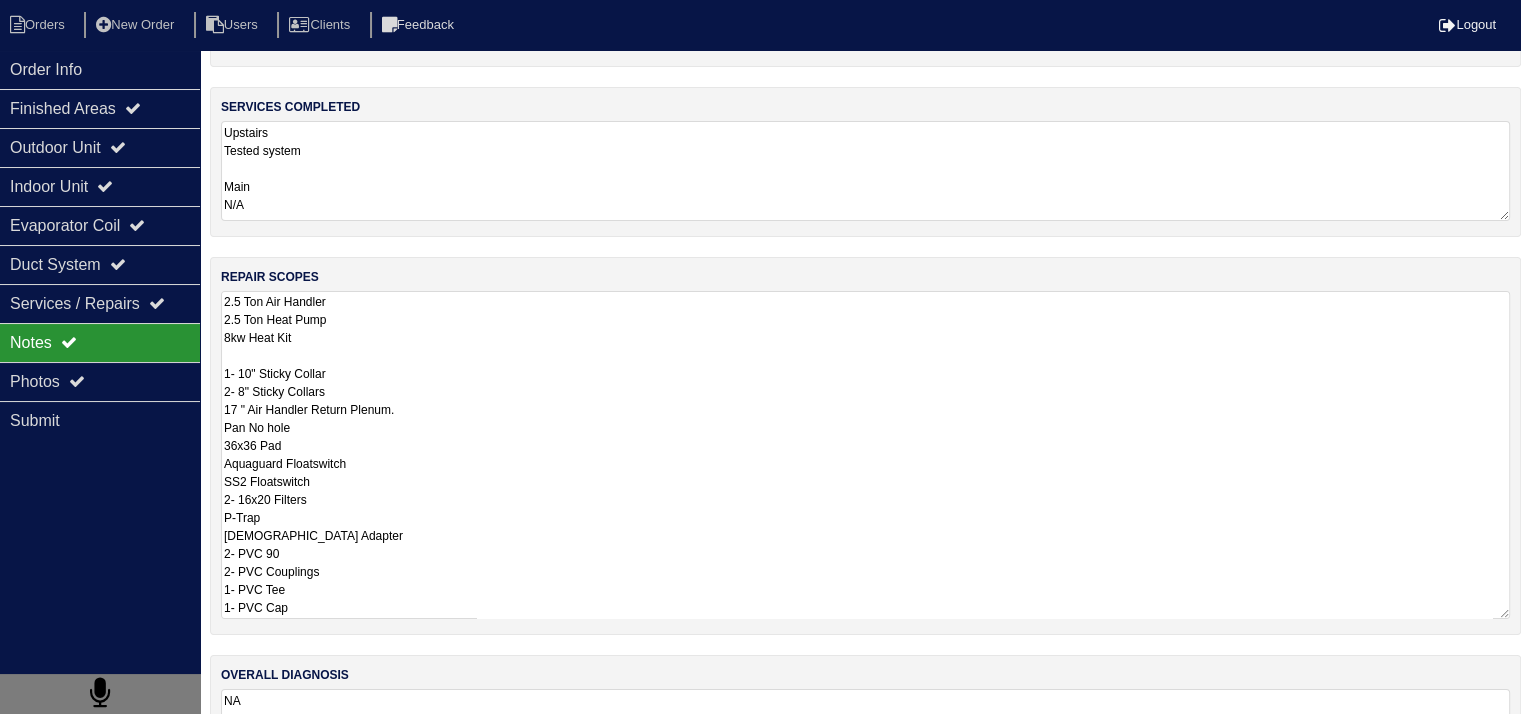scroll, scrollTop: 253, scrollLeft: 0, axis: vertical 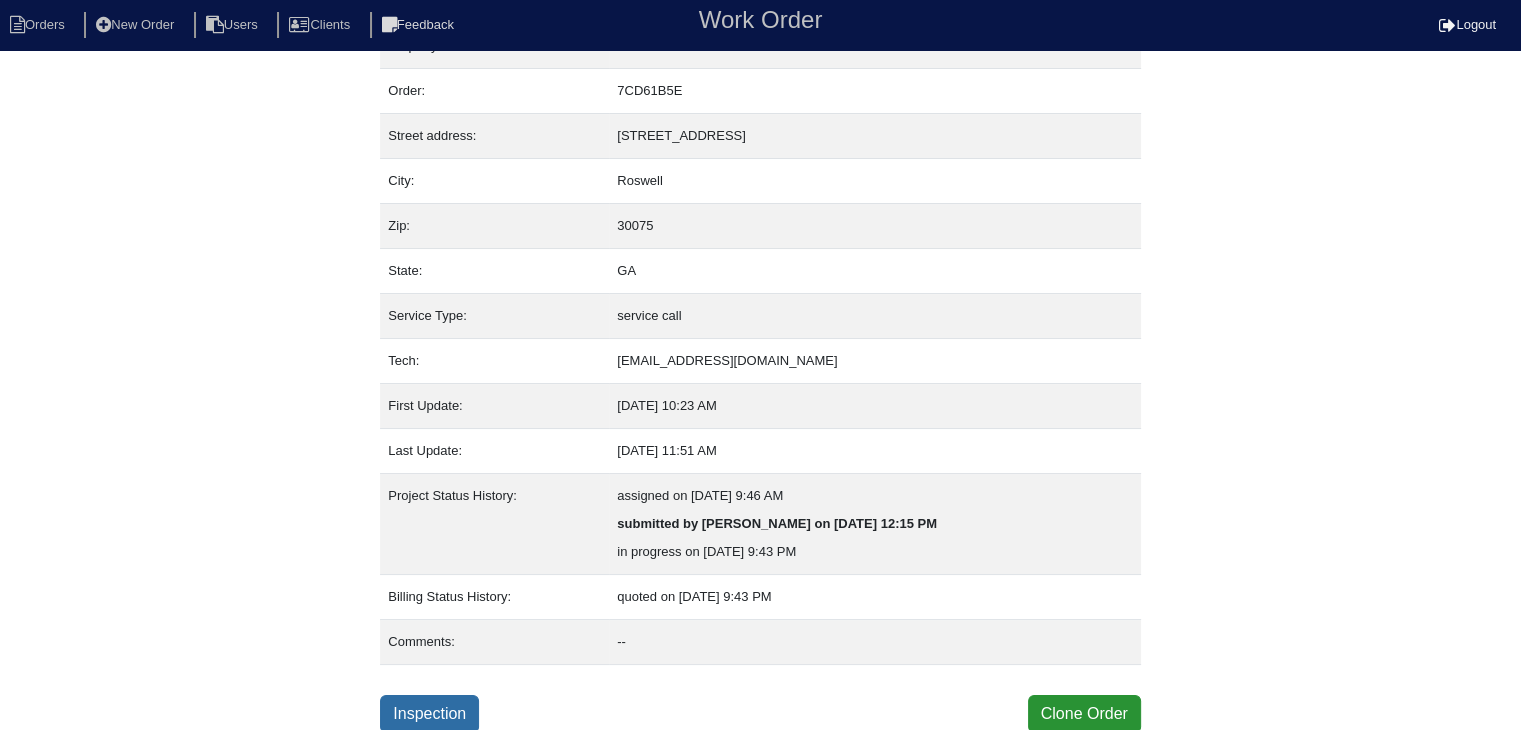 click on "Inspection" at bounding box center (429, 714) 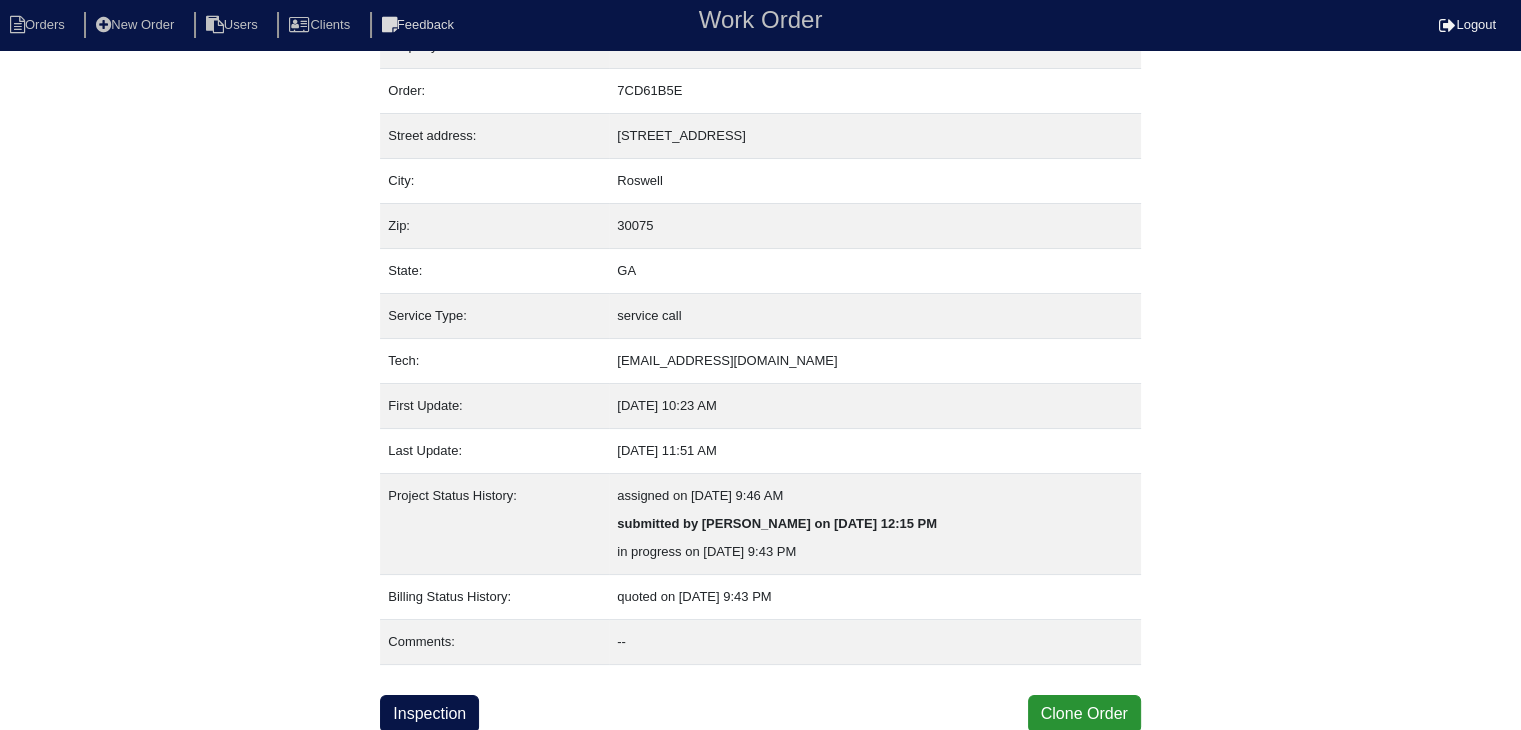 scroll, scrollTop: 0, scrollLeft: 0, axis: both 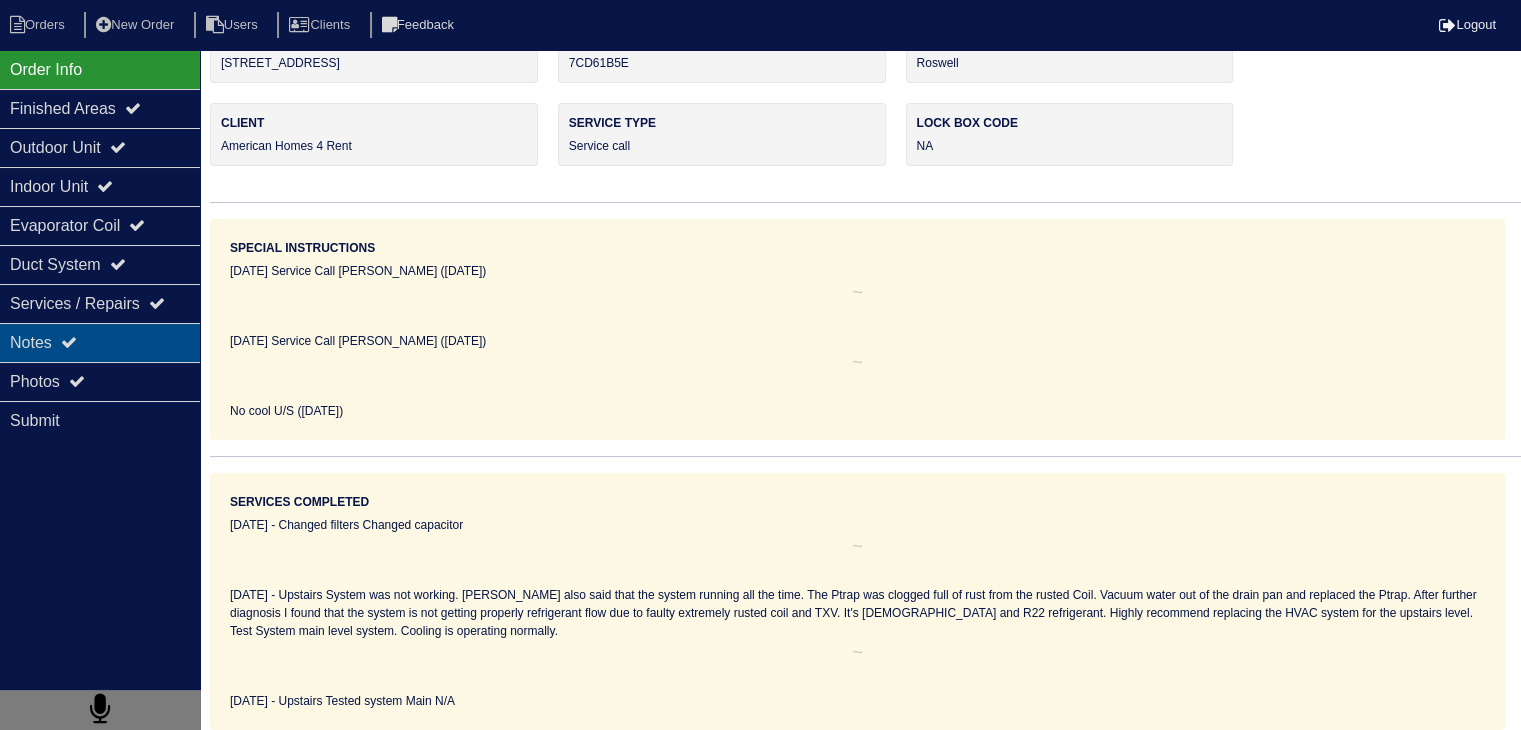 click on "Notes" at bounding box center (100, 342) 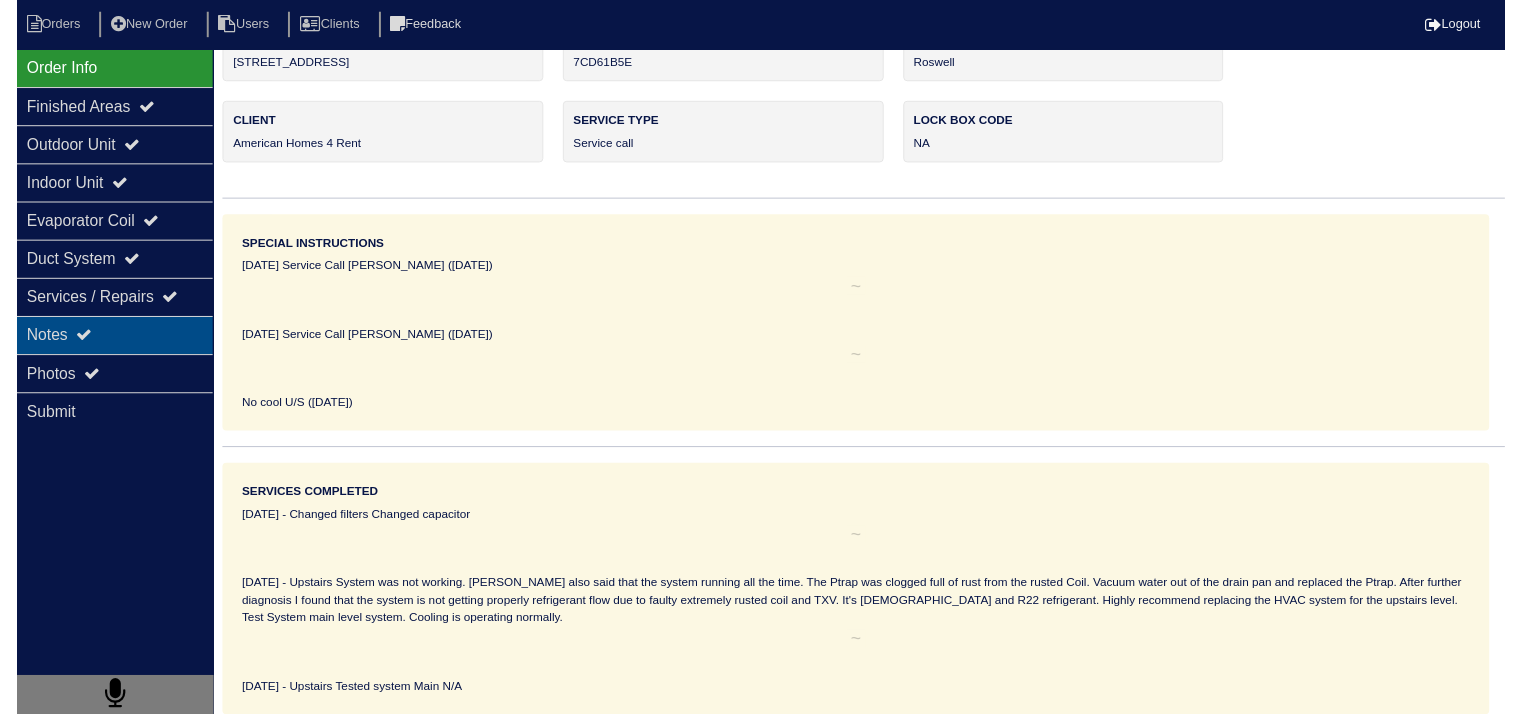 scroll, scrollTop: 25, scrollLeft: 0, axis: vertical 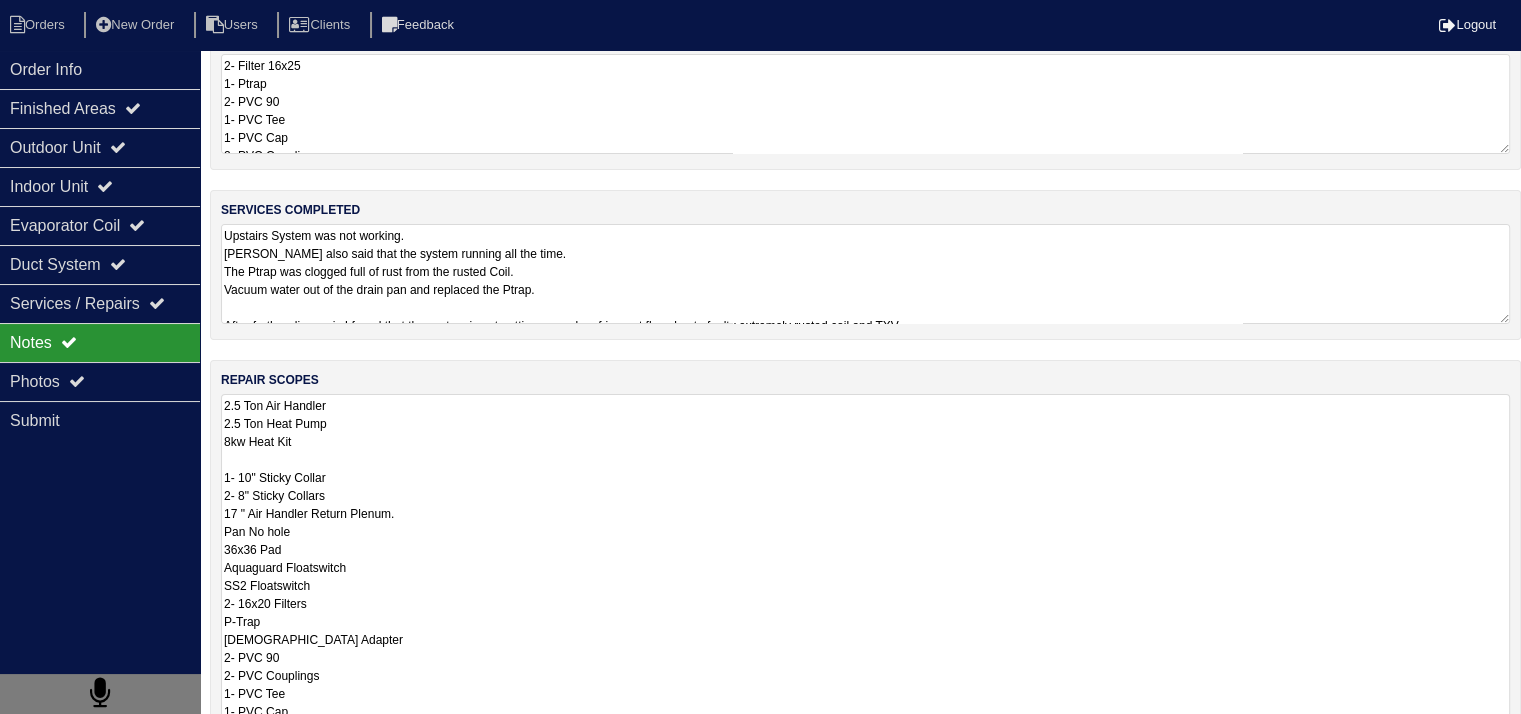 click on "2.5 Ton Air Handler
2.5 Ton Heat Pump
8kw Heat Kit
1- 10" Sticky Collar
2- 8" Sticky Collars
17 " Air Handler Return Plenum.
Pan No hole
36x36 Pad
Aquaguard Floatswitch
SS2 Floatswitch
2- 16x20 Filters
P-Trap
[DEMOGRAPHIC_DATA] Adapter
2- PVC 90
2- PVC Couplings
1- PVC Tee
1- PVC Cap" at bounding box center (865, 576) 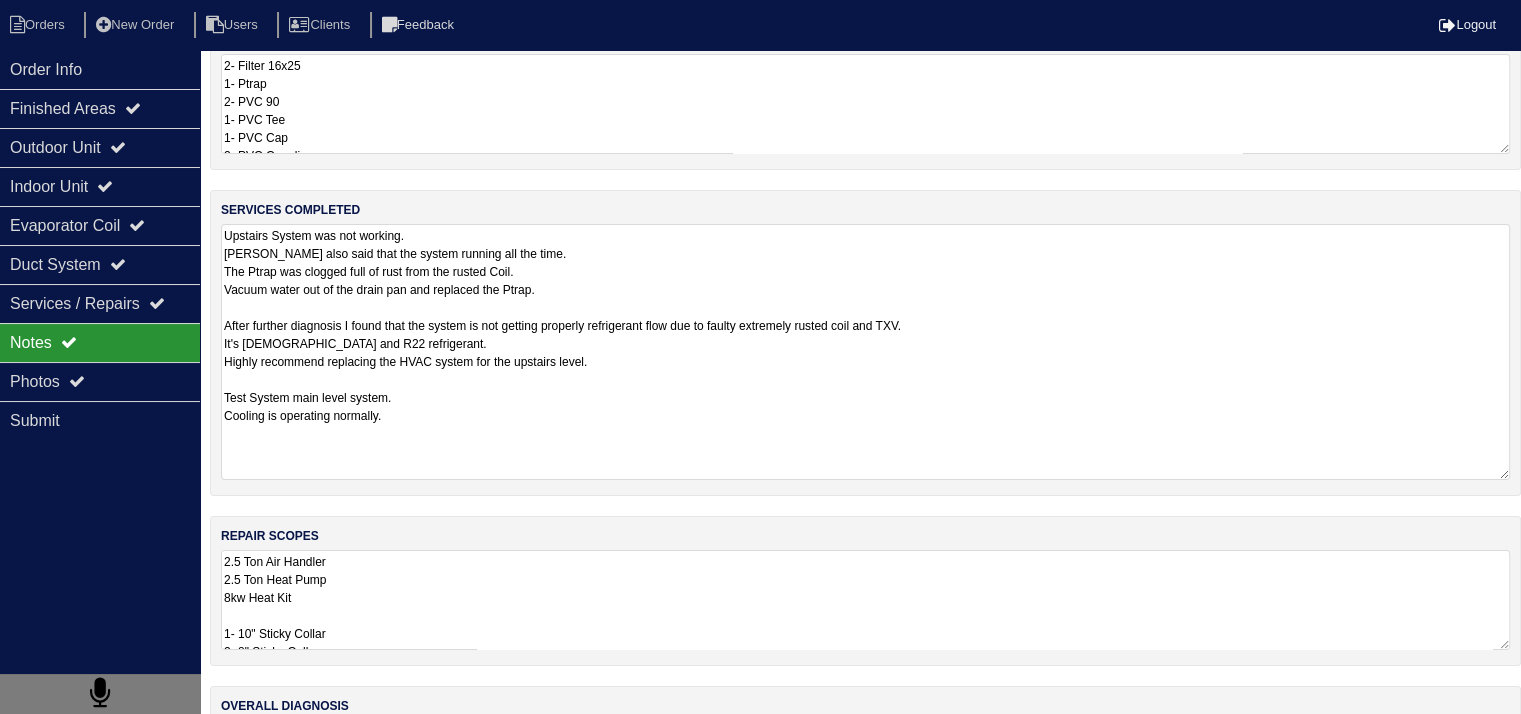 drag, startPoint x: 224, startPoint y: 319, endPoint x: 848, endPoint y: 366, distance: 625.7675 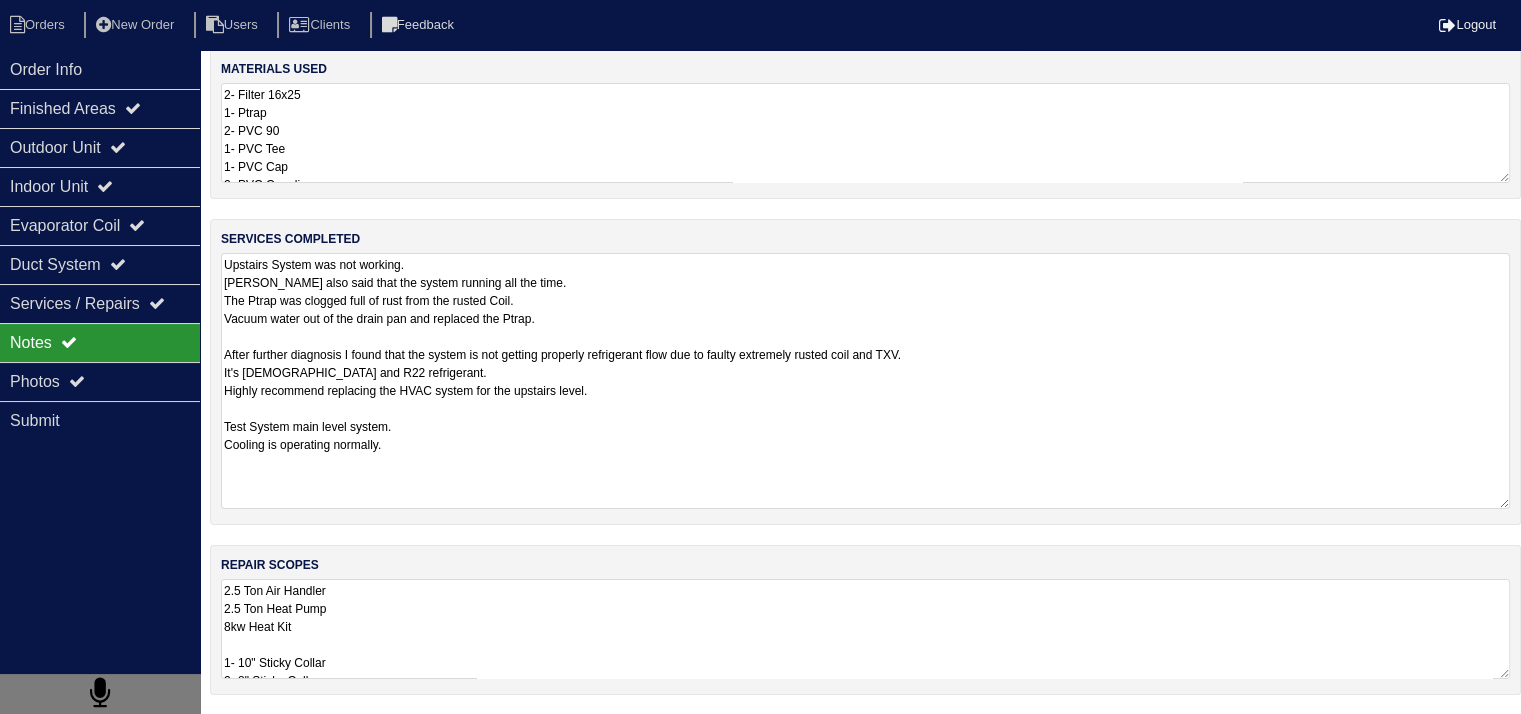 scroll, scrollTop: 0, scrollLeft: 0, axis: both 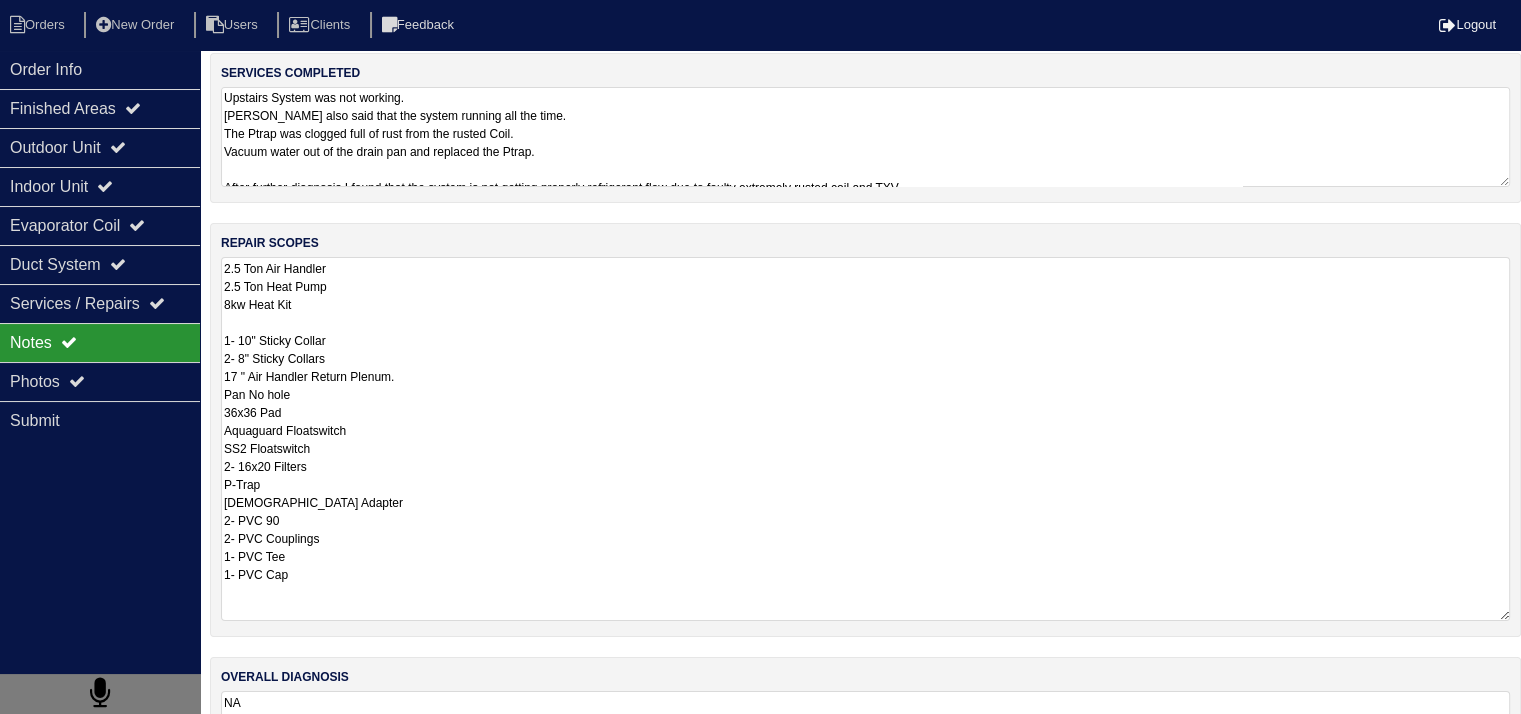 click on "2.5 Ton Air Handler
2.5 Ton Heat Pump
8kw Heat Kit
1- 10" Sticky Collar
2- 8" Sticky Collars
17 " Air Handler Return Plenum.
Pan No hole
36x36 Pad
Aquaguard Floatswitch
SS2 Floatswitch
2- 16x20 Filters
P-Trap
Male Adapter
2- PVC 90
2- PVC Couplings
1- PVC Tee
1- PVC Cap" at bounding box center [865, 439] 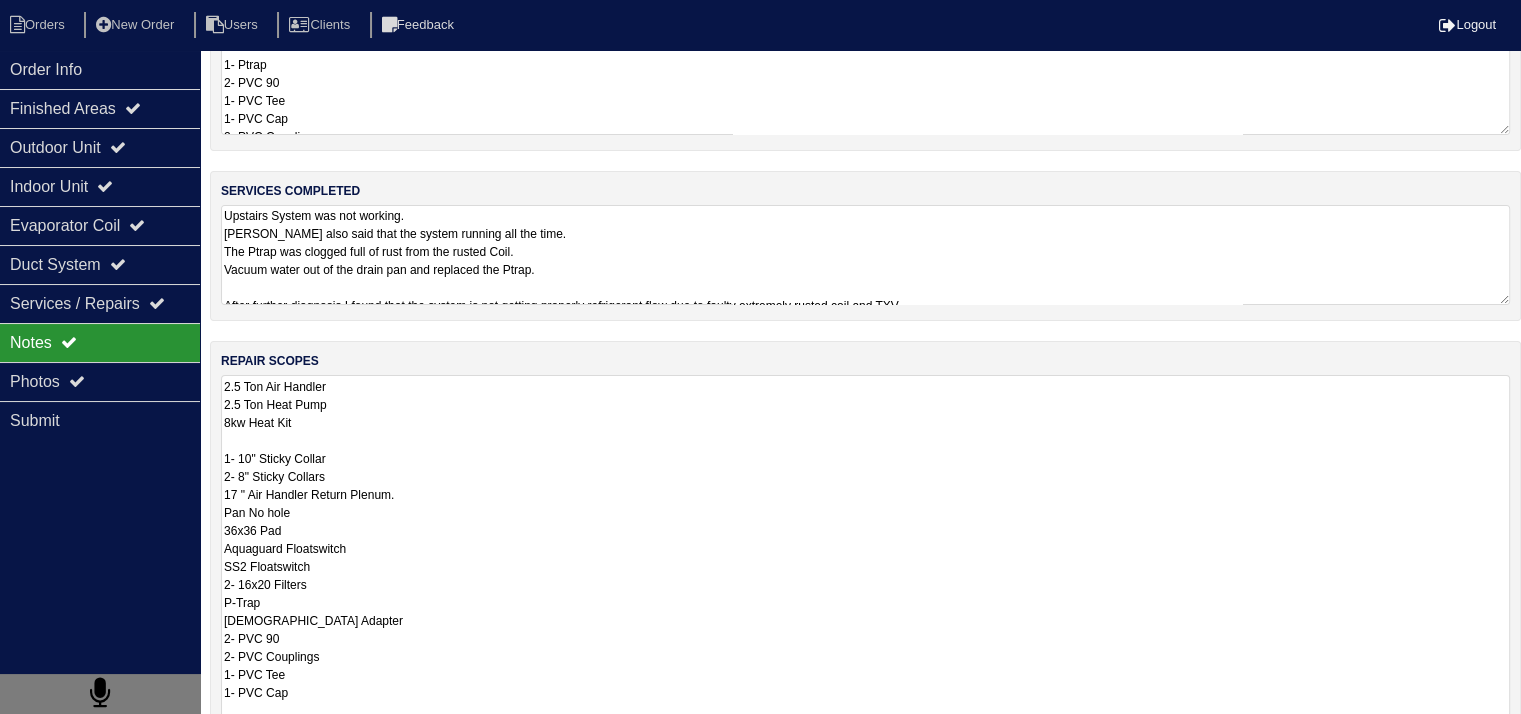 scroll, scrollTop: 0, scrollLeft: 0, axis: both 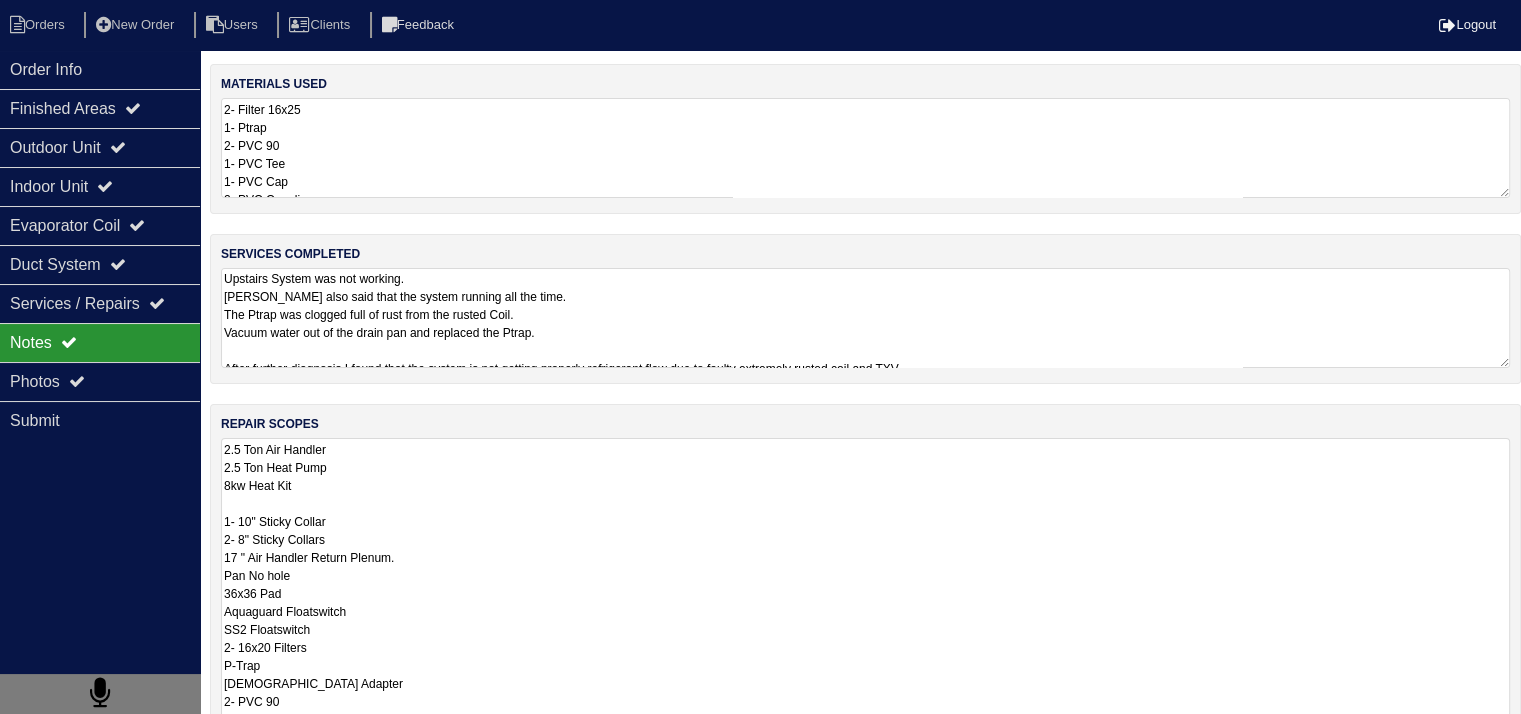 click on "Upstairs System was not working.
Tenant also said that the system running all the time.
The Ptrap was clogged full of rust from the rusted Coil.
Vacuum water out of the drain pan and replaced the Ptrap.
After further diagnosis I found that the system is not getting properly refrigerant flow due to faulty extremely rusted coil and TXV.
It's 17 years old and R22 refrigerant.
Highly recommend replacing the HVAC system for the upstairs level.
Test System main level system.
Cooling is operating normally." at bounding box center (865, 318) 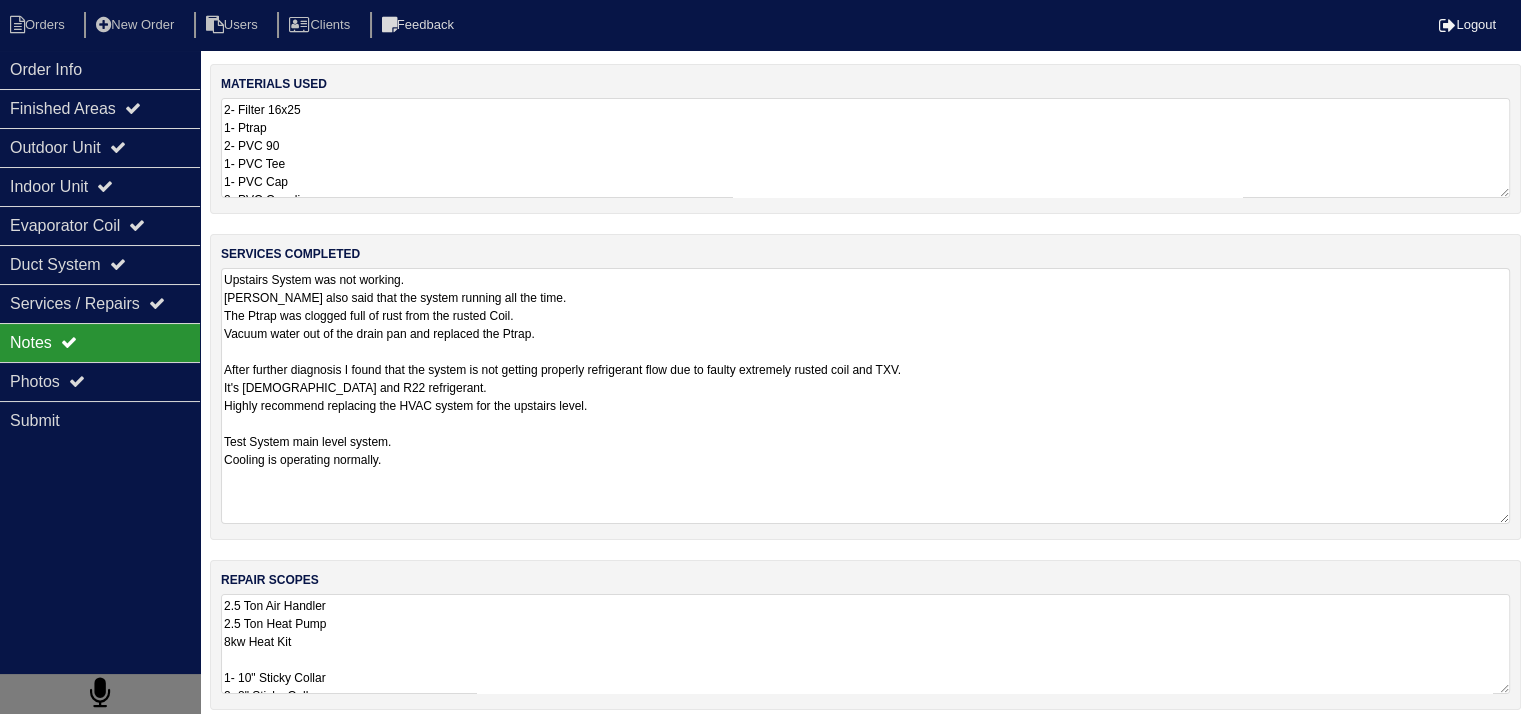 scroll, scrollTop: 181, scrollLeft: 0, axis: vertical 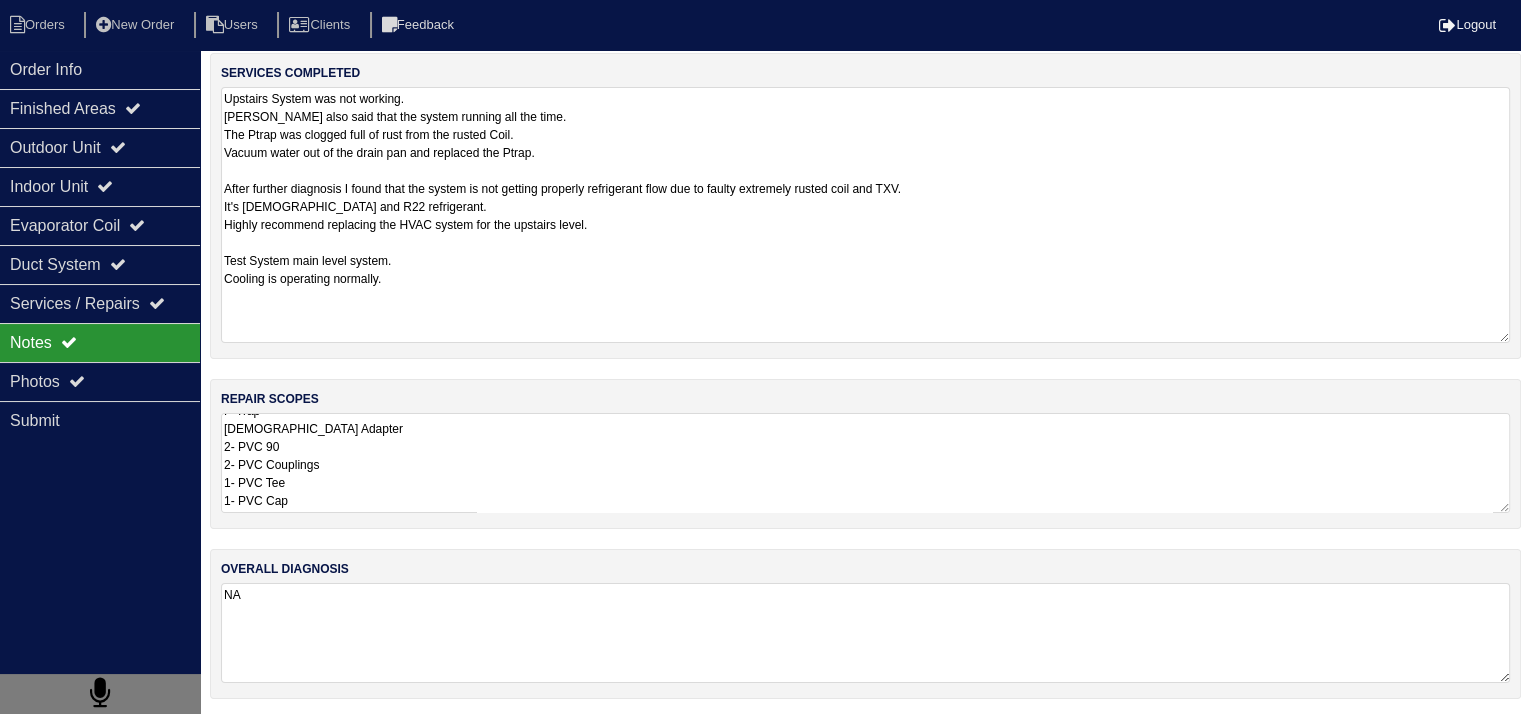 drag, startPoint x: 224, startPoint y: 185, endPoint x: 1024, endPoint y: 213, distance: 800.48987 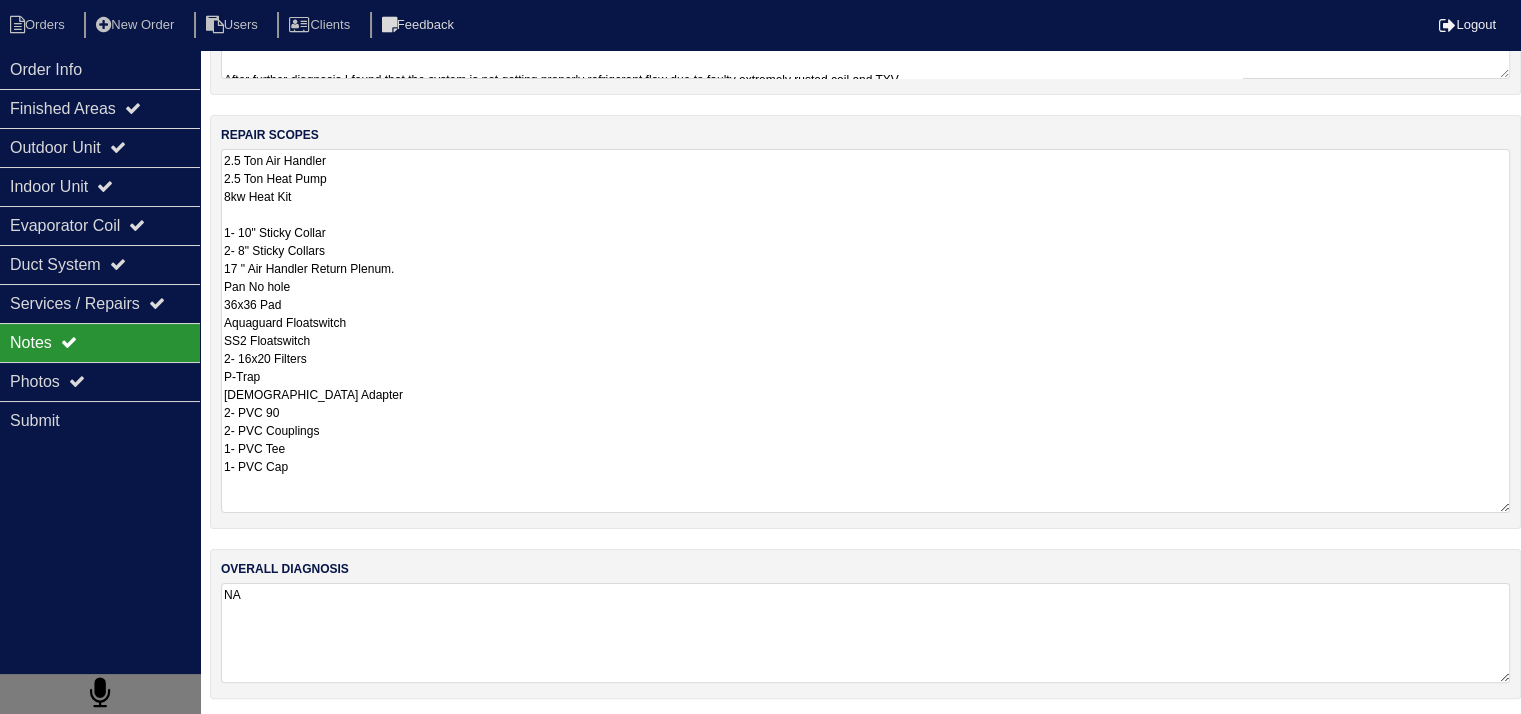scroll, scrollTop: 24, scrollLeft: 0, axis: vertical 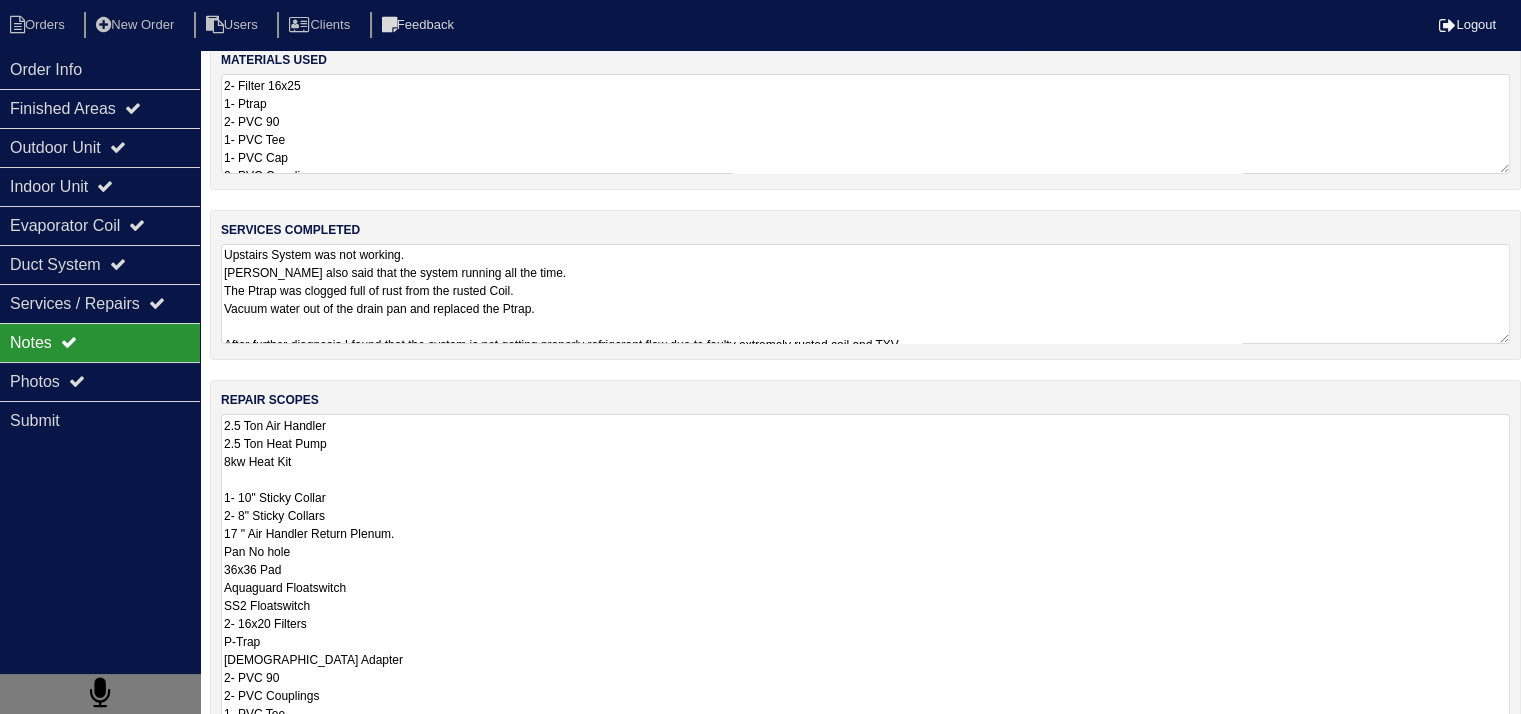 click on "NA" at bounding box center [865, 898] 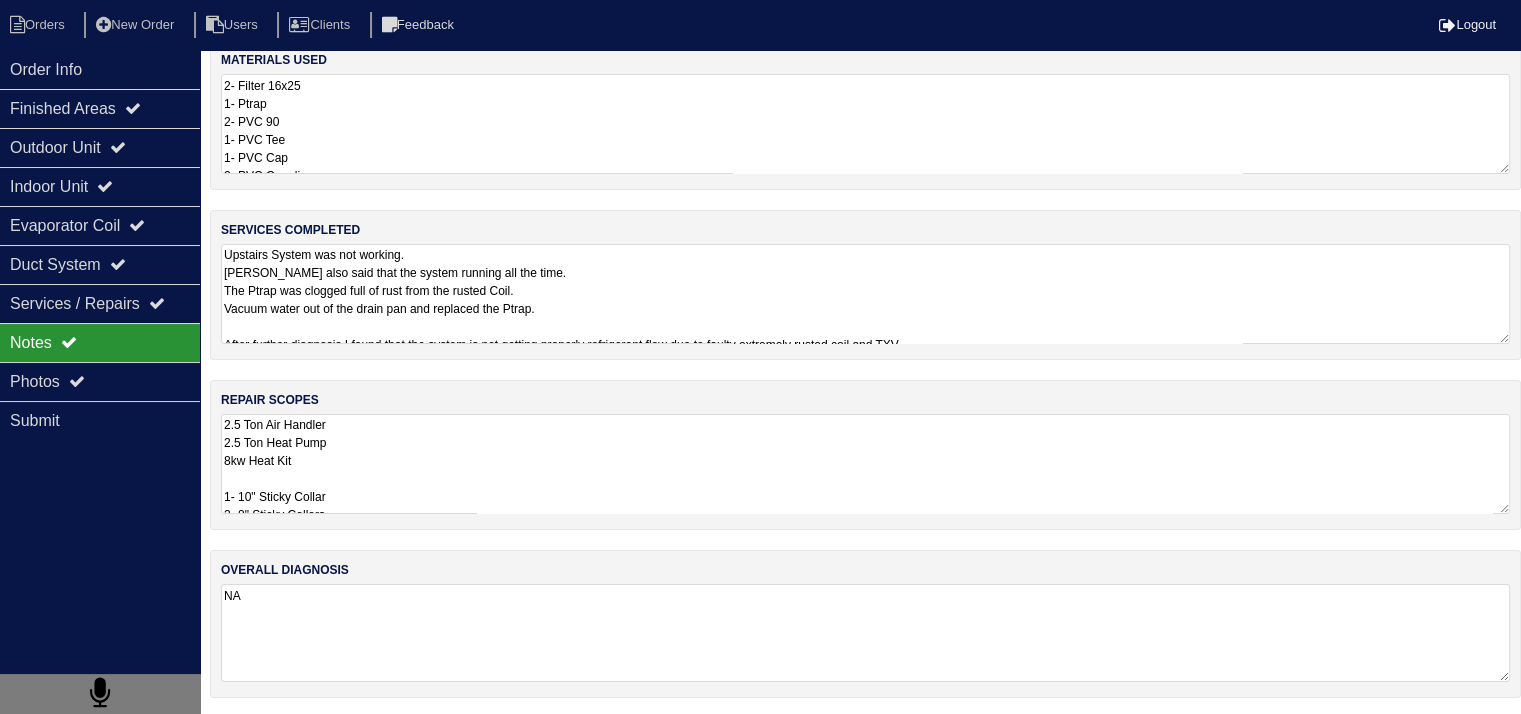 drag, startPoint x: 221, startPoint y: 594, endPoint x: 268, endPoint y: 594, distance: 47 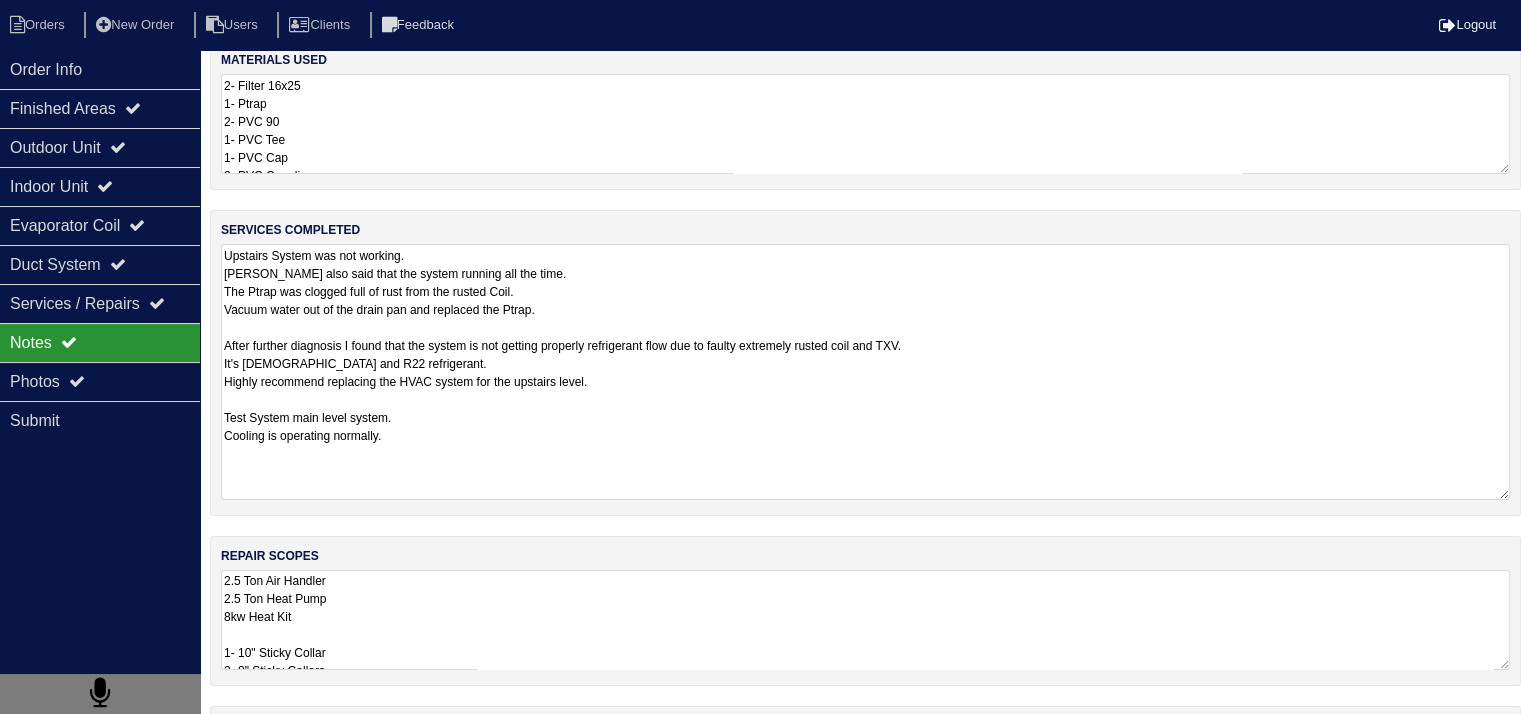 click on "Upstairs System was not working.
[PERSON_NAME] also said that the system running all the time.
The Ptrap was clogged full of rust from the rusted Coil.
Vacuum water out of the drain pan and replaced the Ptrap.
After further diagnosis I found that the system is not getting properly refrigerant flow due to faulty extremely rusted coil and TXV.
It's [DEMOGRAPHIC_DATA] and R22 refrigerant.
Highly recommend replacing the HVAC system for the upstairs level.
Test System main level system.
Cooling is operating normally." at bounding box center (865, 372) 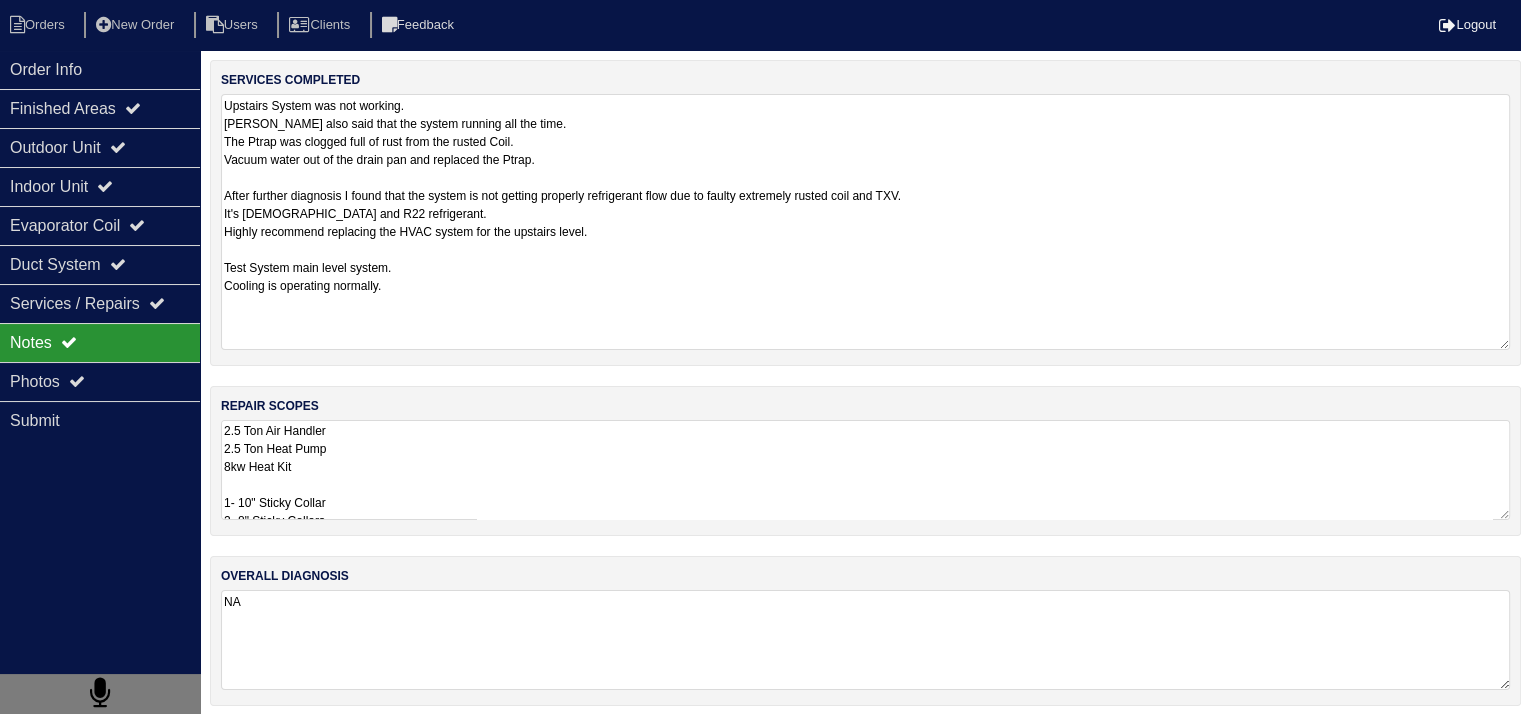 scroll, scrollTop: 181, scrollLeft: 0, axis: vertical 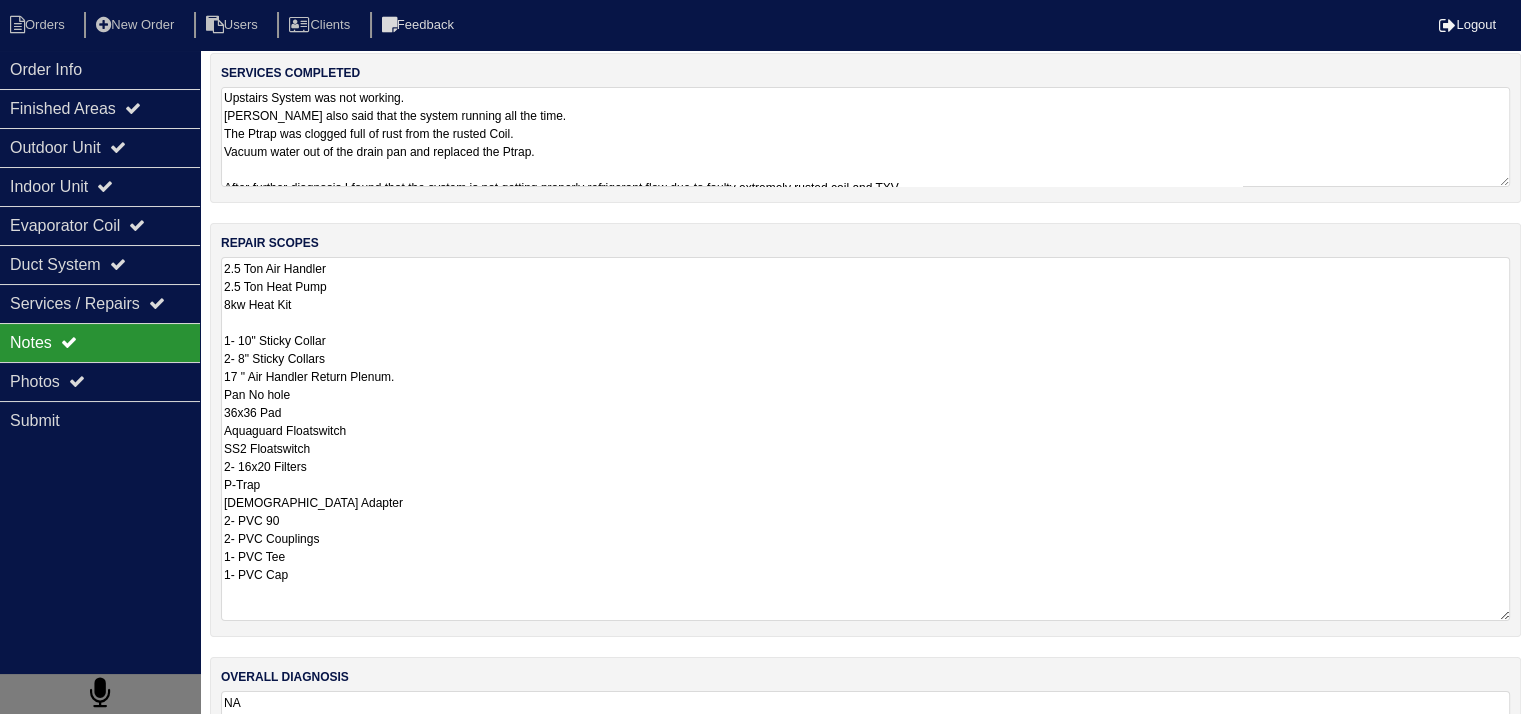 click on "2.5 Ton Air Handler
2.5 Ton Heat Pump
8kw Heat Kit
1- 10" Sticky Collar
2- 8" Sticky Collars
17 " Air Handler Return Plenum.
Pan No hole
36x36 Pad
Aquaguard Floatswitch
SS2 Floatswitch
2- 16x20 Filters
P-Trap
[DEMOGRAPHIC_DATA] Adapter
2- PVC 90
2- PVC Couplings
1- PVC Tee
1- PVC Cap" at bounding box center (865, 439) 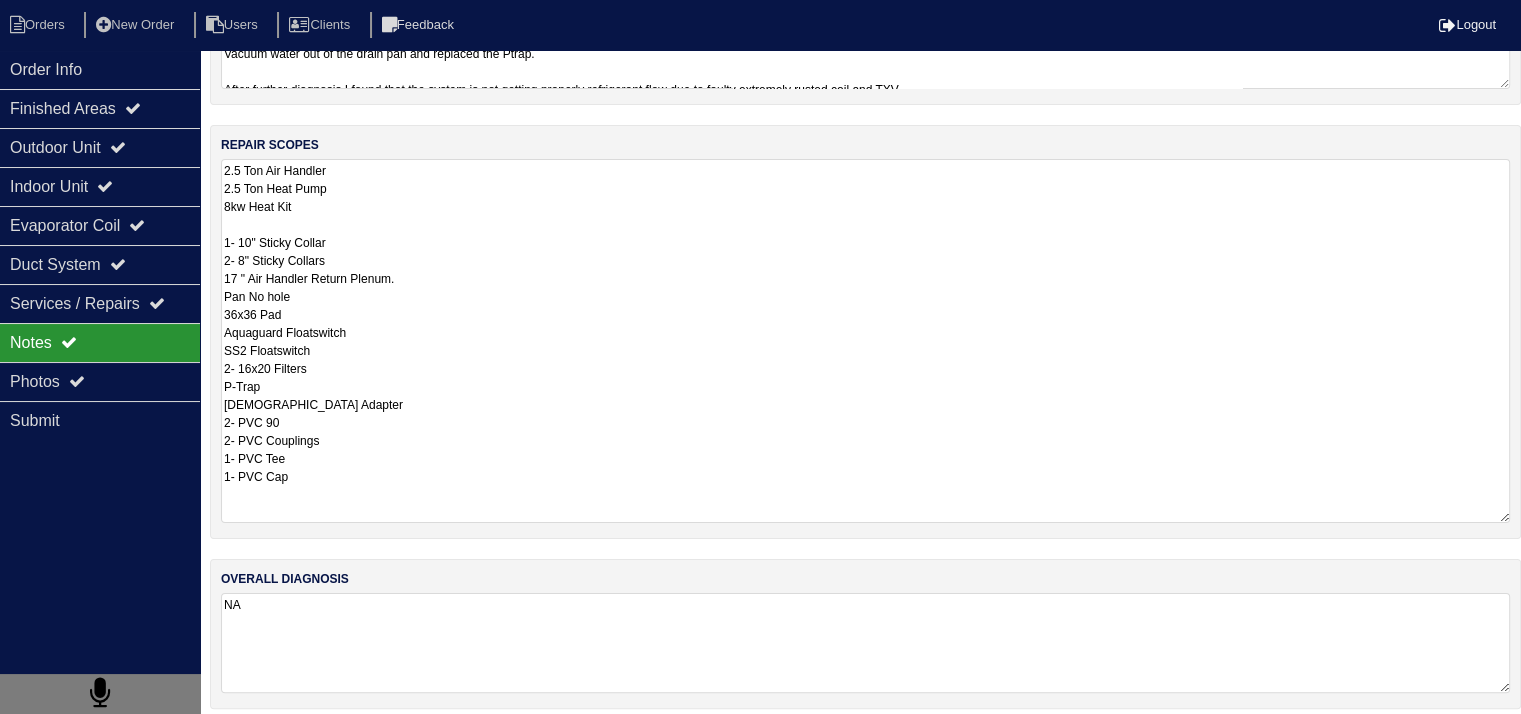 scroll, scrollTop: 289, scrollLeft: 0, axis: vertical 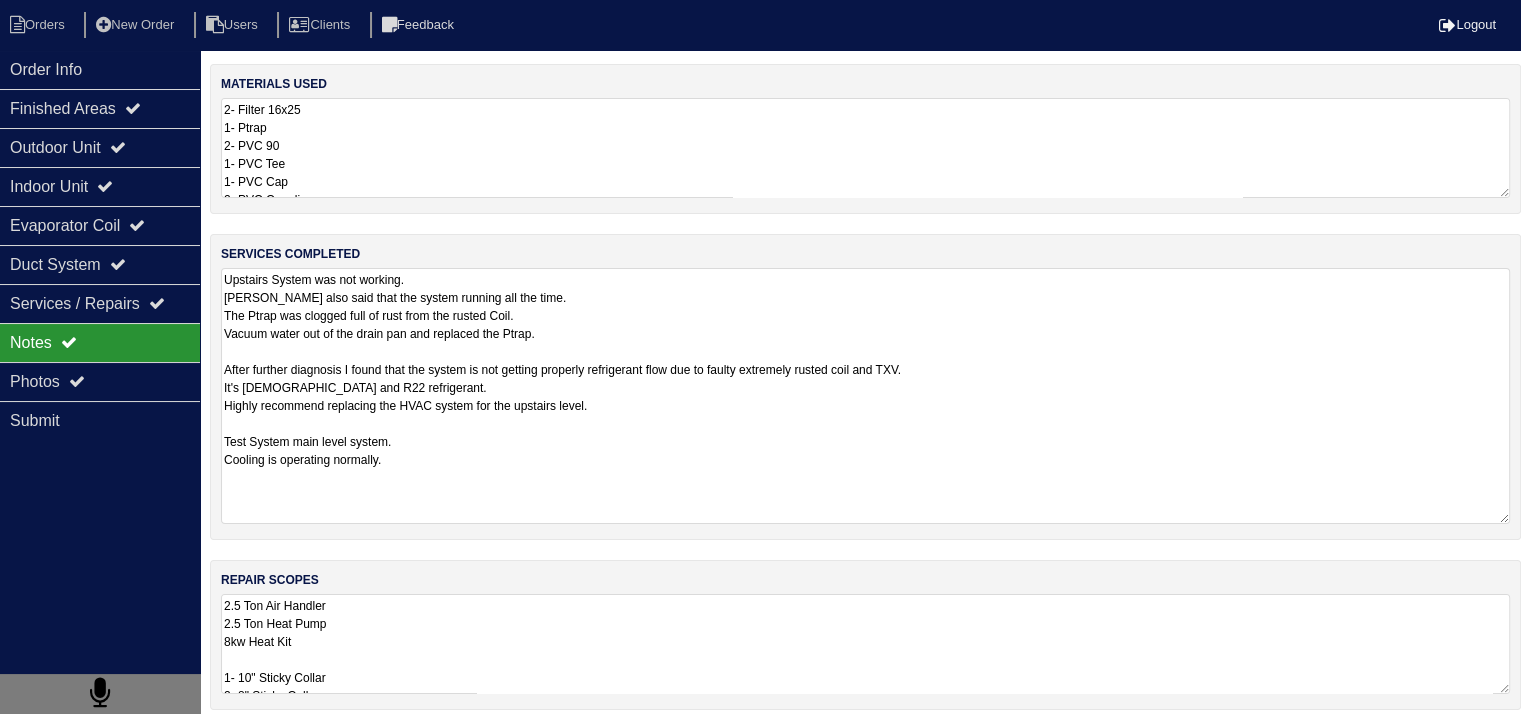 click on "Upstairs System was not working.
Tenant also said that the system running all the time.
The Ptrap was clogged full of rust from the rusted Coil.
Vacuum water out of the drain pan and replaced the Ptrap.
After further diagnosis I found that the system is not getting properly refrigerant flow due to faulty extremely rusted coil and TXV.
It's 17 years old and R22 refrigerant.
Highly recommend replacing the HVAC system for the upstairs level.
Test System main level system.
Cooling is operating normally." at bounding box center (865, 396) 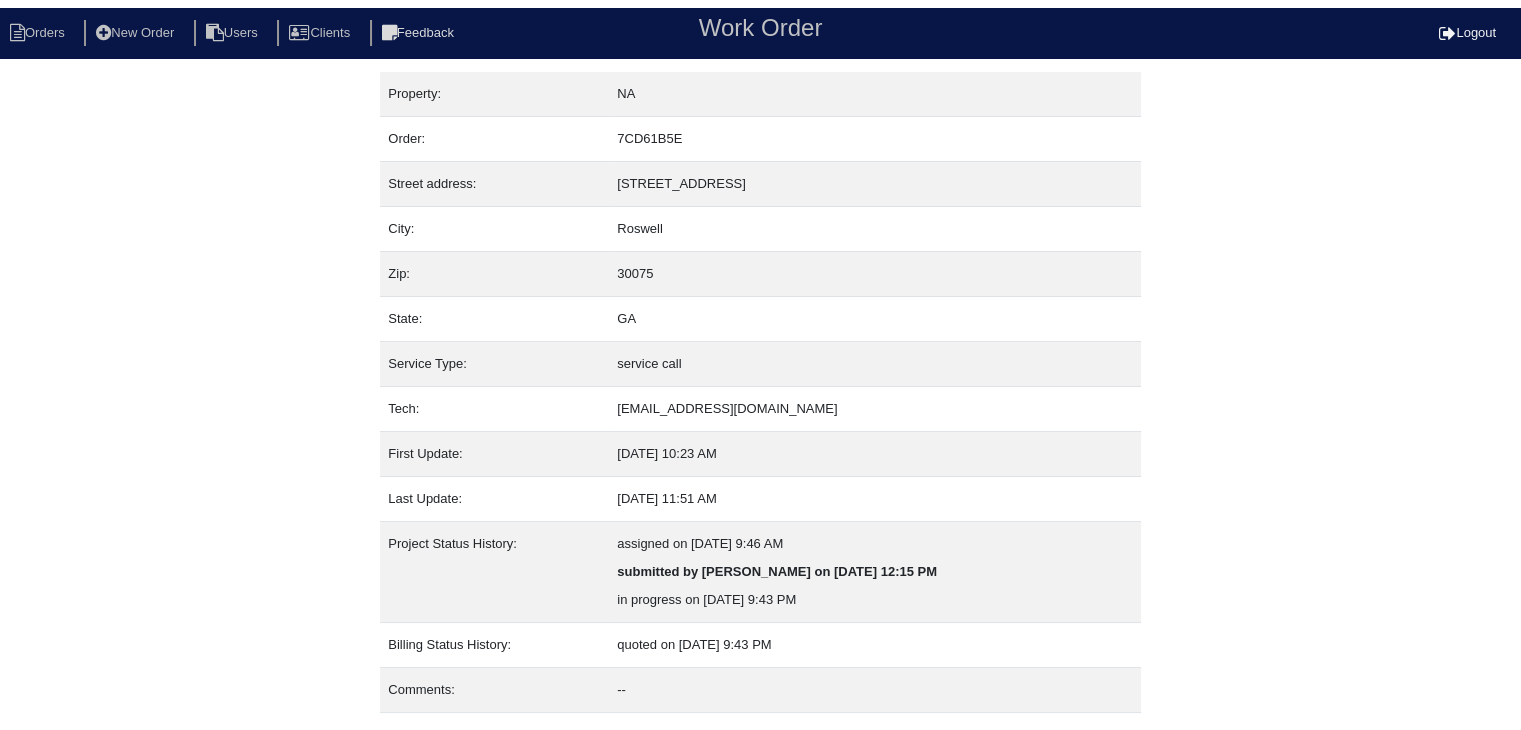 scroll, scrollTop: 40, scrollLeft: 0, axis: vertical 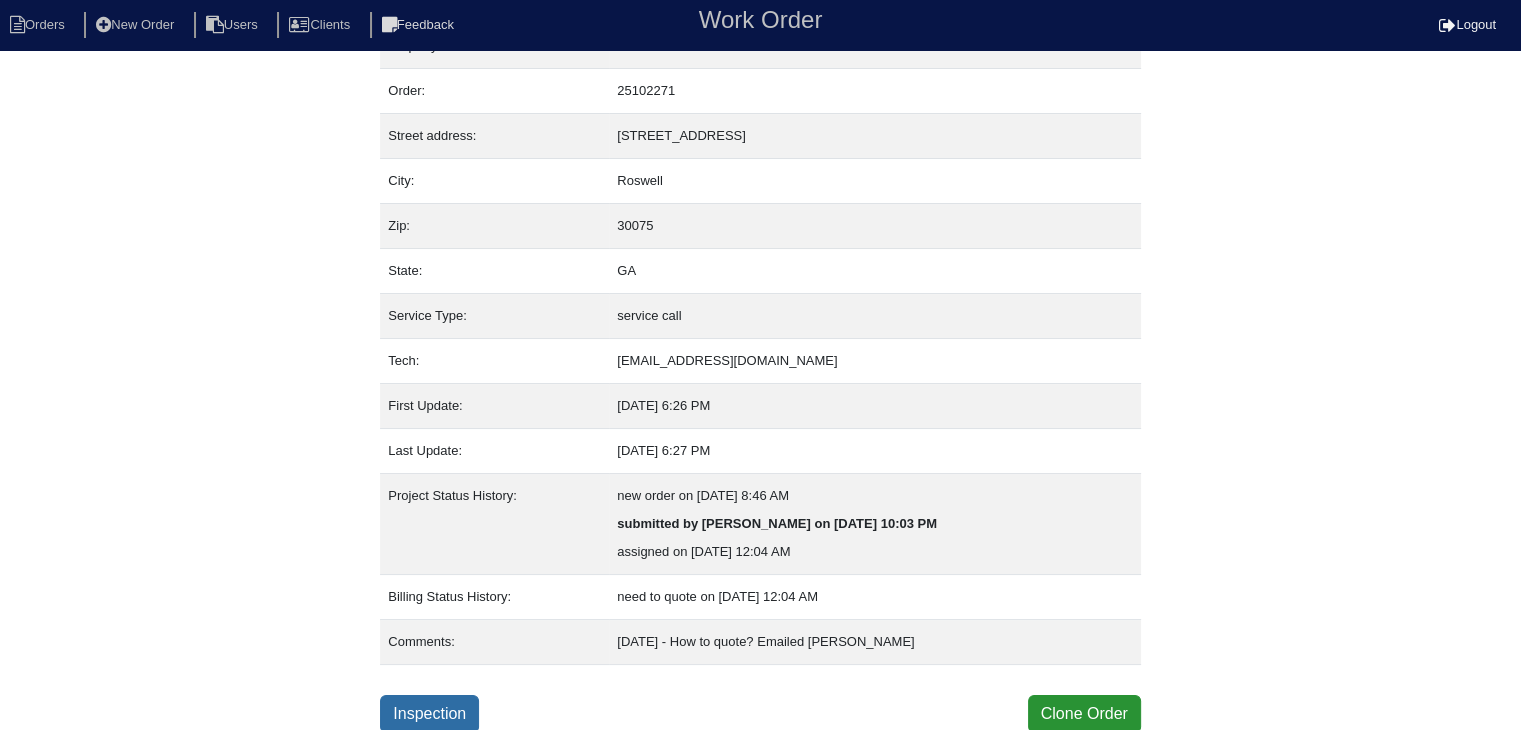 click on "Inspection" at bounding box center [429, 714] 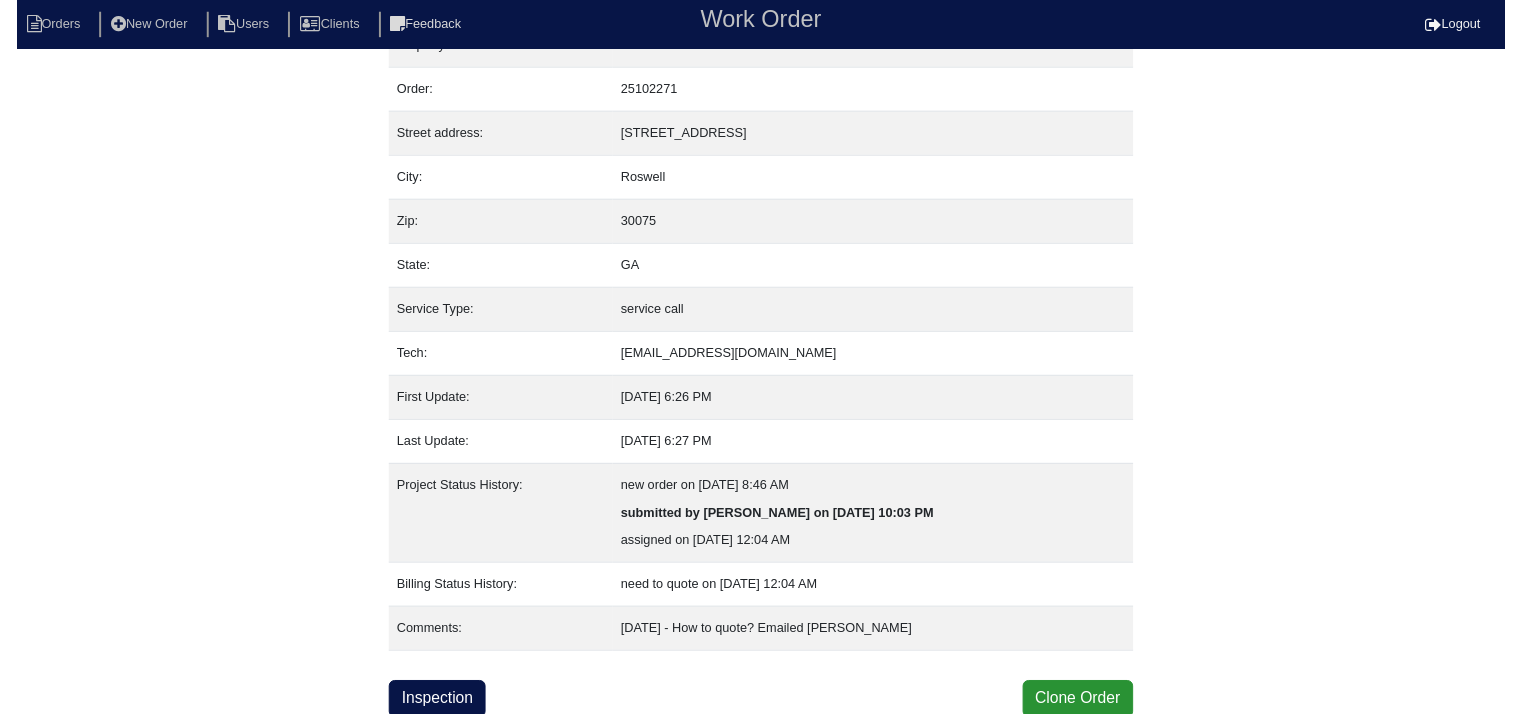 scroll, scrollTop: 0, scrollLeft: 0, axis: both 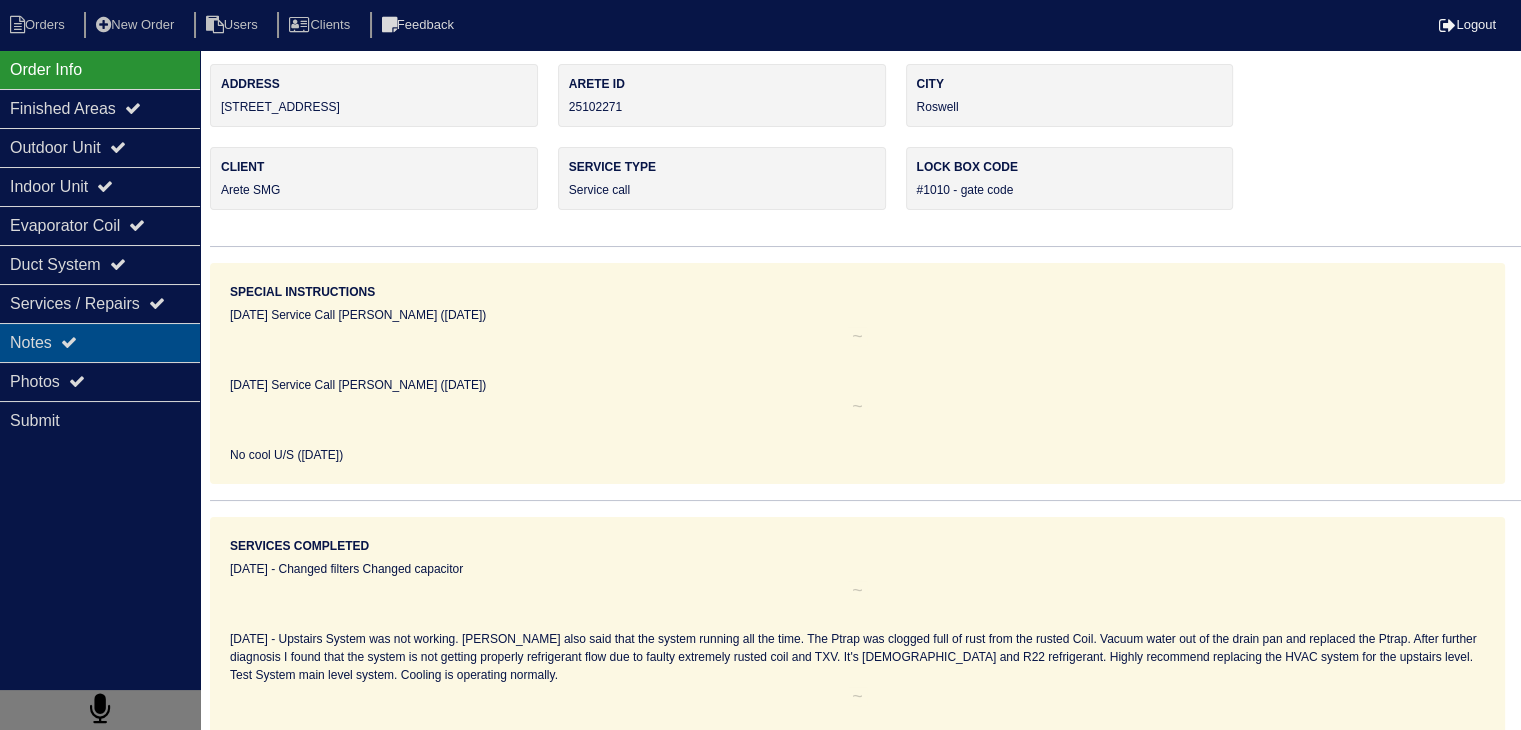 click on "Notes" at bounding box center (100, 342) 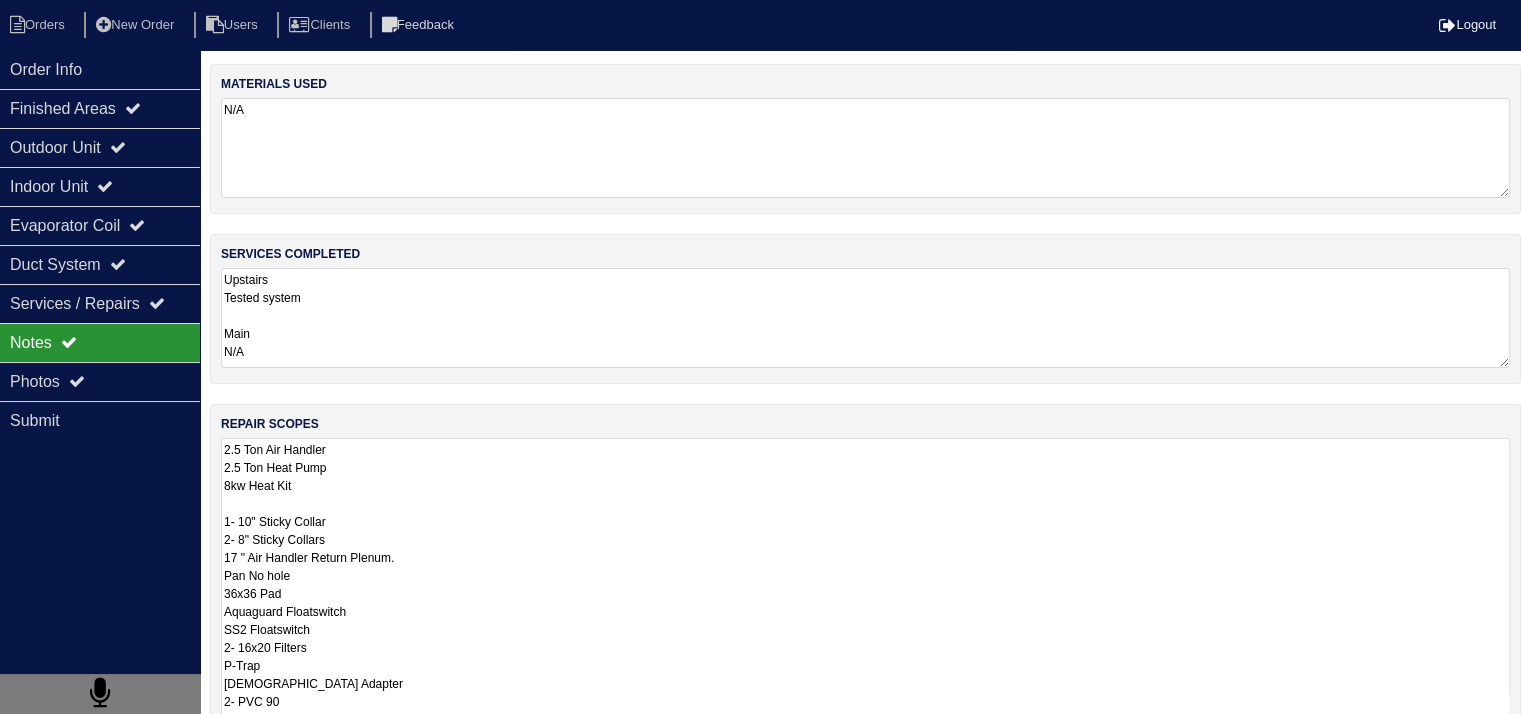 click on "2.5 Ton Air Handler
2.5 Ton Heat Pump
8kw Heat Kit
1- 10" Sticky Collar
2- 8" Sticky Collars
17 " Air Handler Return Plenum.
Pan No hole
36x36 Pad
Aquaguard Floatswitch
SS2 Floatswitch
2- 16x20 Filters
P-Trap
[DEMOGRAPHIC_DATA] Adapter
2- PVC 90
2- PVC Couplings
1- PVC Tee
1- PVC Cap" at bounding box center [865, 602] 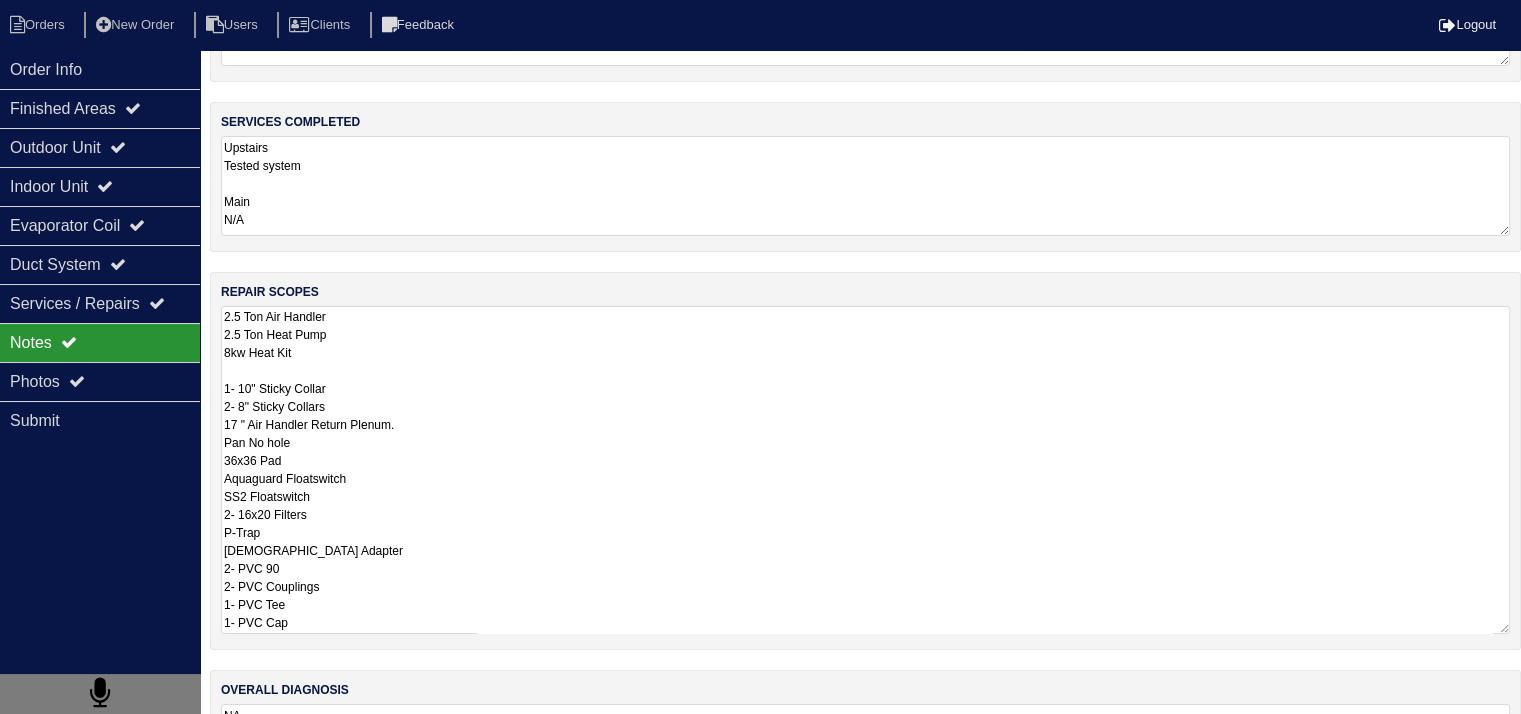 scroll, scrollTop: 253, scrollLeft: 0, axis: vertical 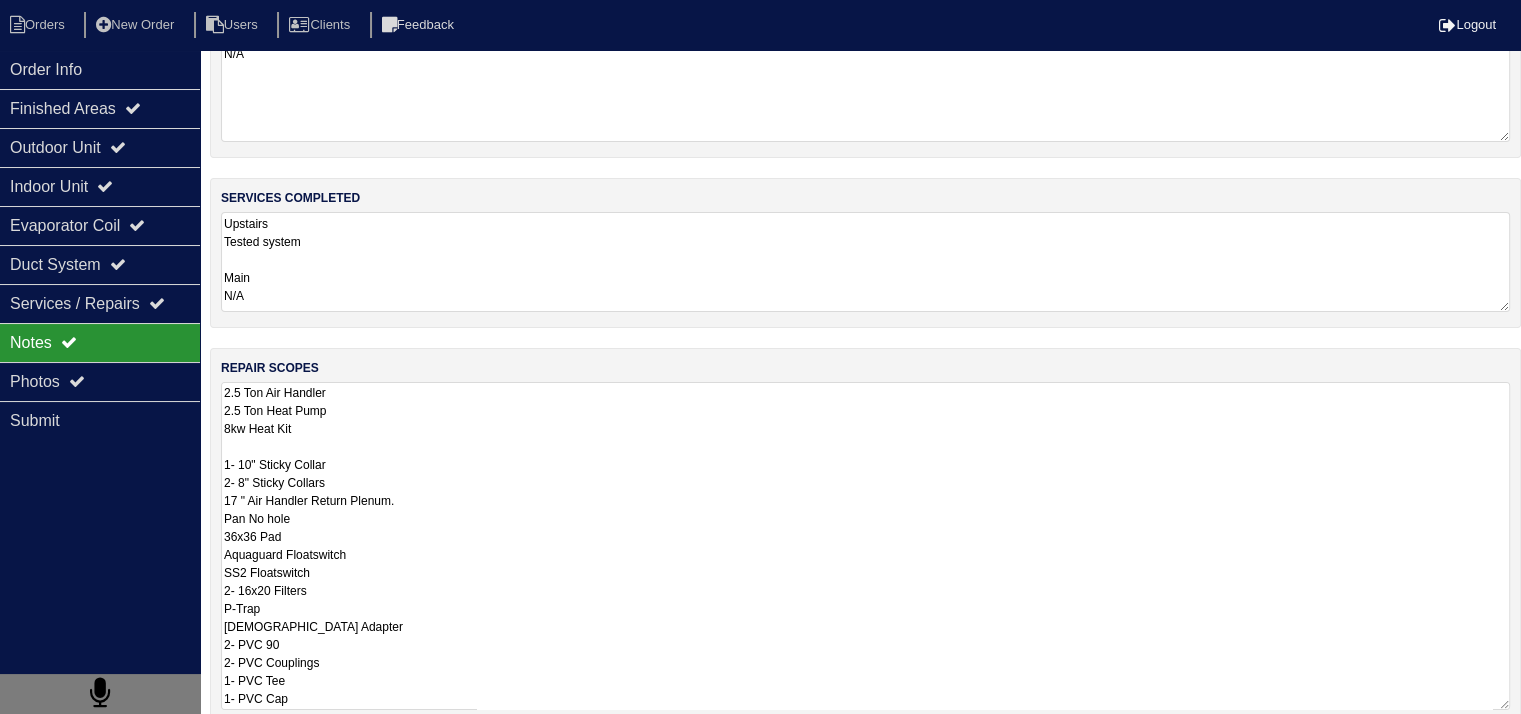 click on "NA
[DATE]
When I arrived they stated they wanted to have the system quoted for replacement system is a 2005 r22 and is very rusted
The main level thermostat was satisfied they stated it was working and didn't want me to test it" at bounding box center (865, 830) 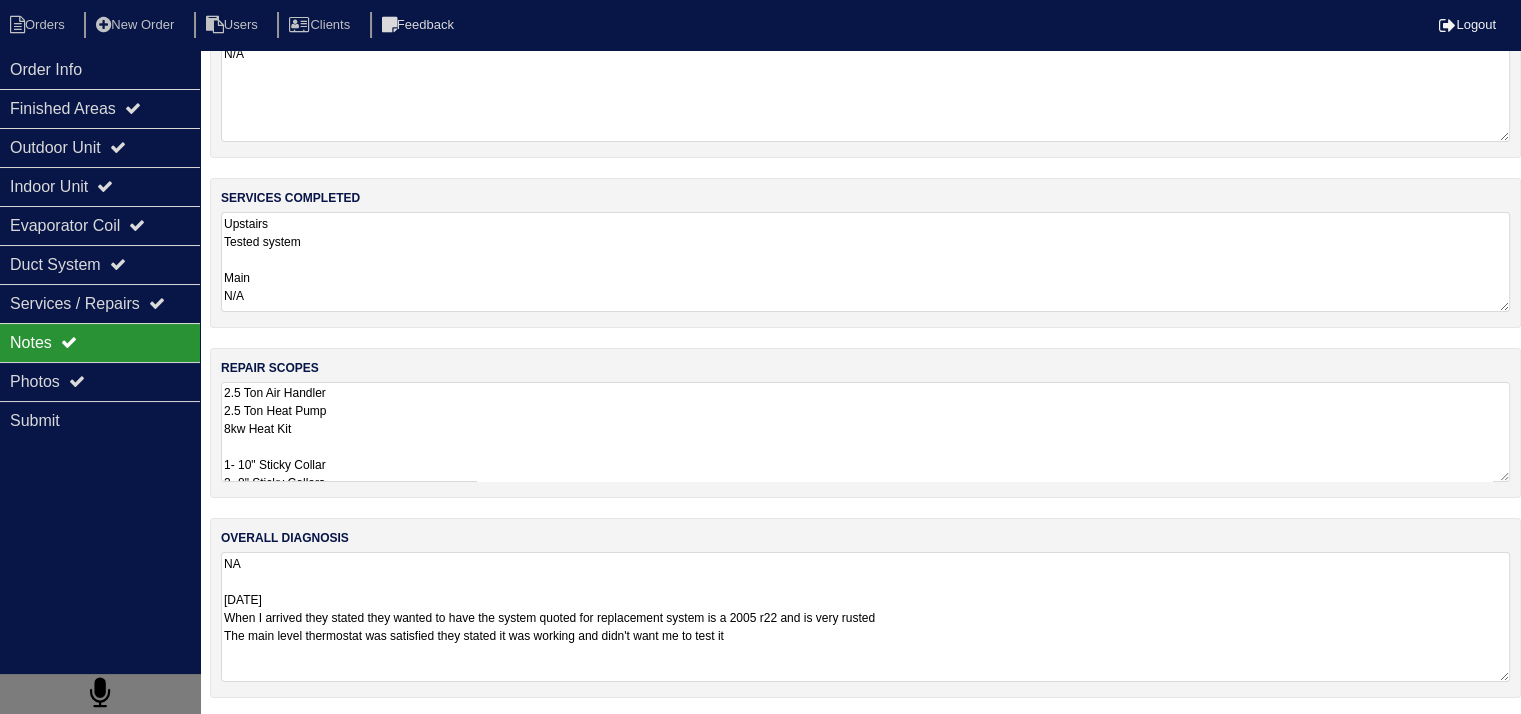 click on "NA
[DATE]
When I arrived they stated they wanted to have the system quoted for replacement system is a 2005 r22 and is very rusted
The main level thermostat was satisfied they stated it was working and didn't want me to test it" at bounding box center (865, 617) 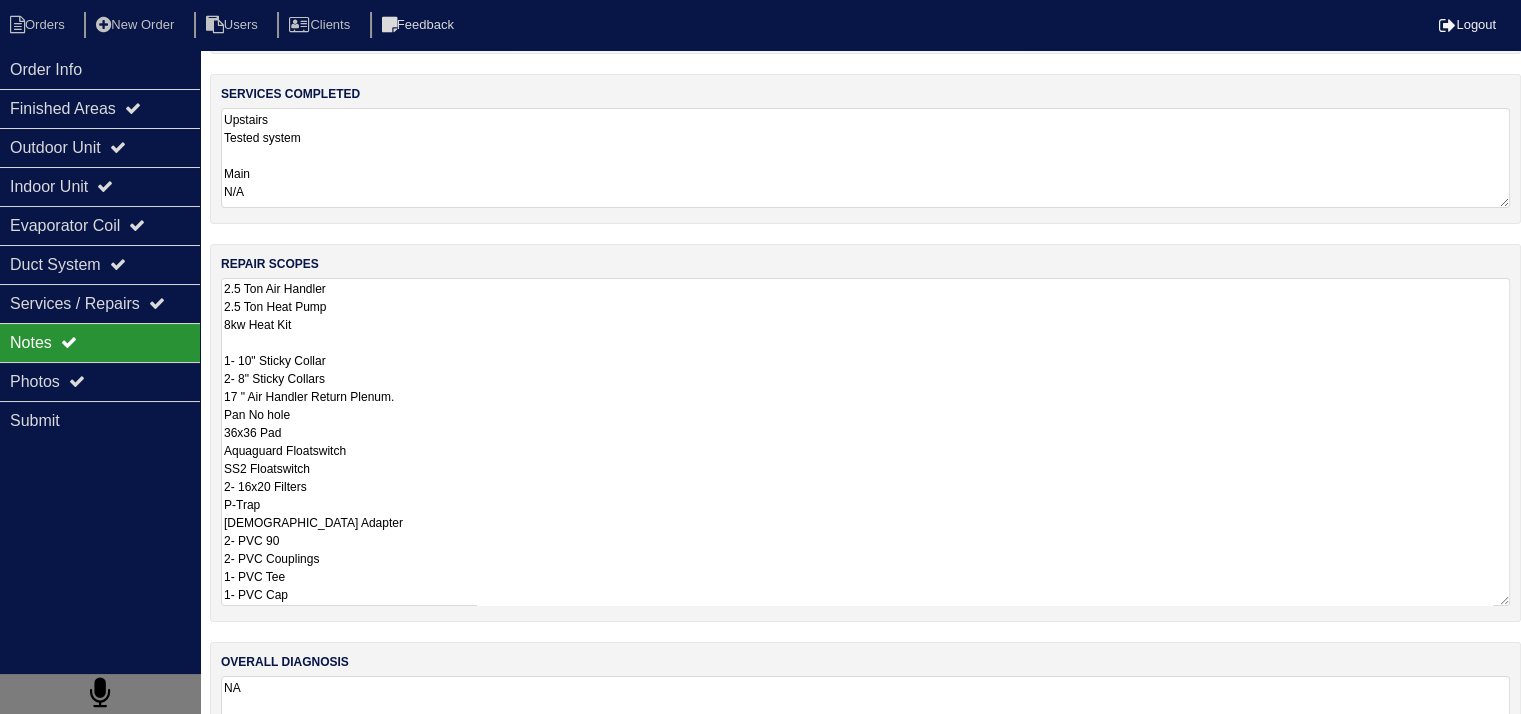scroll, scrollTop: 253, scrollLeft: 0, axis: vertical 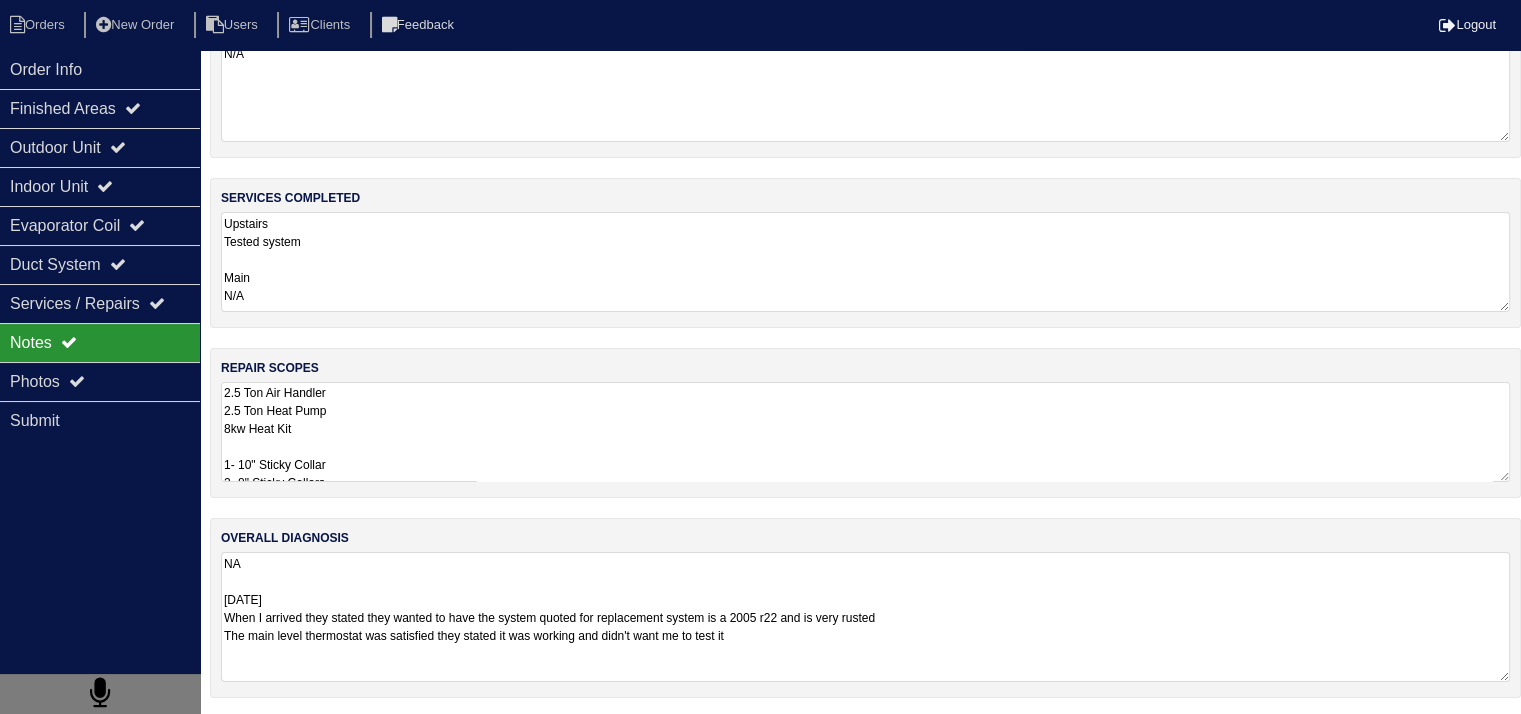click on "NA
06-27-25
When I arrived they stated they wanted to have the system quoted for replacement system is a 2005 r22 and is very rusted
The main level thermostat was satisfied they stated it was working and didn't want me to test it" at bounding box center [865, 617] 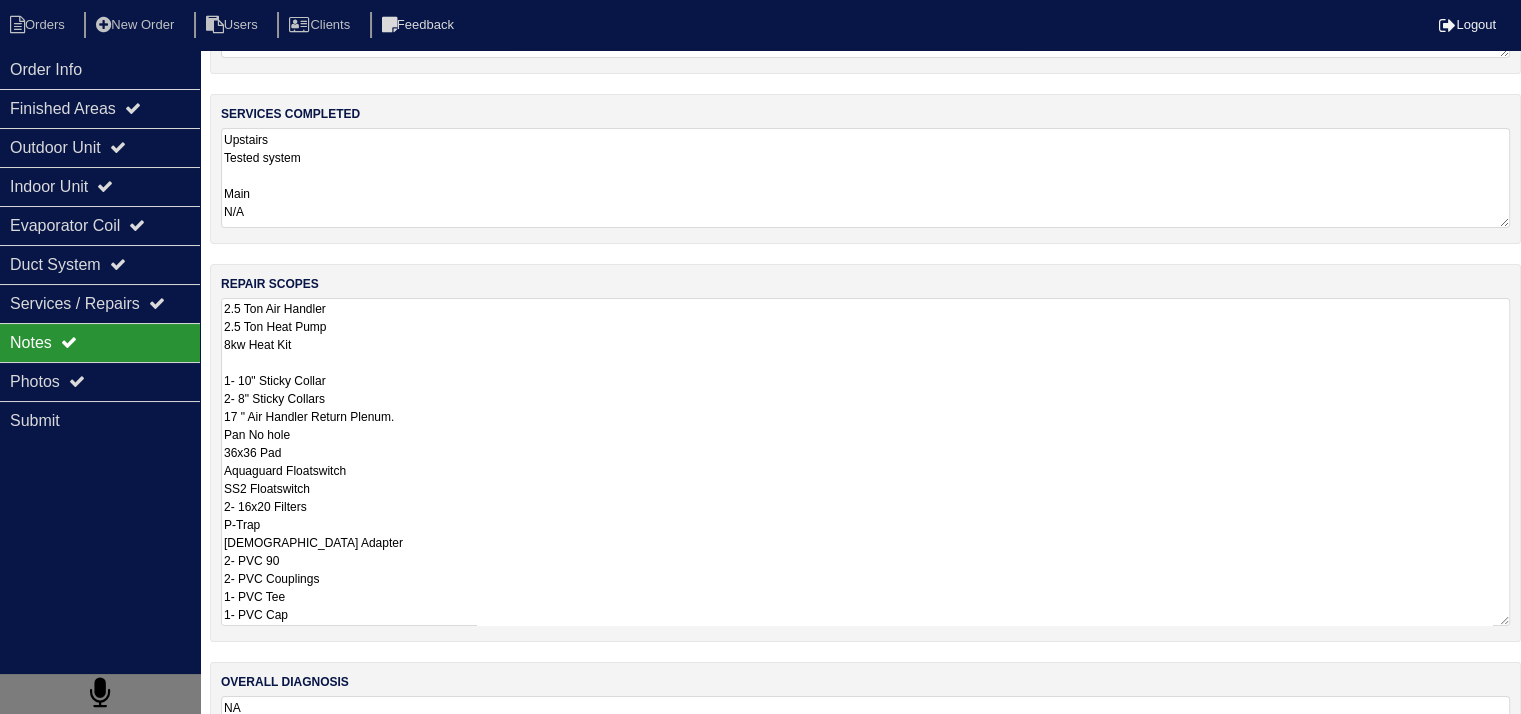 scroll, scrollTop: 253, scrollLeft: 0, axis: vertical 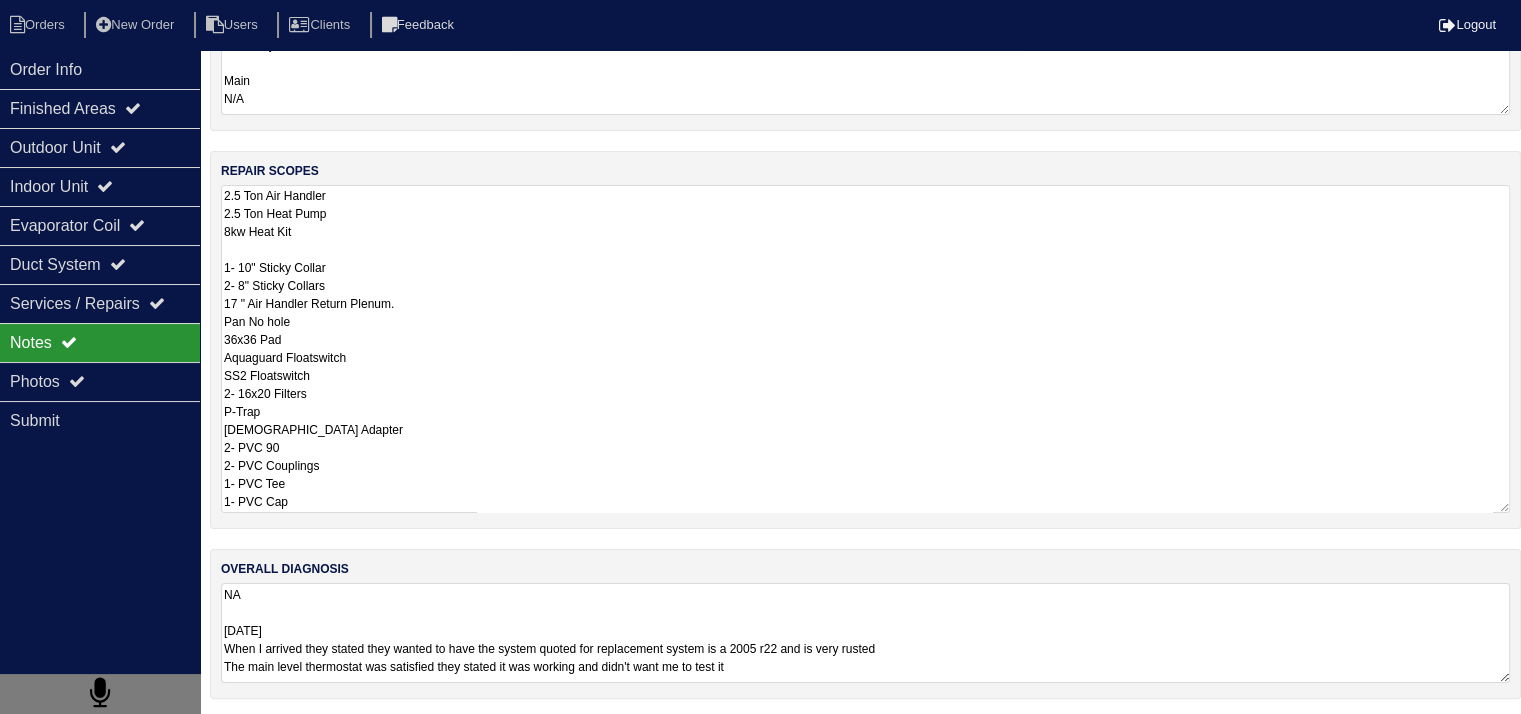 click on "NA
06-27-25
When I arrived they stated they wanted to have the system quoted for replacement system is a 2005 r22 and is very rusted
The main level thermostat was satisfied they stated it was working and didn't want me to test it" at bounding box center (865, 633) 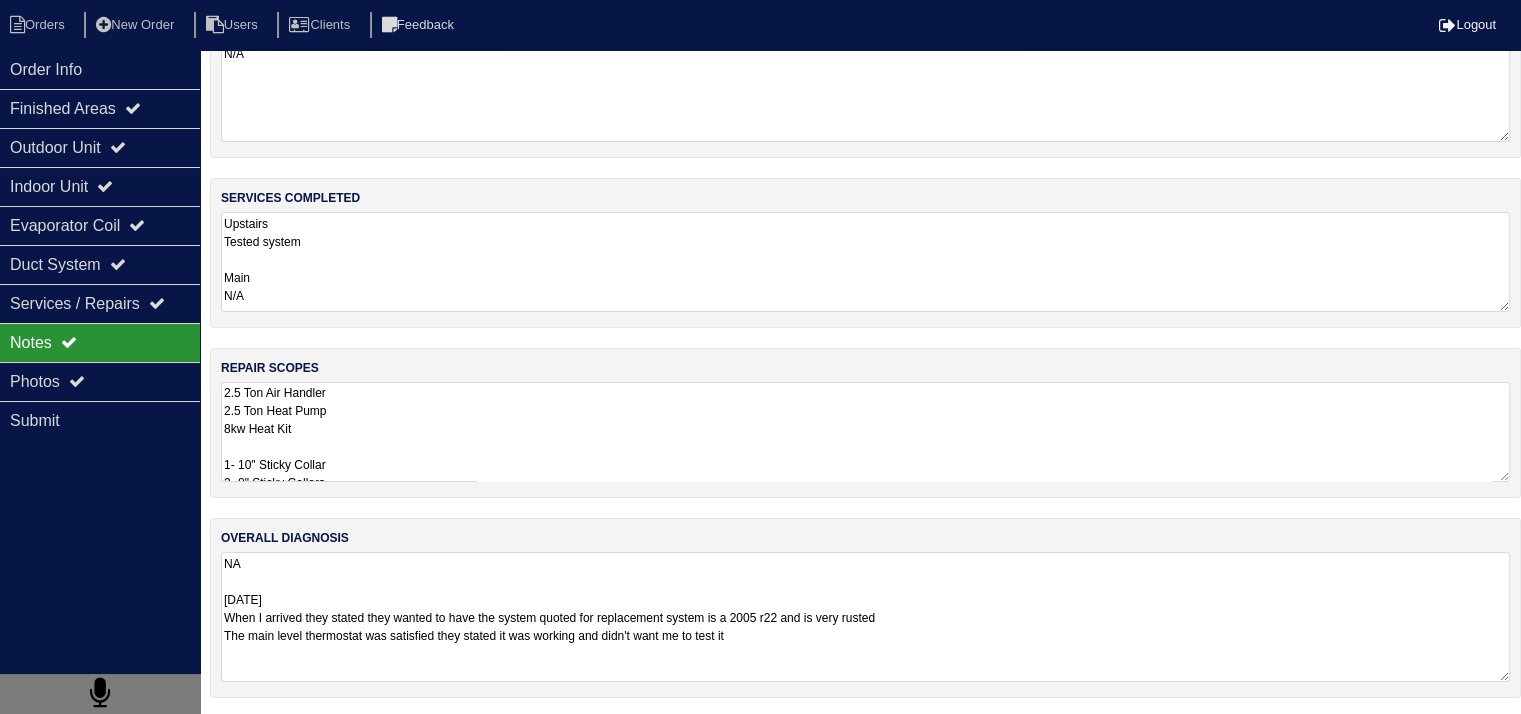 click on "2.5 Ton Air Handler
2.5 Ton Heat Pump
8kw Heat Kit
1- 10" Sticky Collar
2- 8" Sticky Collars
17 " Air Handler Return Plenum.
Pan No hole
36x36 Pad
Aquaguard Floatswitch
SS2 Floatswitch
2- 16x20 Filters
P-Trap
[DEMOGRAPHIC_DATA] Adapter
2- PVC 90
2- PVC Couplings
1- PVC Tee
1- PVC Cap" at bounding box center [865, 432] 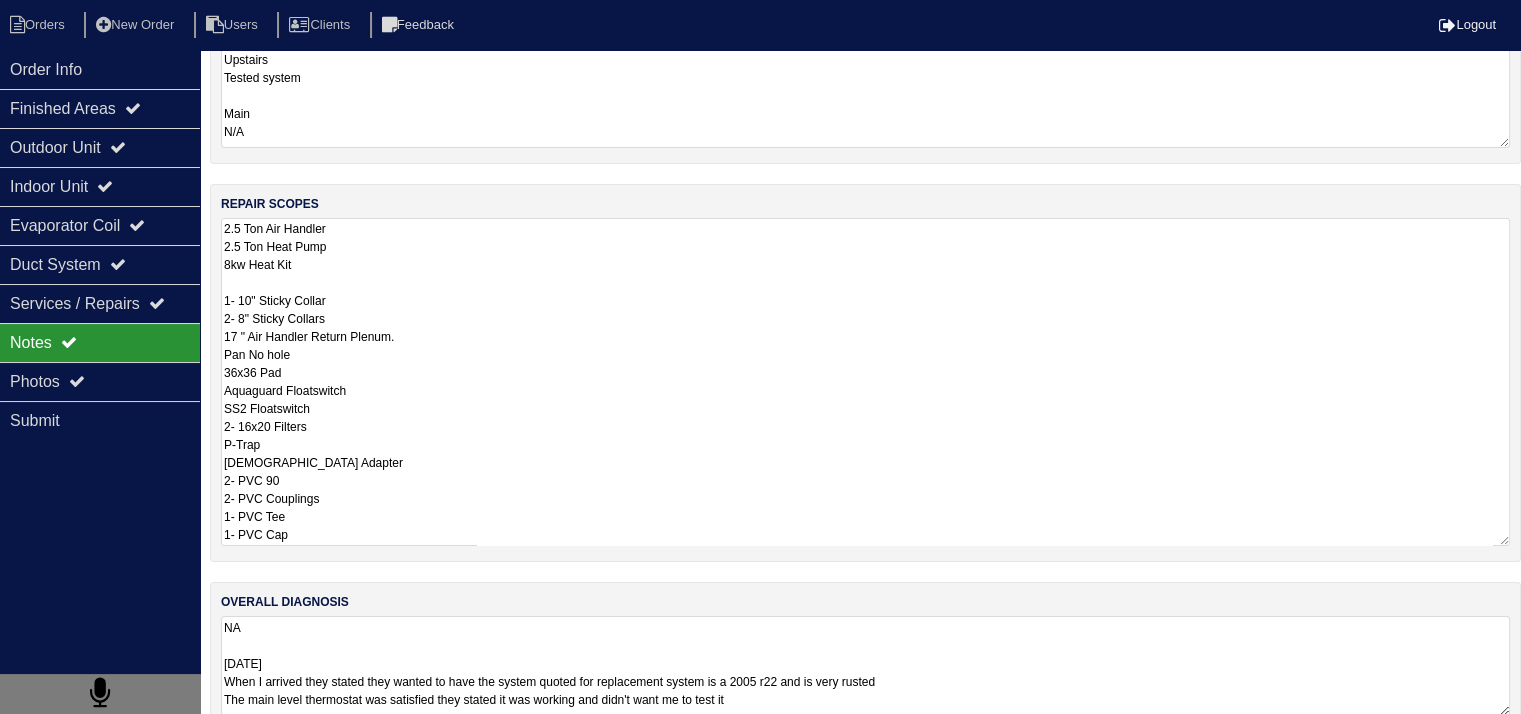 scroll, scrollTop: 253, scrollLeft: 0, axis: vertical 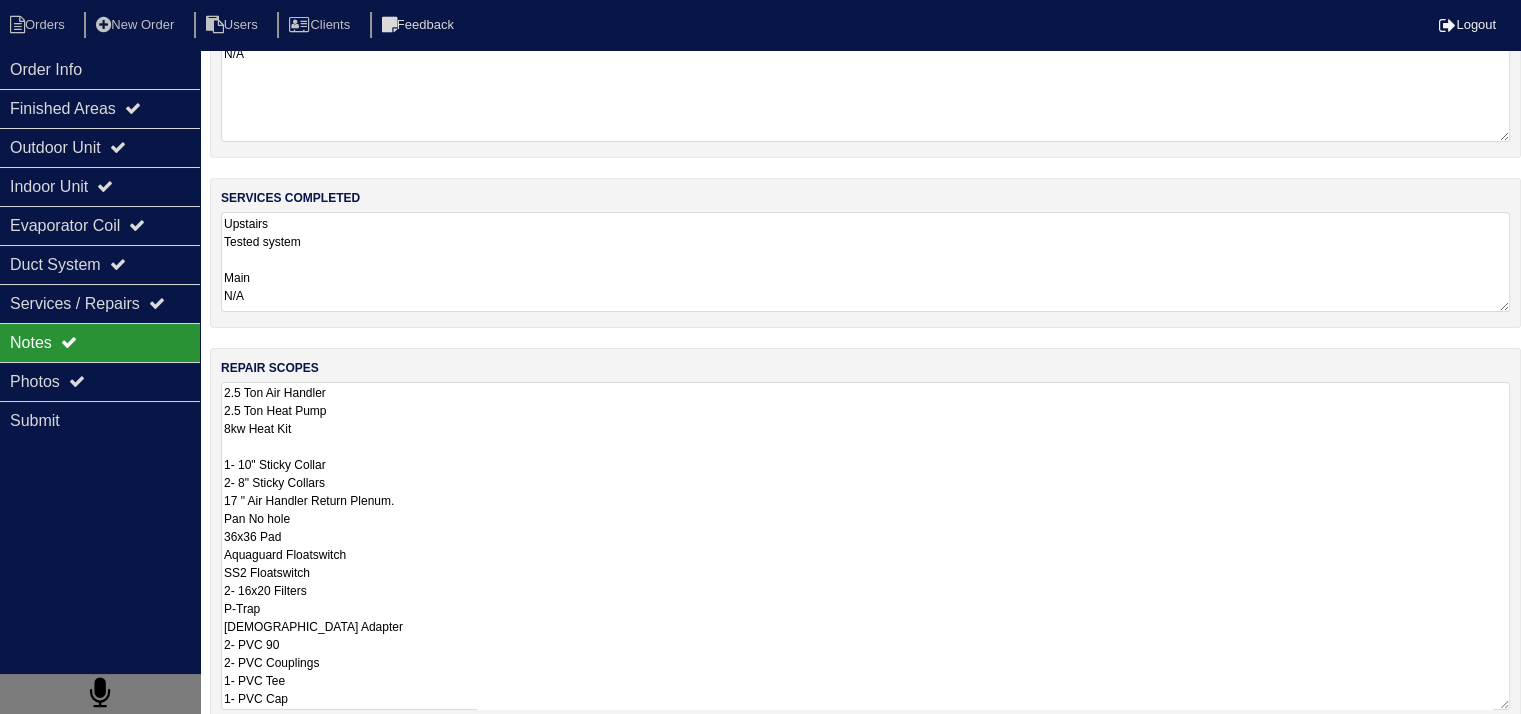 click on "NA
06-27-25
When I arrived they stated they wanted to have the system quoted for replacement system is a 2005 r22 and is very rusted
The main level thermostat was satisfied they stated it was working and didn't want me to test it" at bounding box center [865, 830] 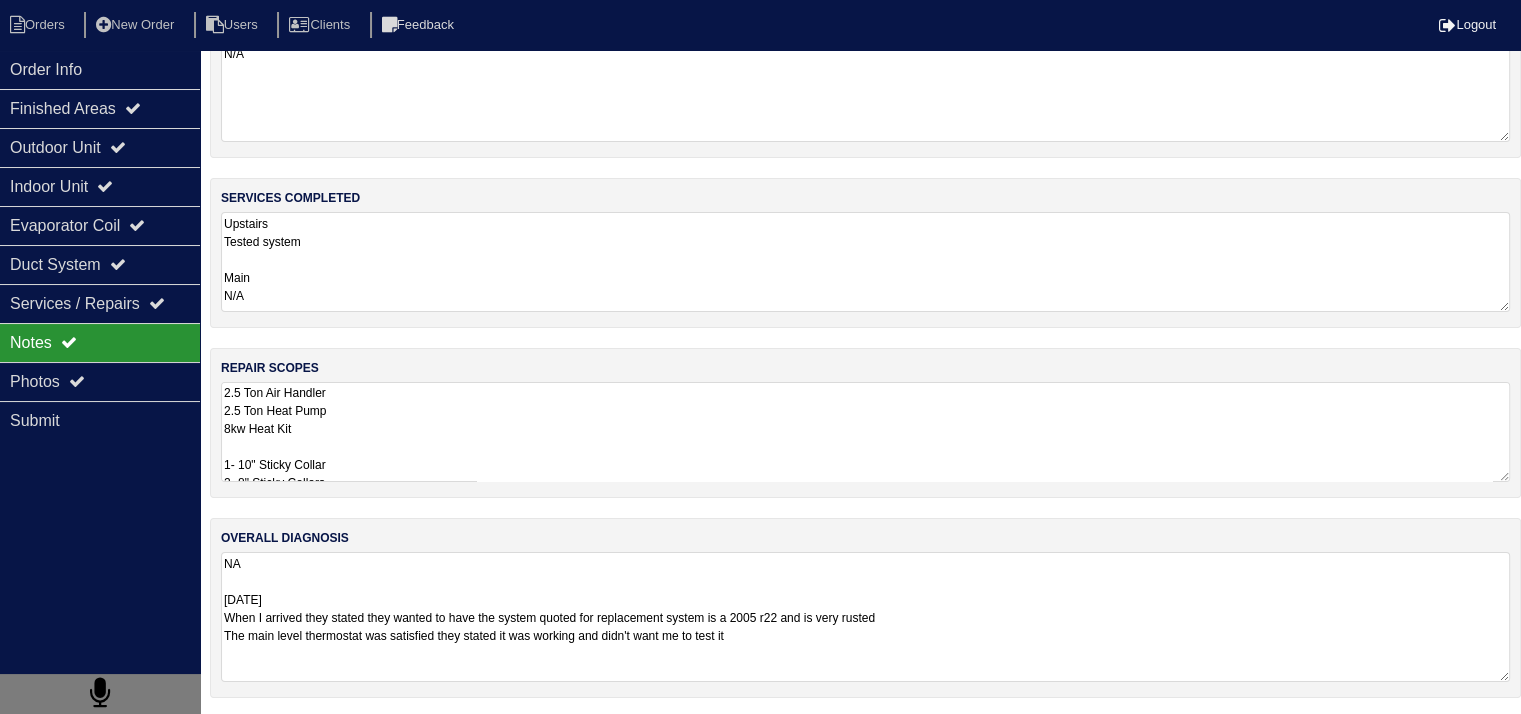 drag, startPoint x: 224, startPoint y: 599, endPoint x: 288, endPoint y: 595, distance: 64.12488 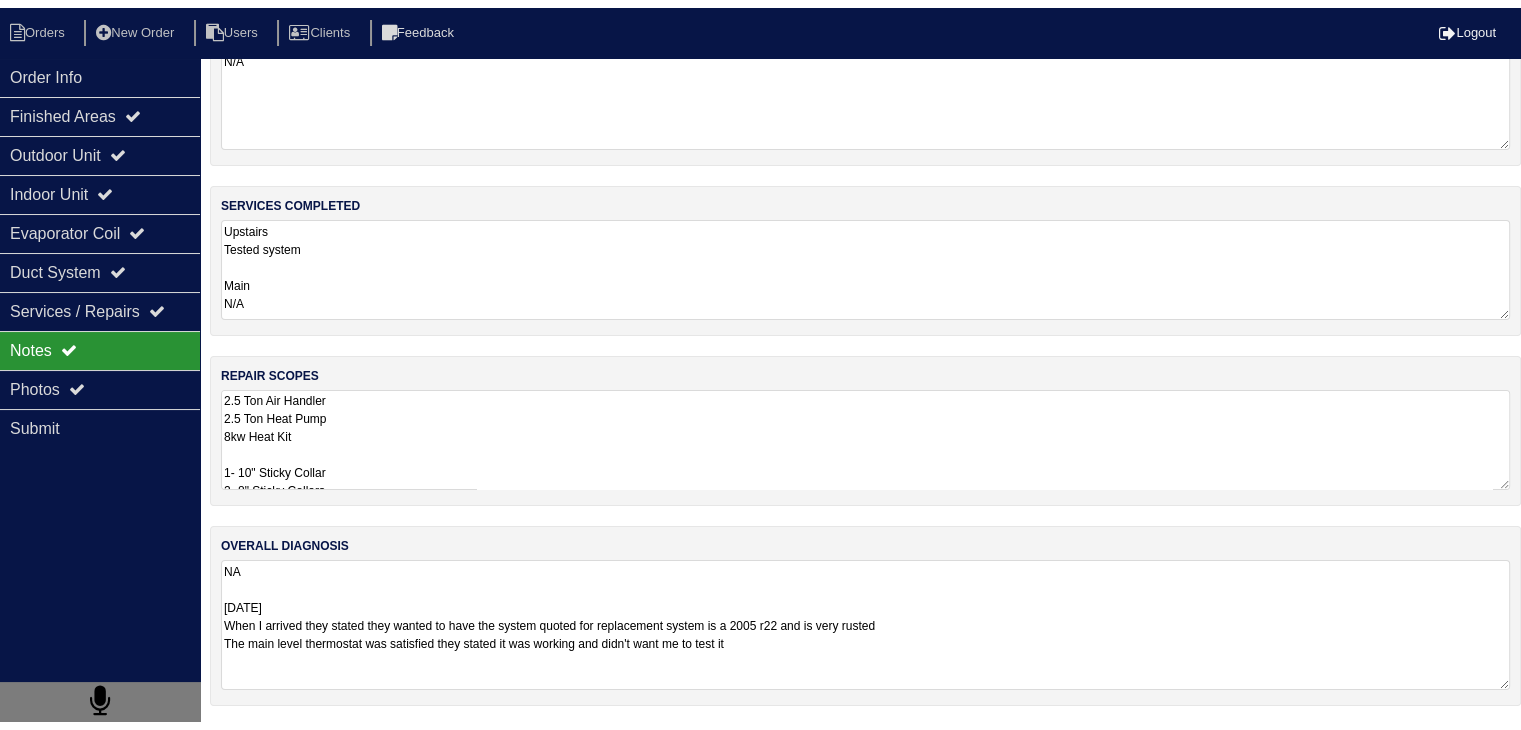 scroll, scrollTop: 1, scrollLeft: 0, axis: vertical 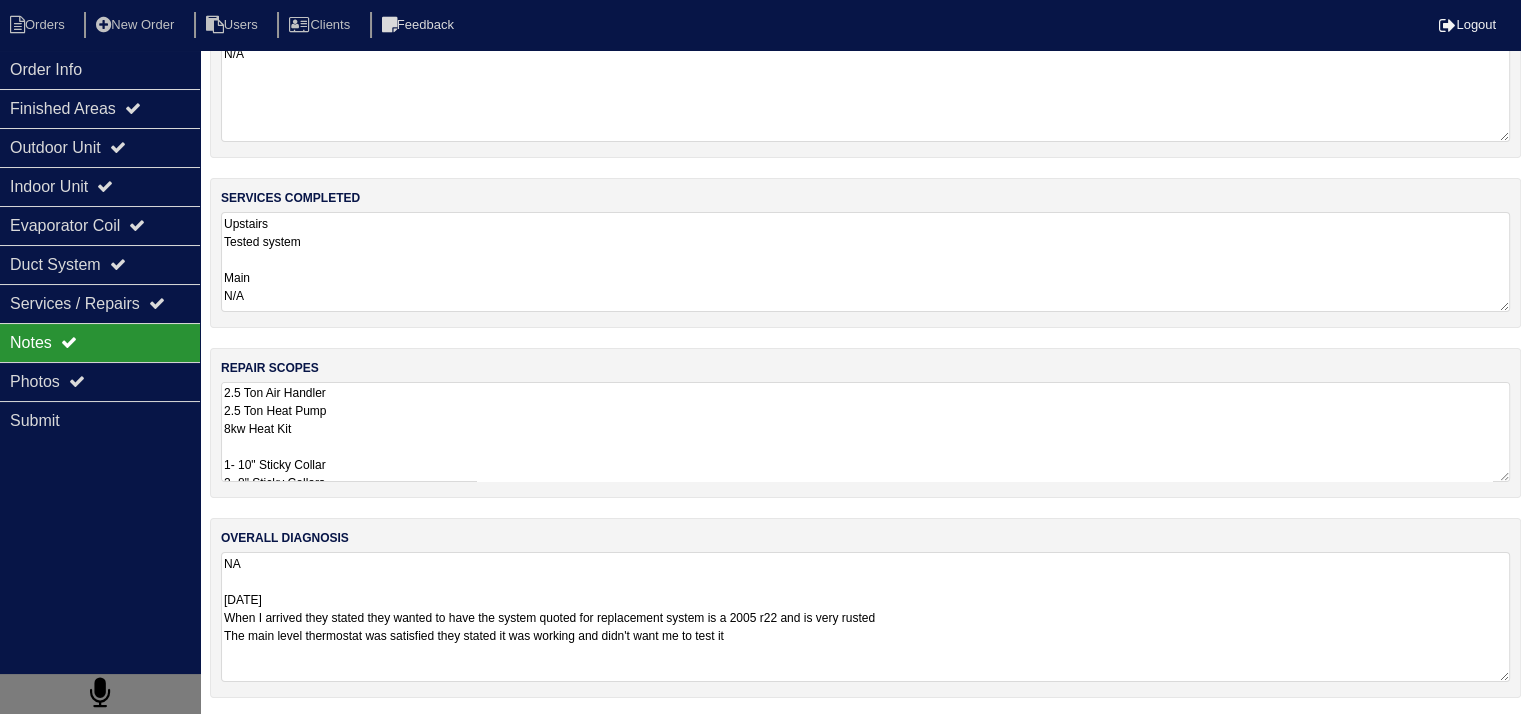 drag, startPoint x: 225, startPoint y: 613, endPoint x: 897, endPoint y: 627, distance: 672.1458 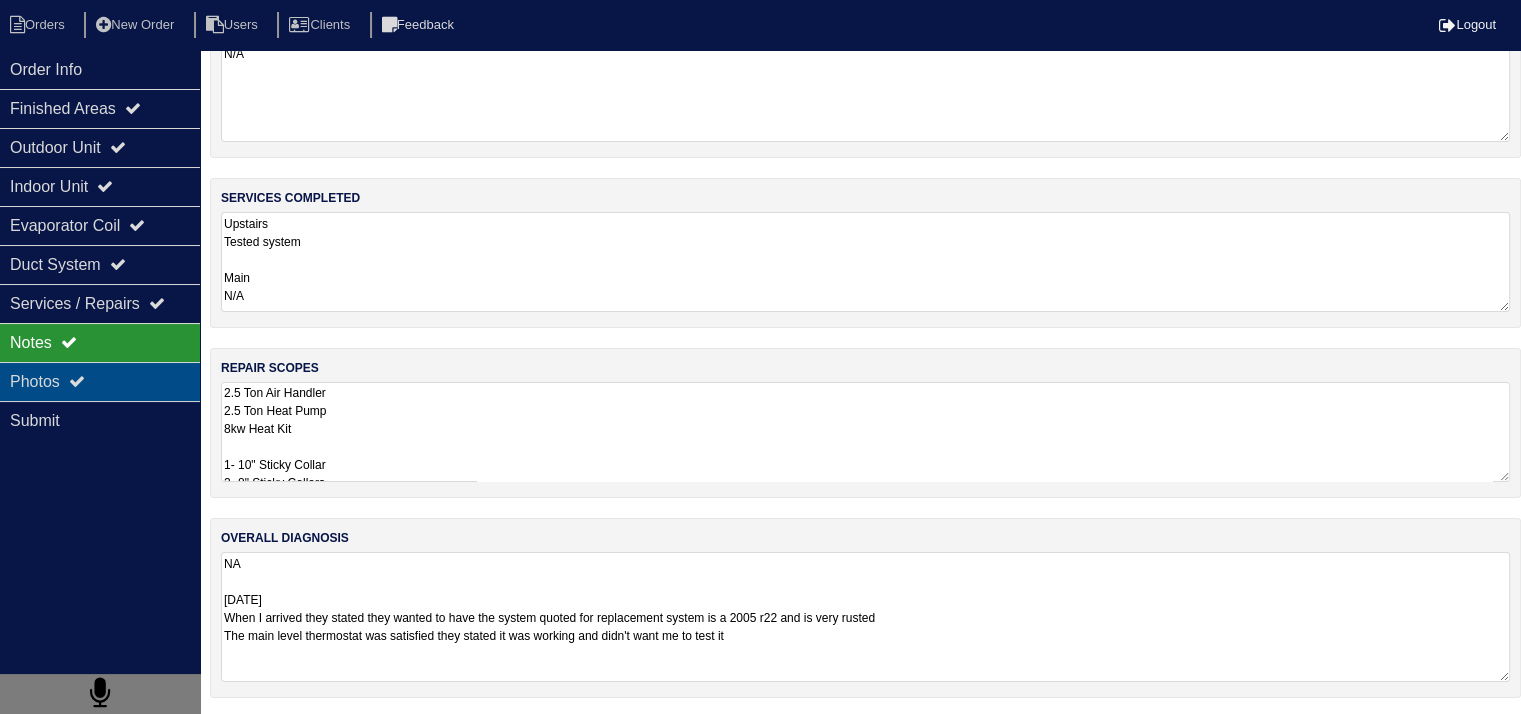 click on "Photos" at bounding box center (100, 381) 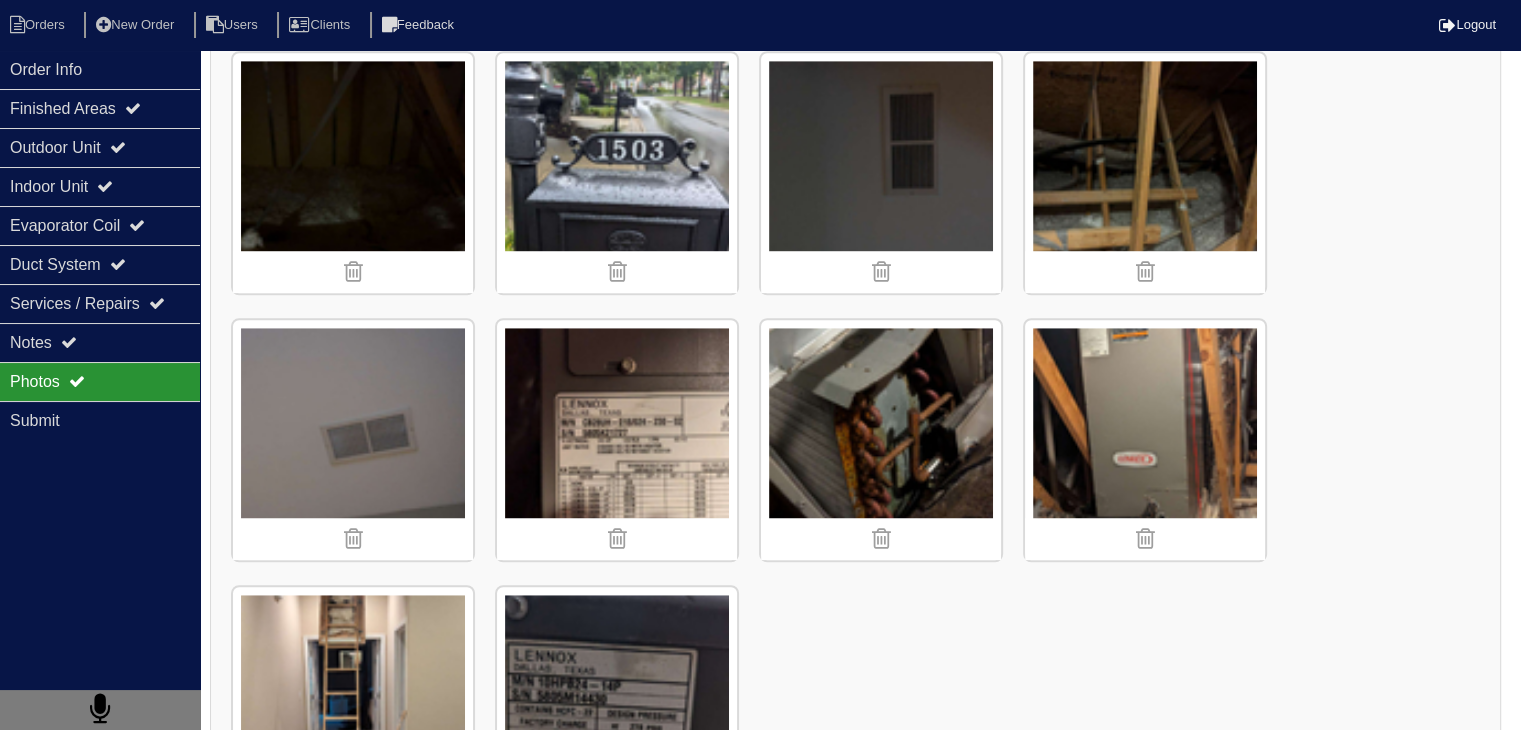 scroll, scrollTop: 1518, scrollLeft: 0, axis: vertical 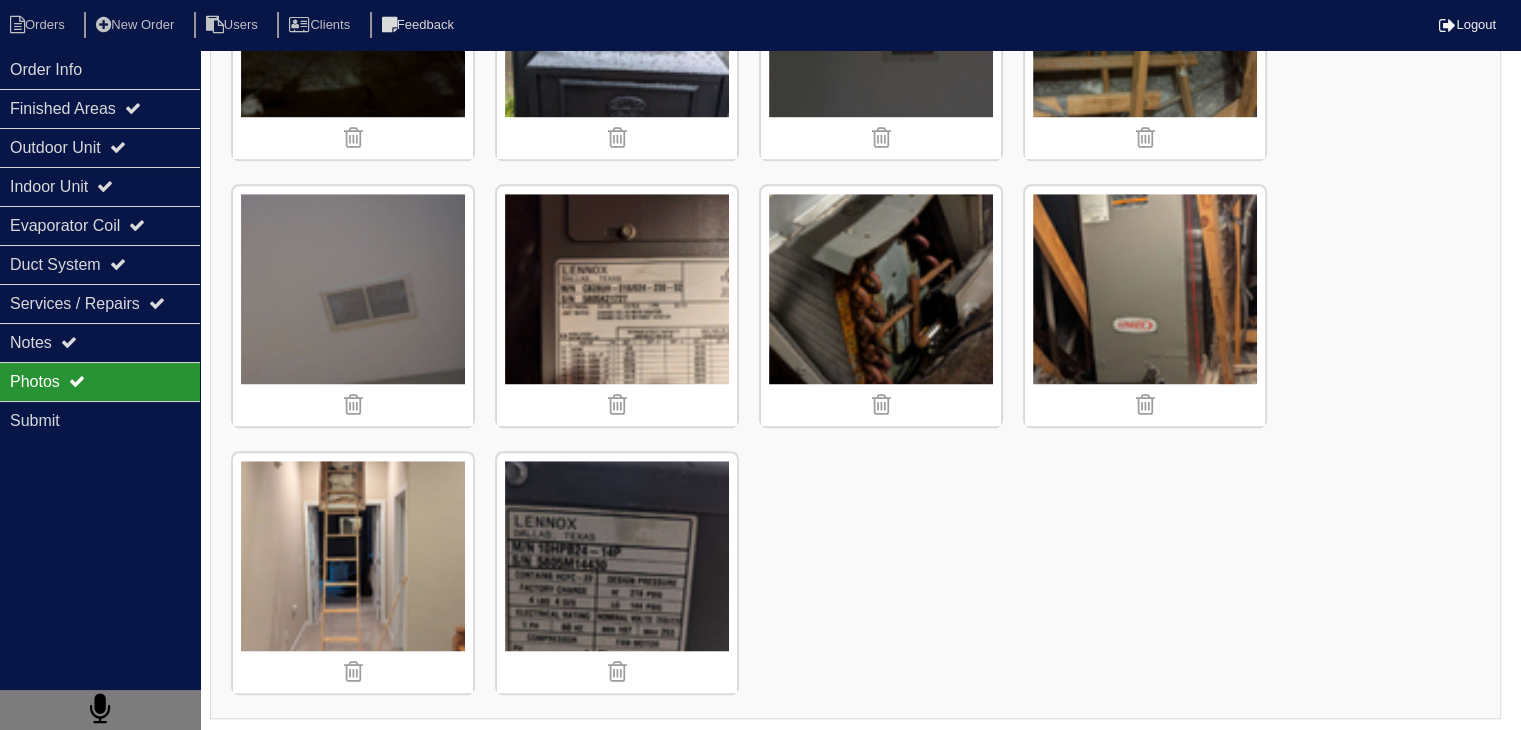 click on "Uploaded" at bounding box center (855, -250) 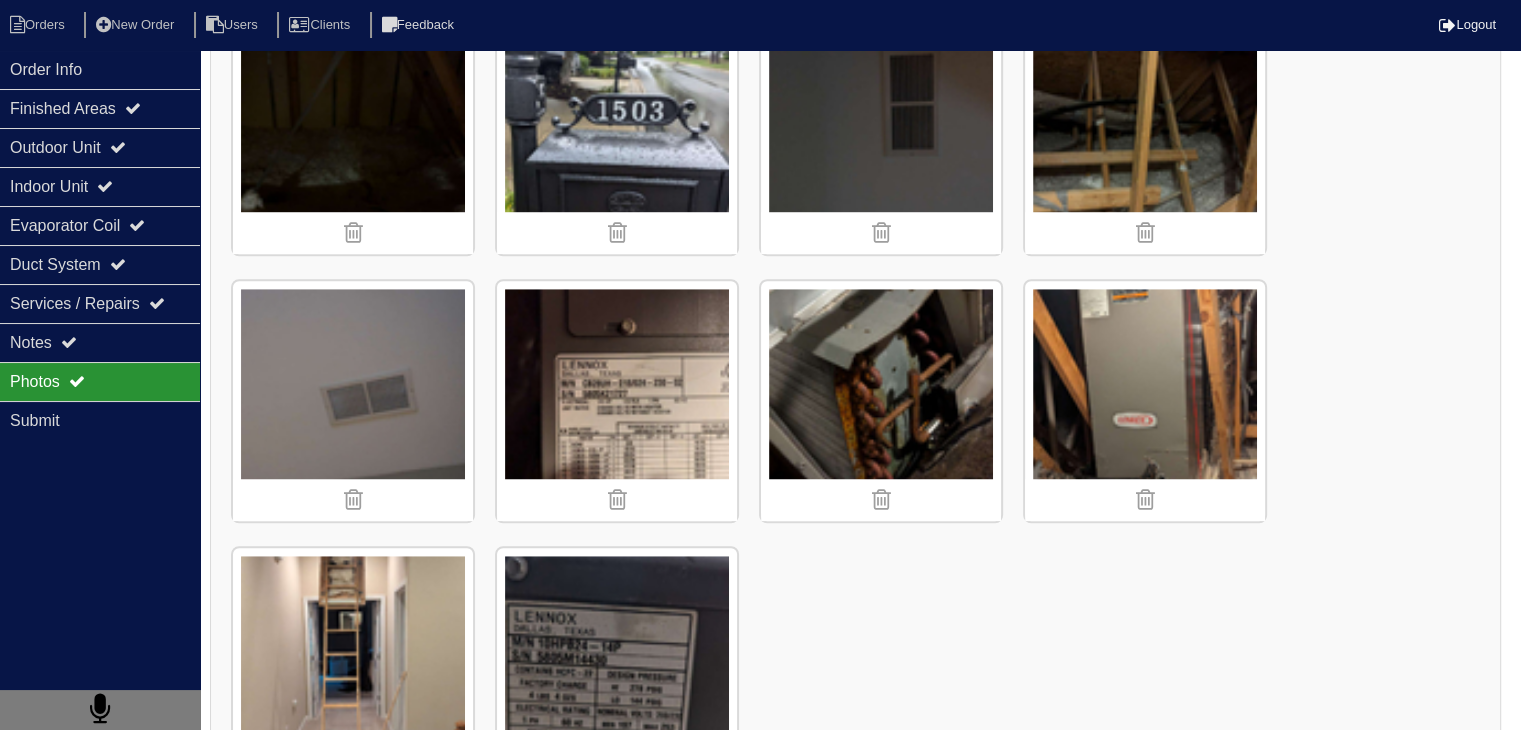scroll, scrollTop: 1518, scrollLeft: 0, axis: vertical 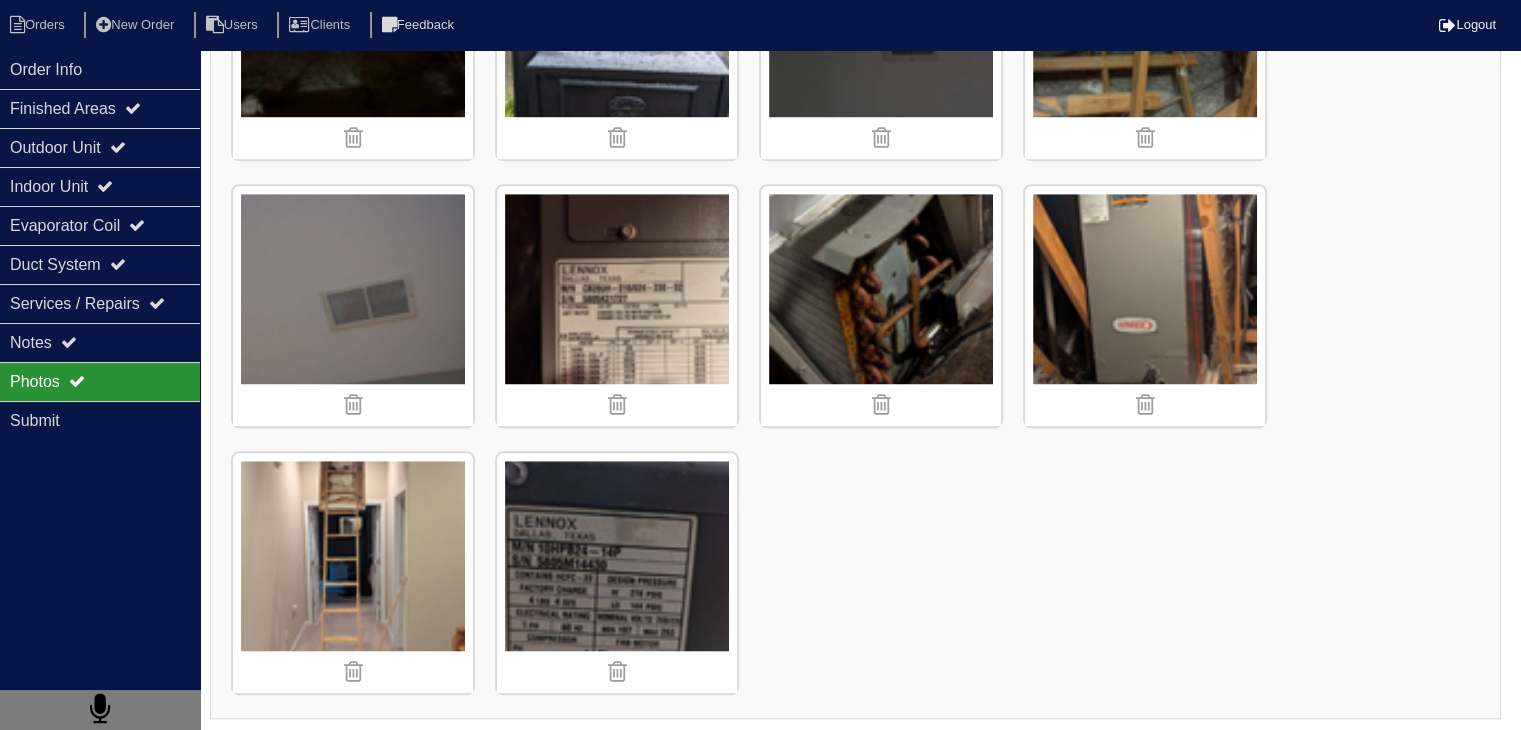 click on "Uploaded" at bounding box center [855, -250] 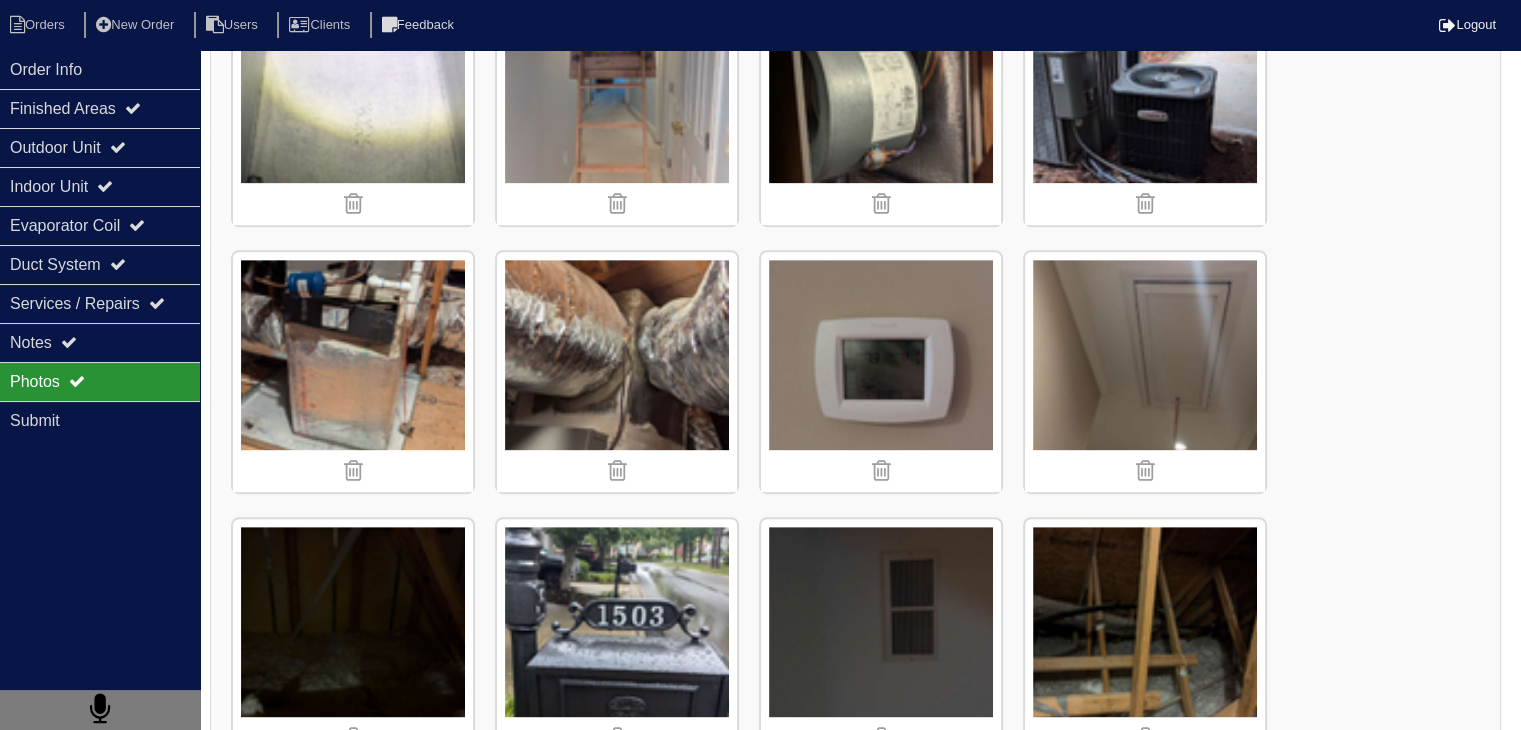scroll, scrollTop: 318, scrollLeft: 0, axis: vertical 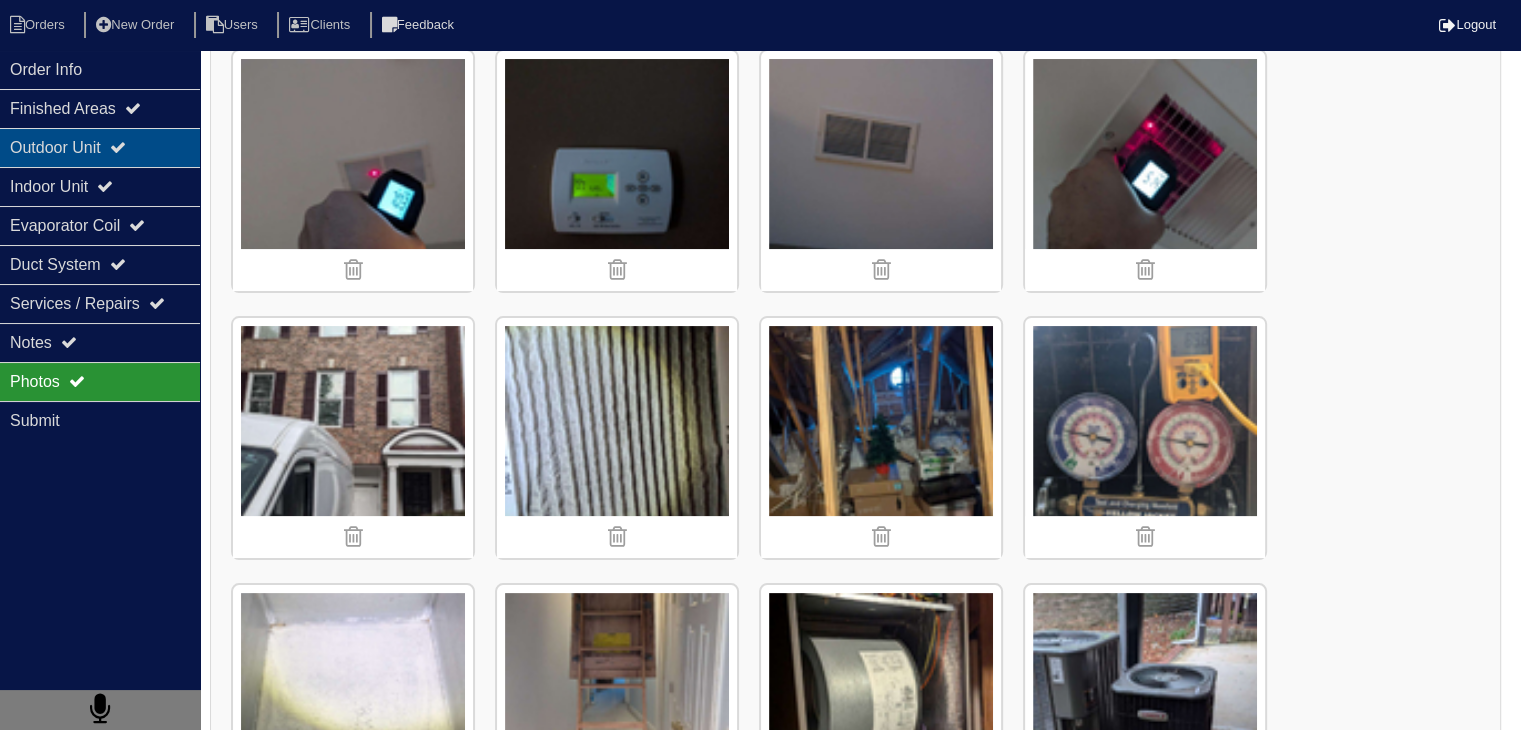 click on "Outdoor Unit" at bounding box center (100, 147) 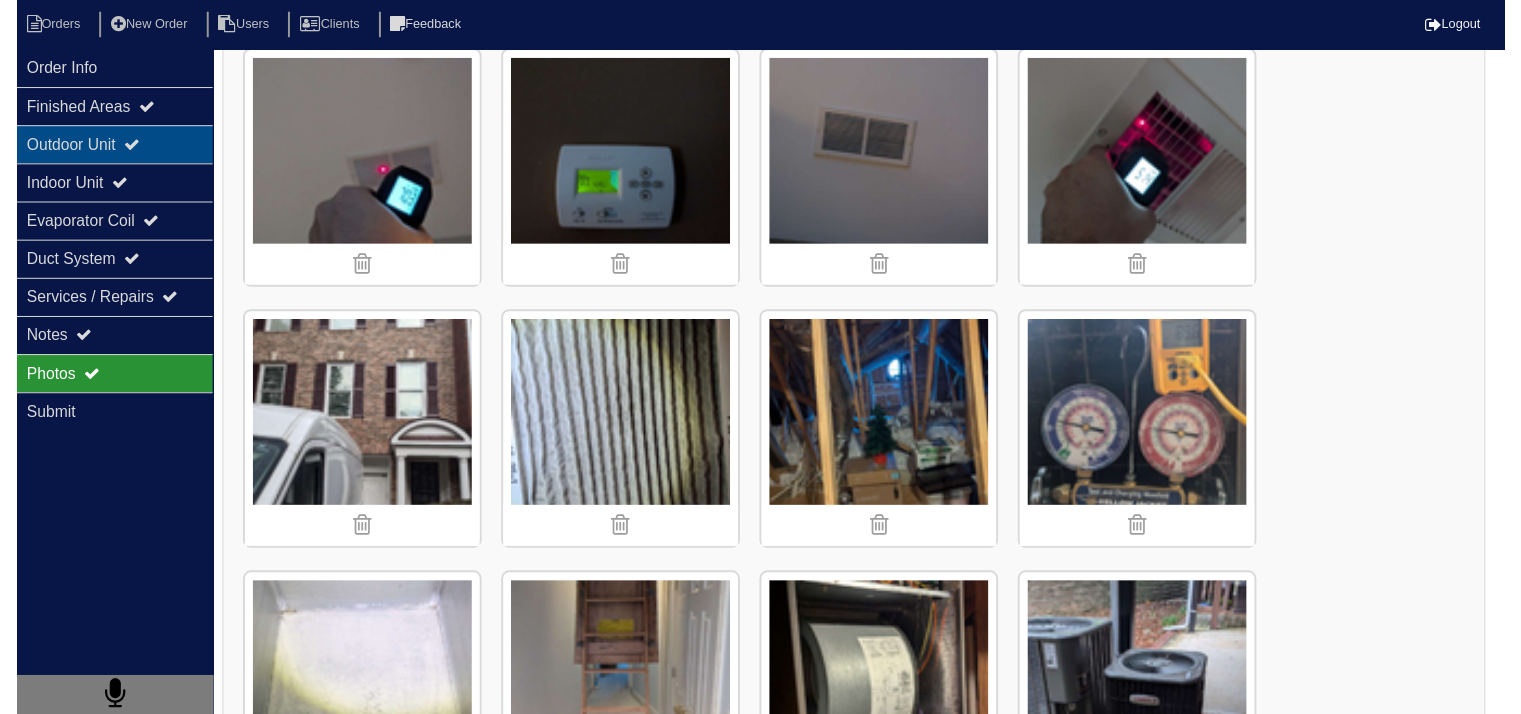 scroll, scrollTop: 0, scrollLeft: 0, axis: both 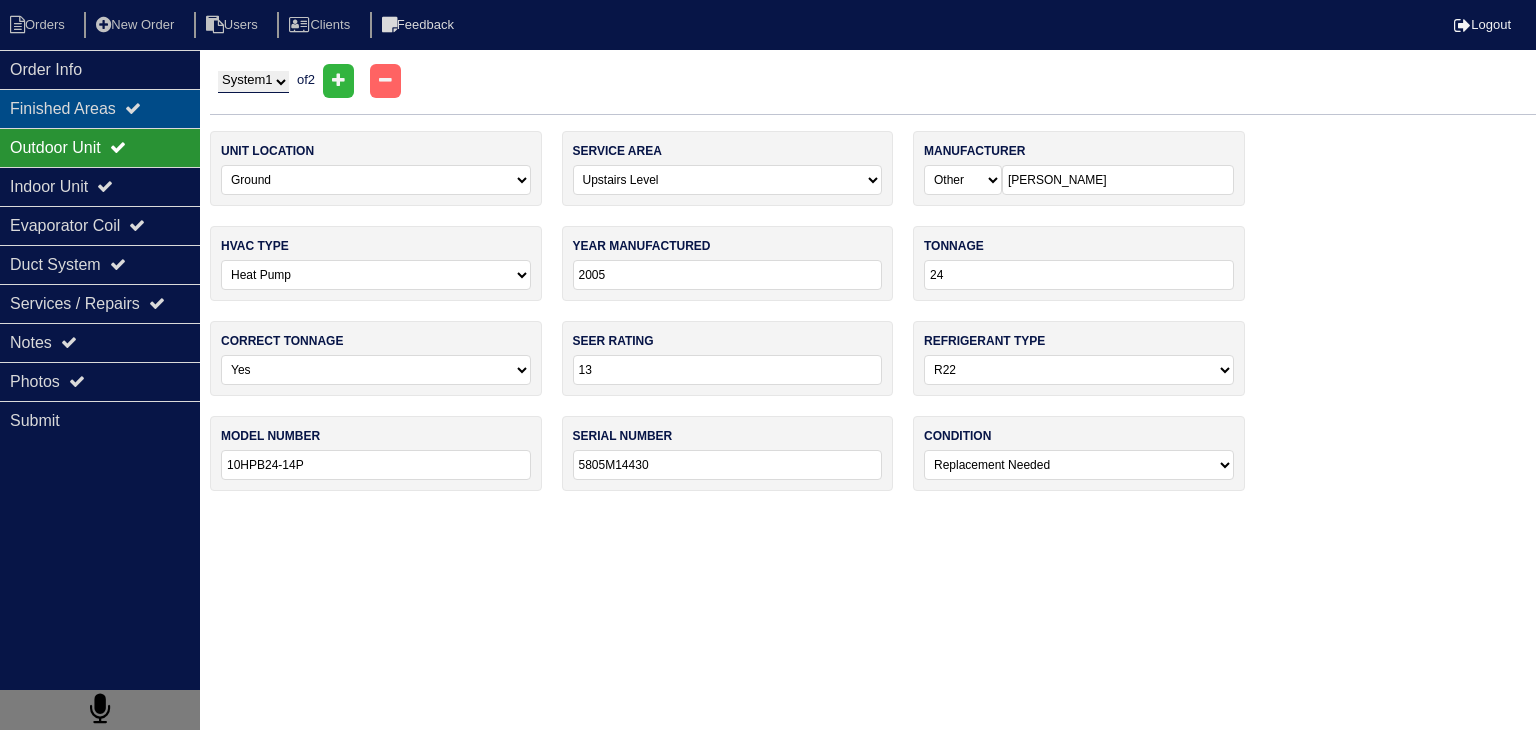 click on "Finished Areas" at bounding box center (100, 108) 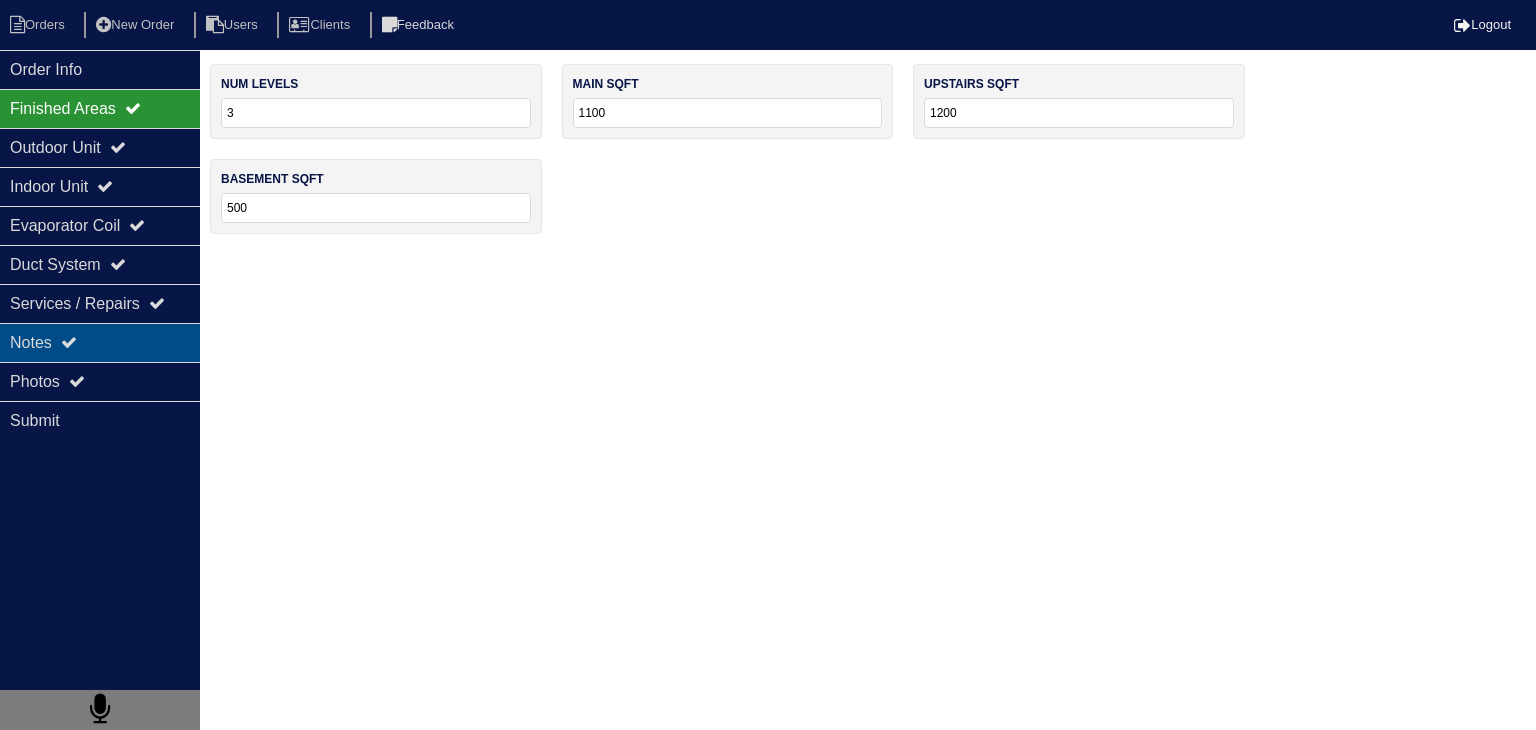 click on "Notes" at bounding box center (100, 342) 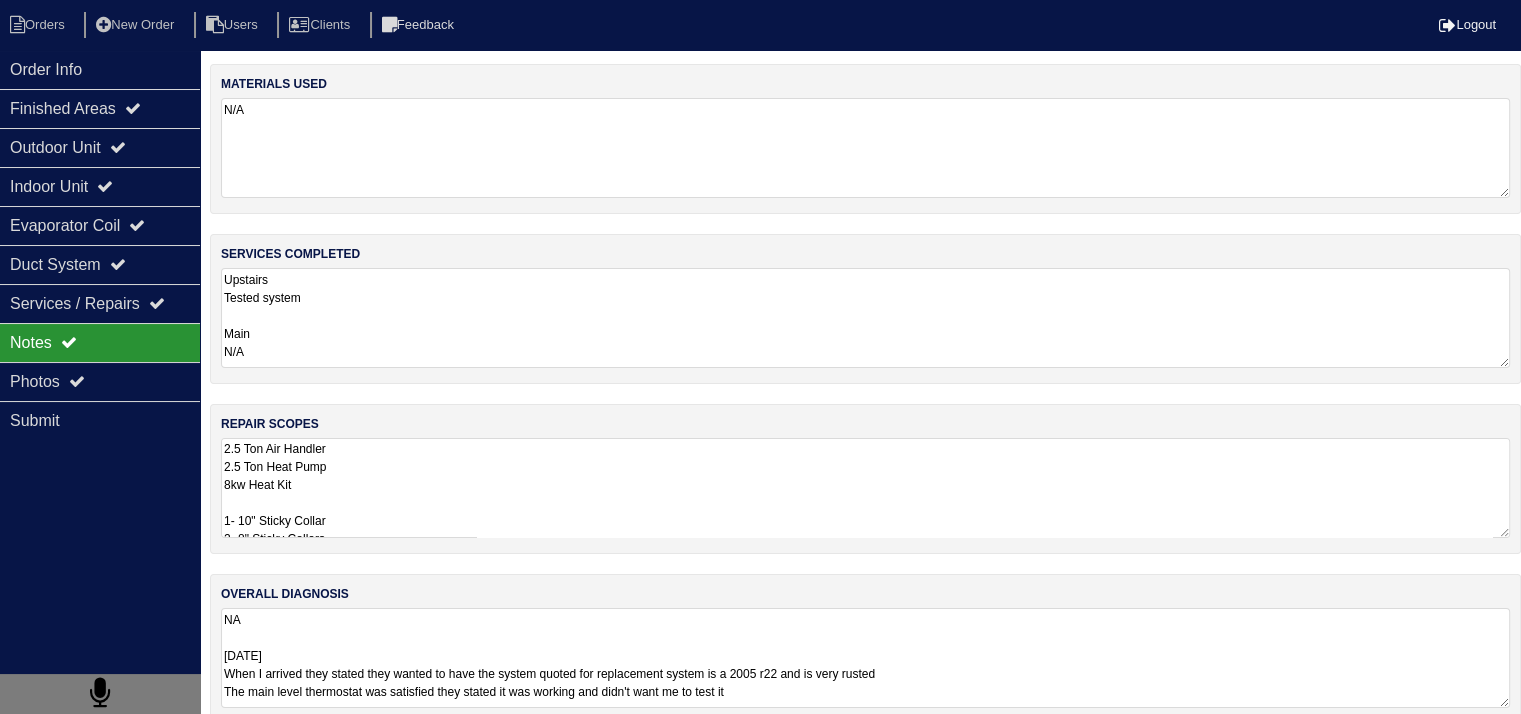 scroll, scrollTop: 25, scrollLeft: 0, axis: vertical 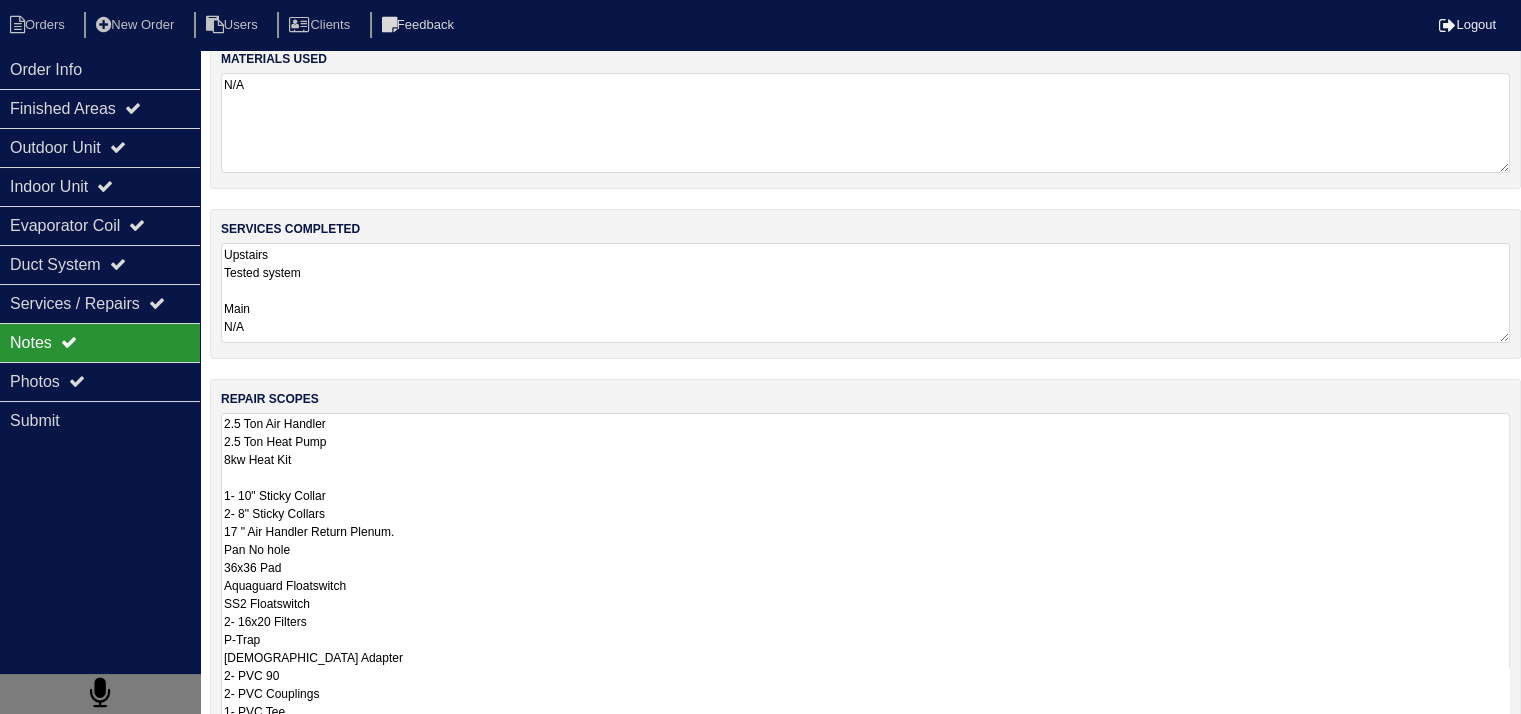 click on "2.5 Ton Air Handler
2.5 Ton Heat Pump
8kw Heat Kit
1- 10" Sticky Collar
2- 8" Sticky Collars
17 " Air Handler Return Plenum.
Pan No hole
36x36 Pad
Aquaguard Floatswitch
SS2 Floatswitch
2- 16x20 Filters
P-Trap
[DEMOGRAPHIC_DATA] Adapter
2- PVC 90
2- PVC Couplings
1- PVC Tee
1- PVC Cap" at bounding box center [865, 577] 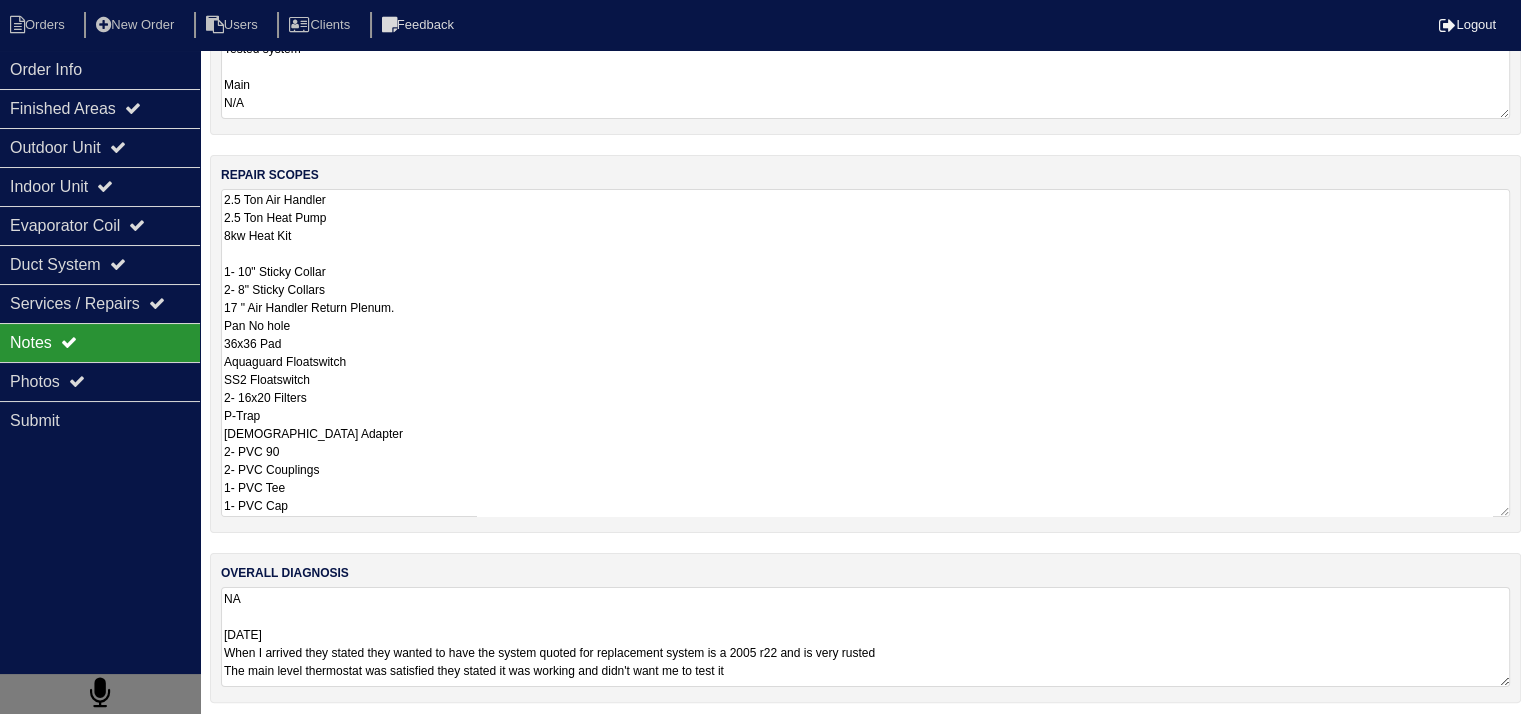 scroll, scrollTop: 253, scrollLeft: 0, axis: vertical 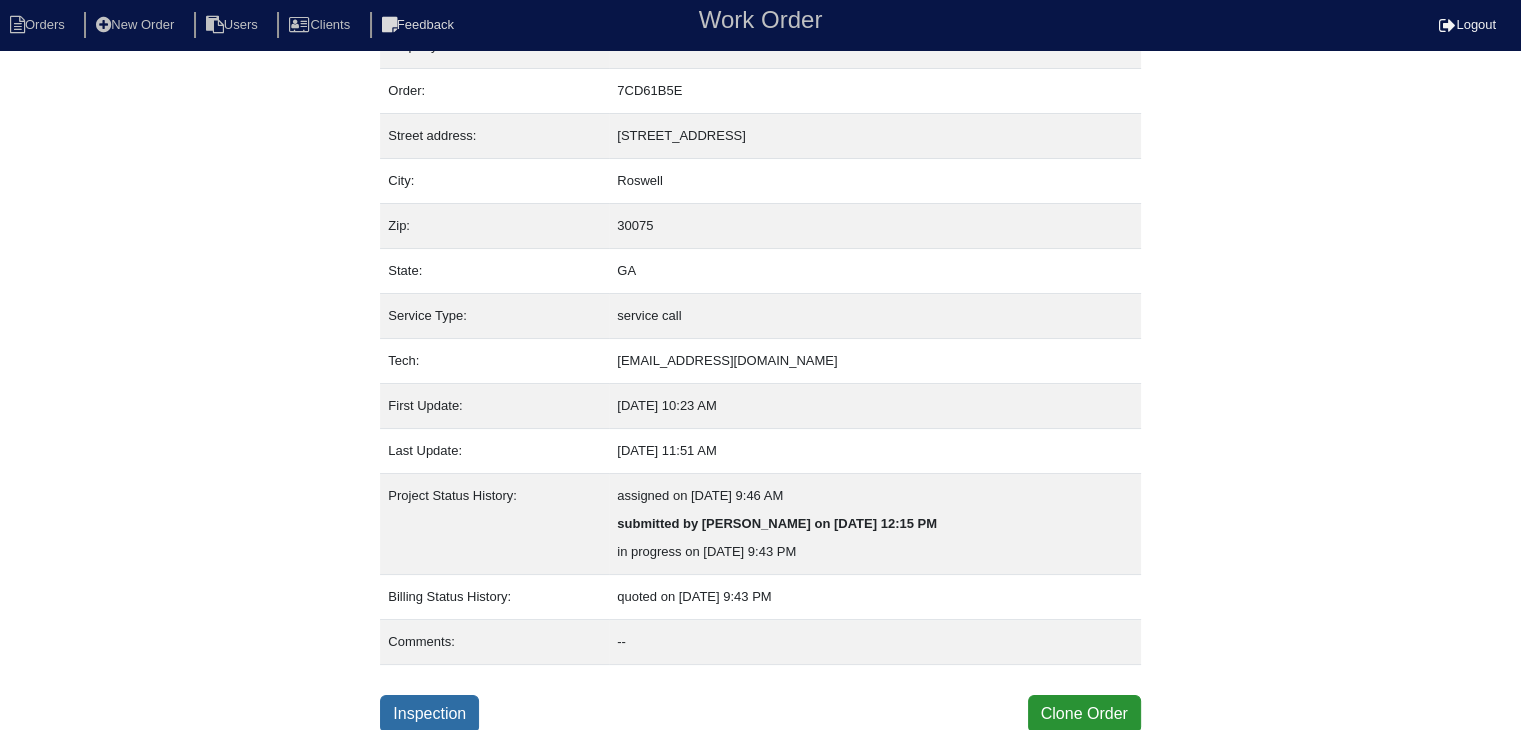 click on "Inspection" at bounding box center (429, 714) 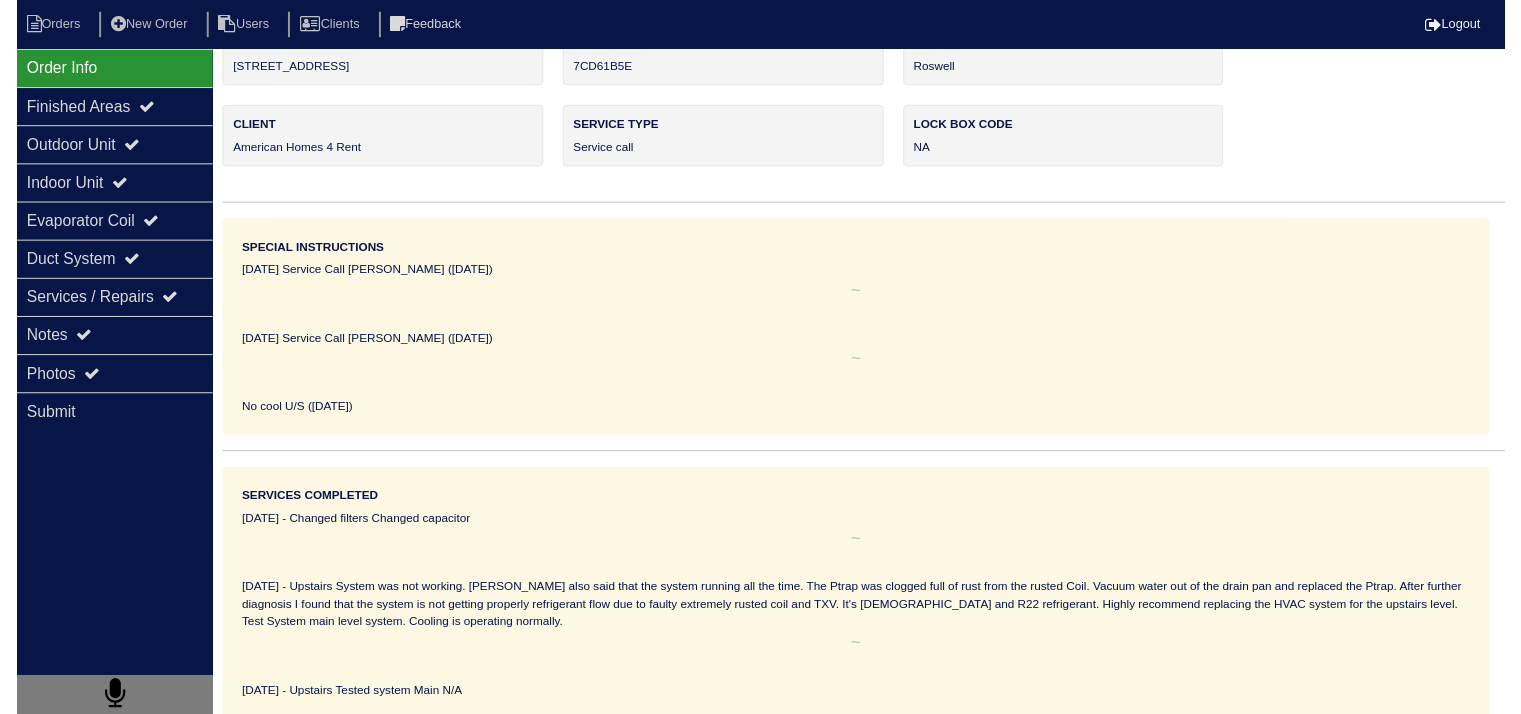 scroll, scrollTop: 0, scrollLeft: 0, axis: both 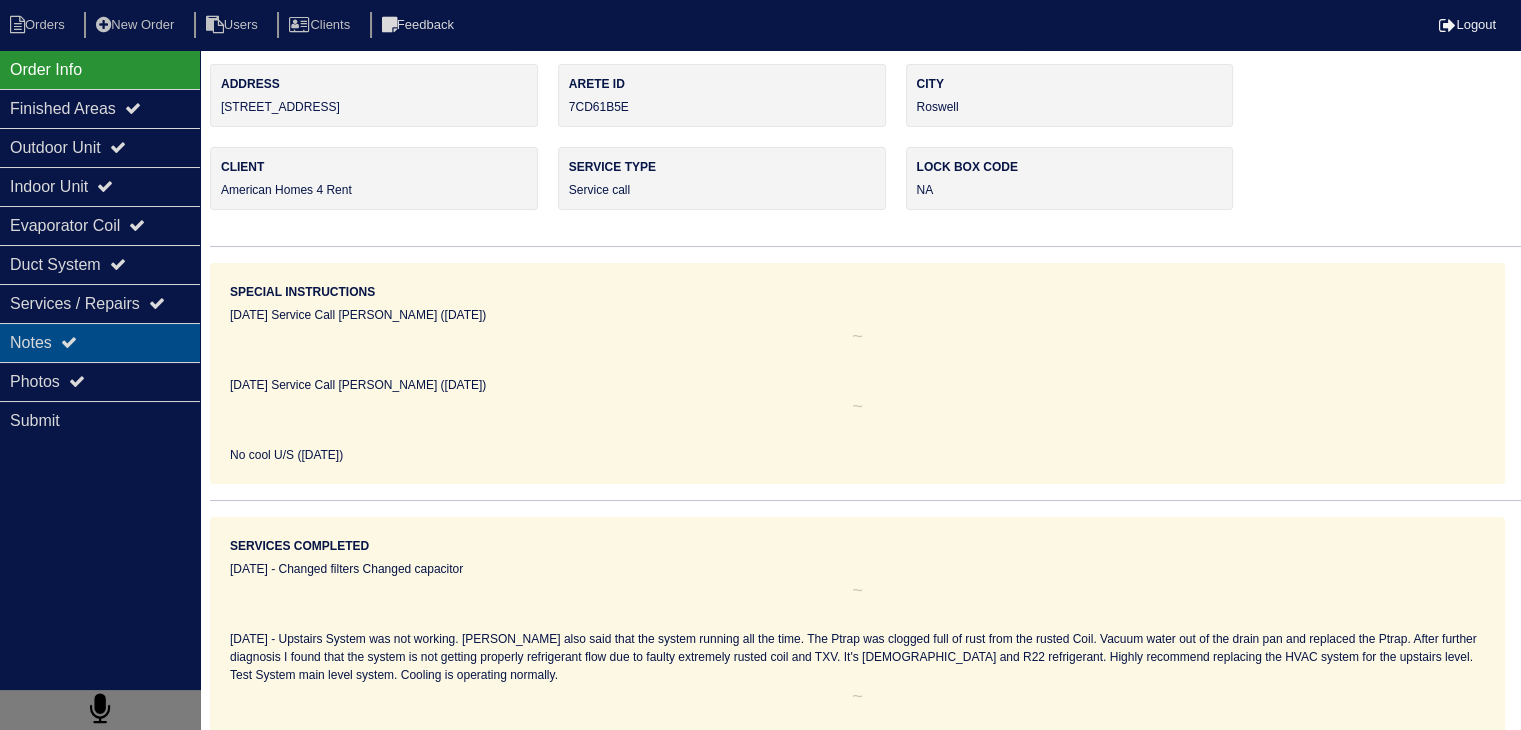 click on "Notes" at bounding box center [100, 342] 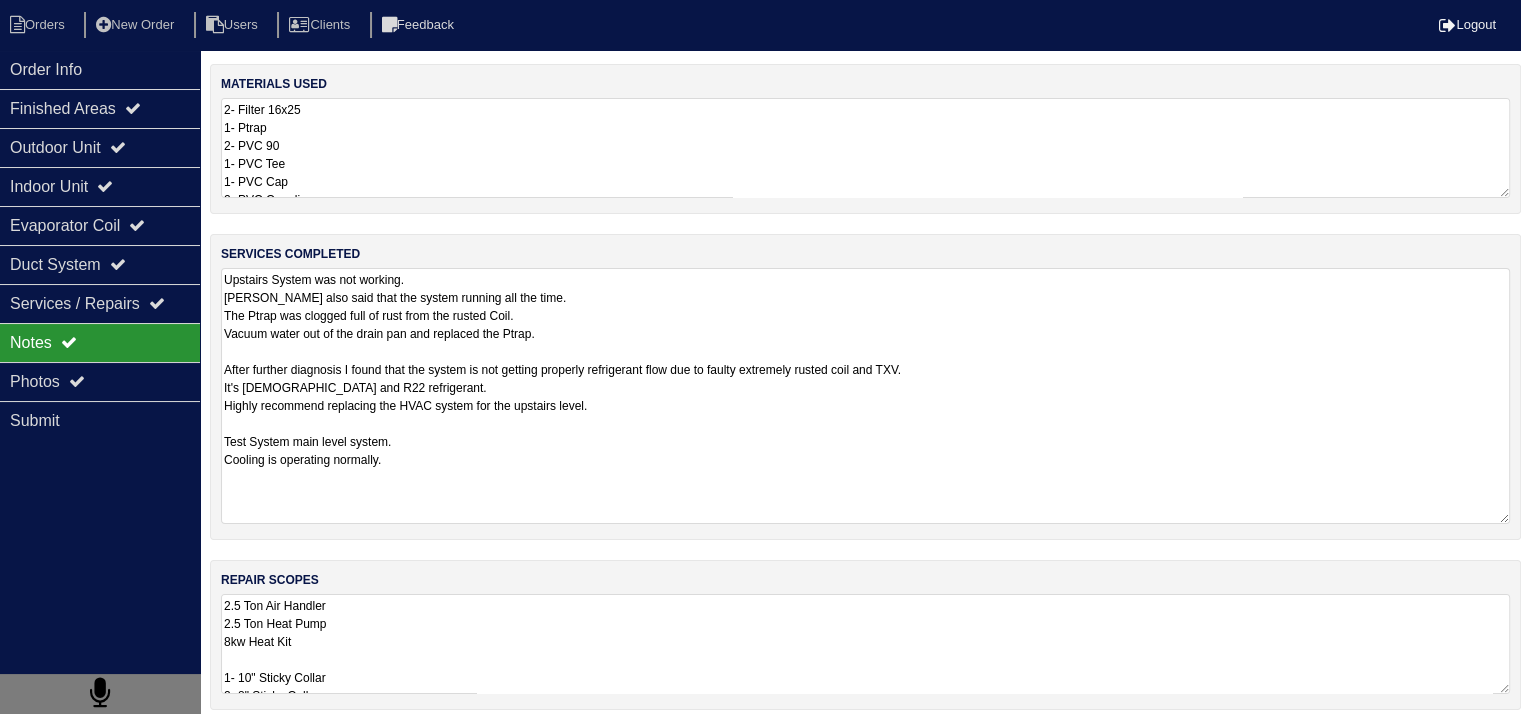 click on "Upstairs System was not working.
[PERSON_NAME] also said that the system running all the time.
The Ptrap was clogged full of rust from the rusted Coil.
Vacuum water out of the drain pan and replaced the Ptrap.
After further diagnosis I found that the system is not getting properly refrigerant flow due to faulty extremely rusted coil and TXV.
It's [DEMOGRAPHIC_DATA] and R22 refrigerant.
Highly recommend replacing the HVAC system for the upstairs level.
Test System main level system.
Cooling is operating normally." at bounding box center [865, 396] 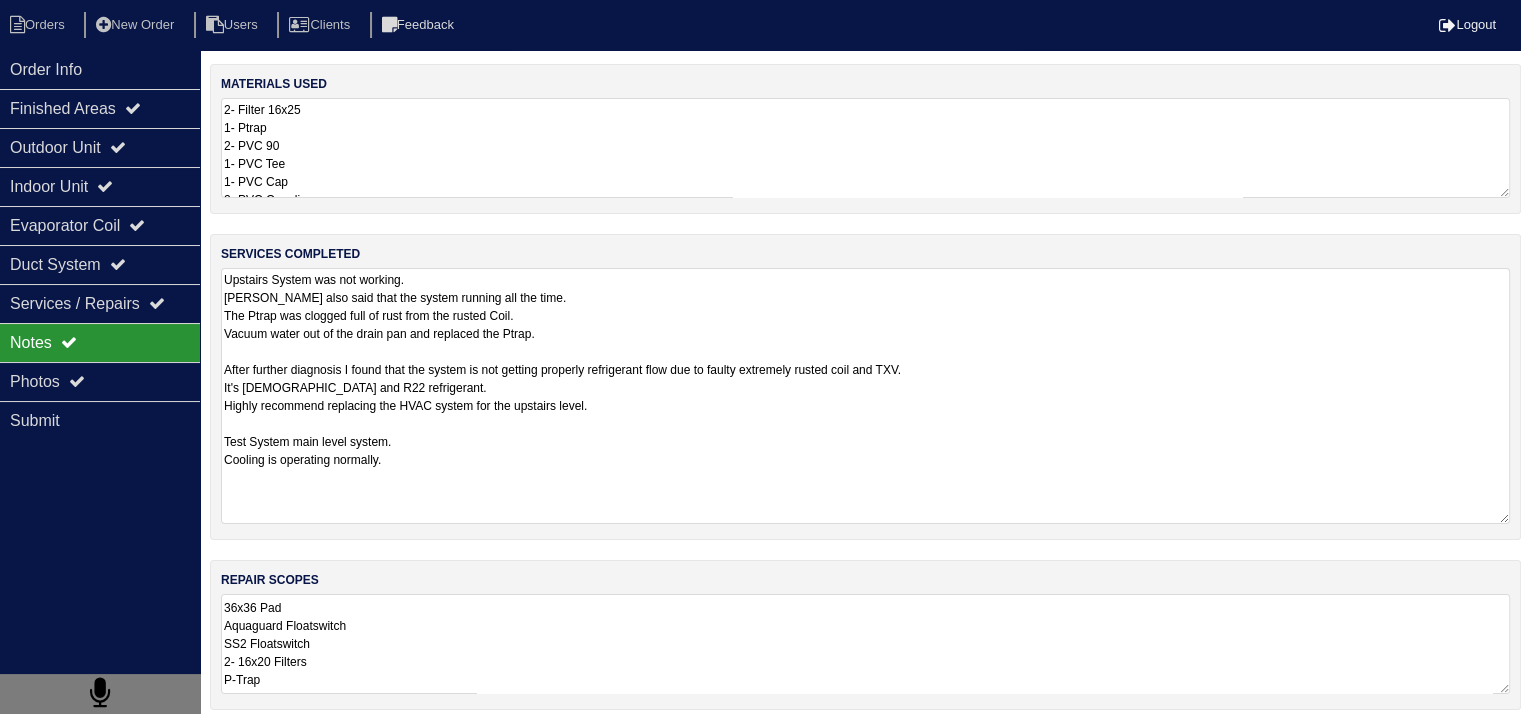 scroll, scrollTop: 265, scrollLeft: 0, axis: vertical 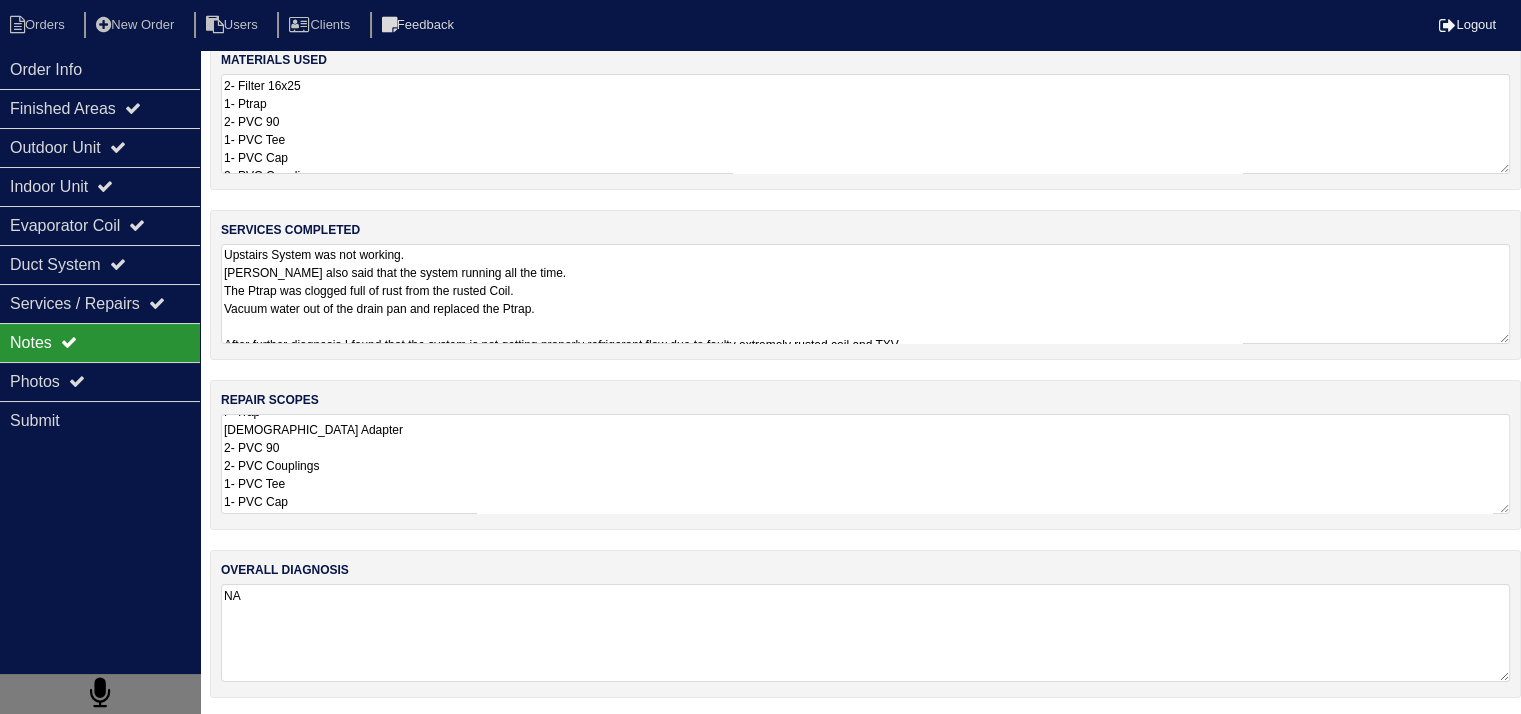 drag, startPoint x: 224, startPoint y: 597, endPoint x: 343, endPoint y: 593, distance: 119.06721 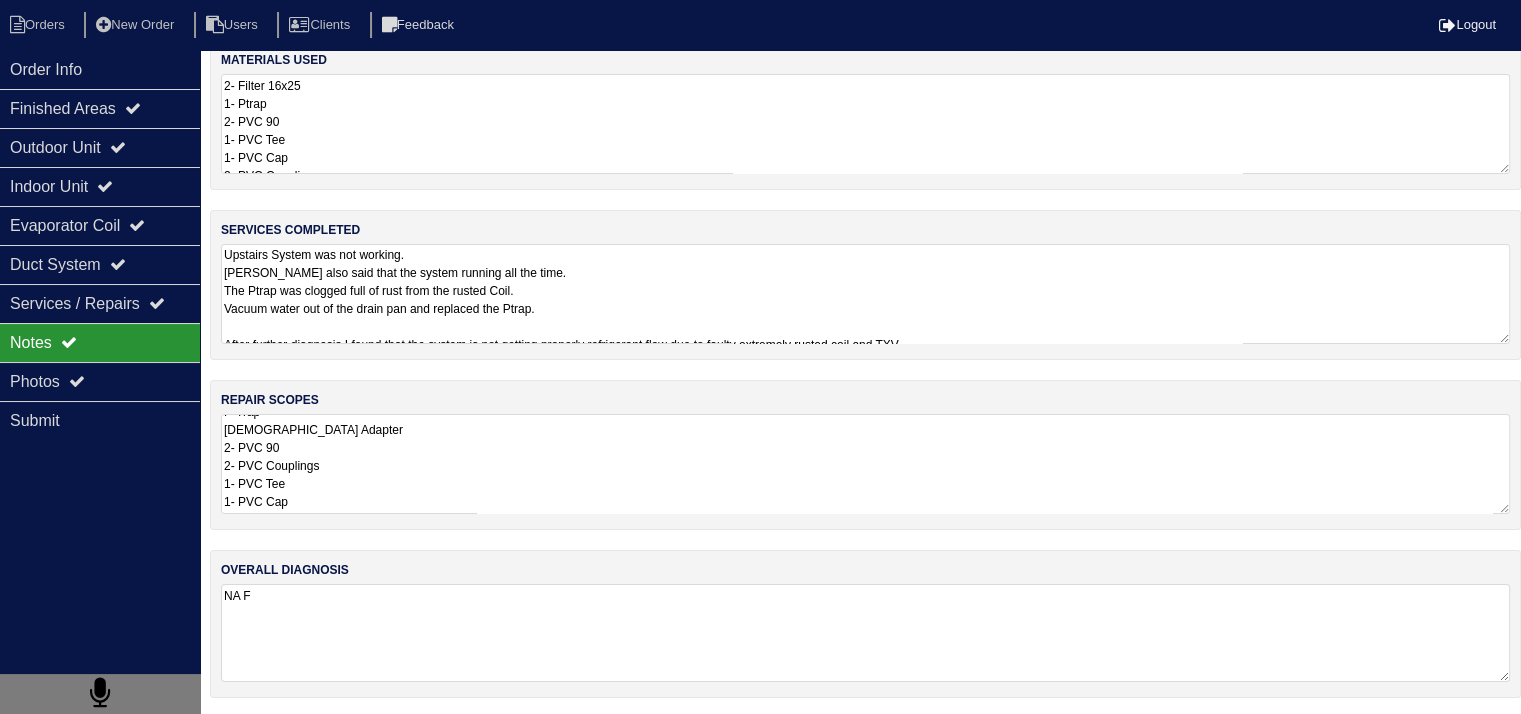 type on "2- Filter 16x25
1- Ptrap
2- PVC 90
1- PVC Tee
1- PVC Cap
2- PVC Couplings" 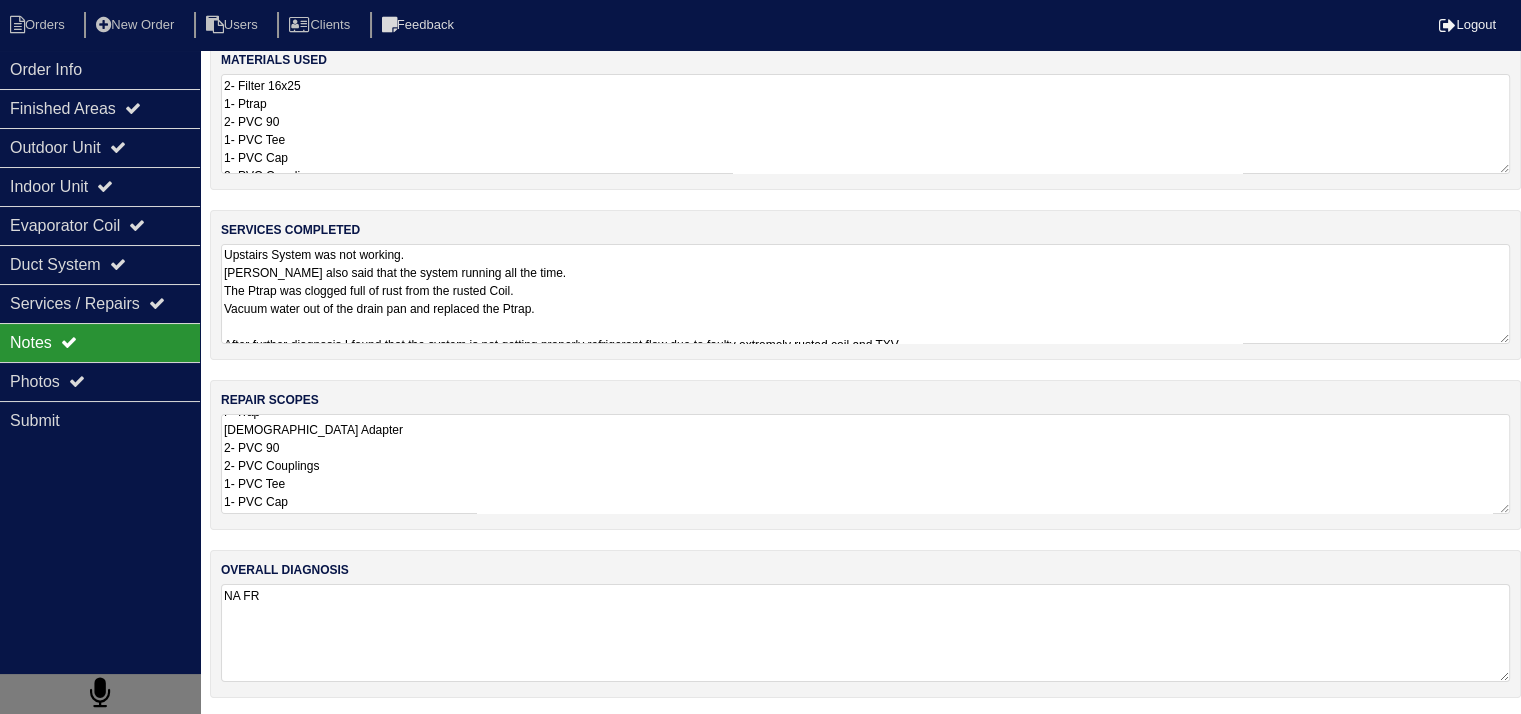 type on "2- Filter 16x25
1- Ptrap
2- PVC 90
1- PVC Tee
1- PVC Cap
2- PVC Couplings" 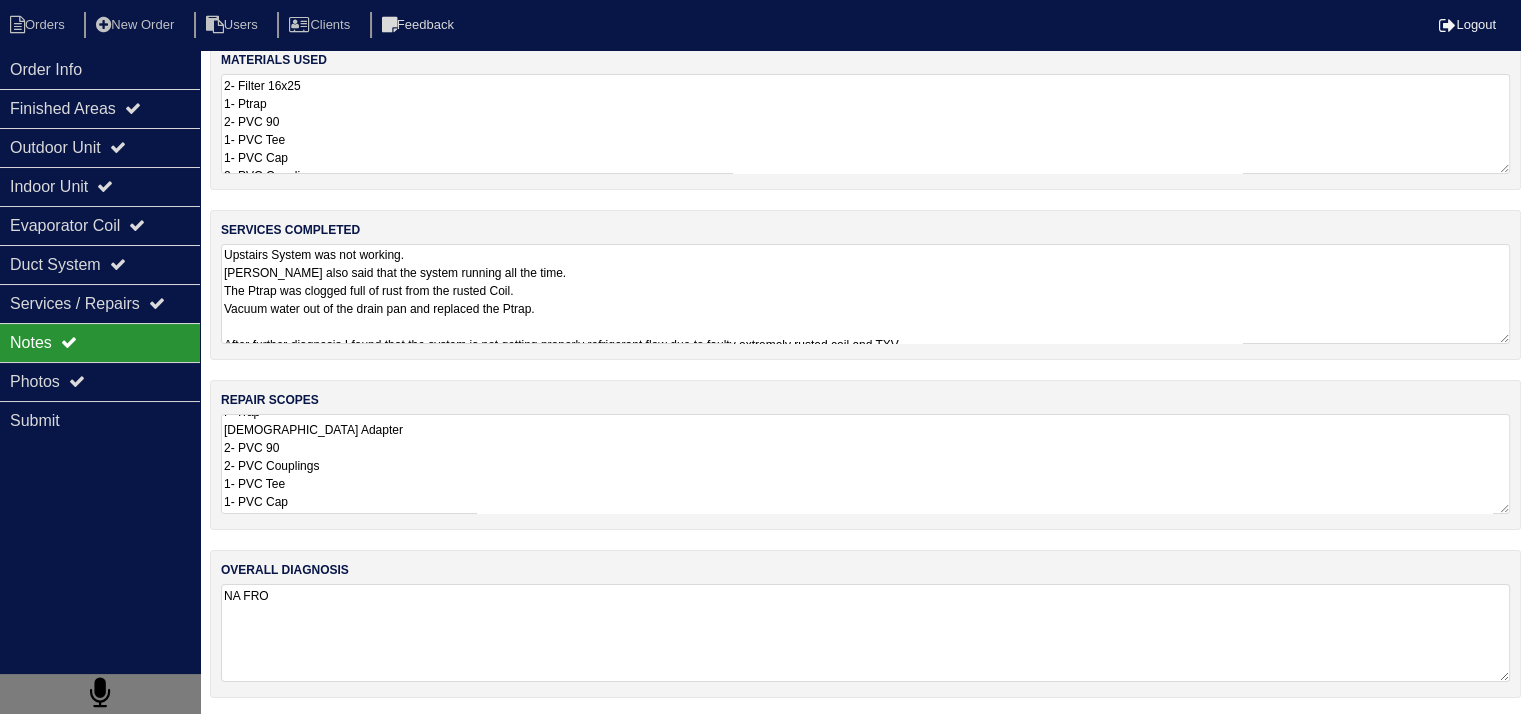 type on "2- Filter 16x25
1- Ptrap
2- PVC 90
1- PVC Tee
1- PVC Cap
2- PVC Couplings" 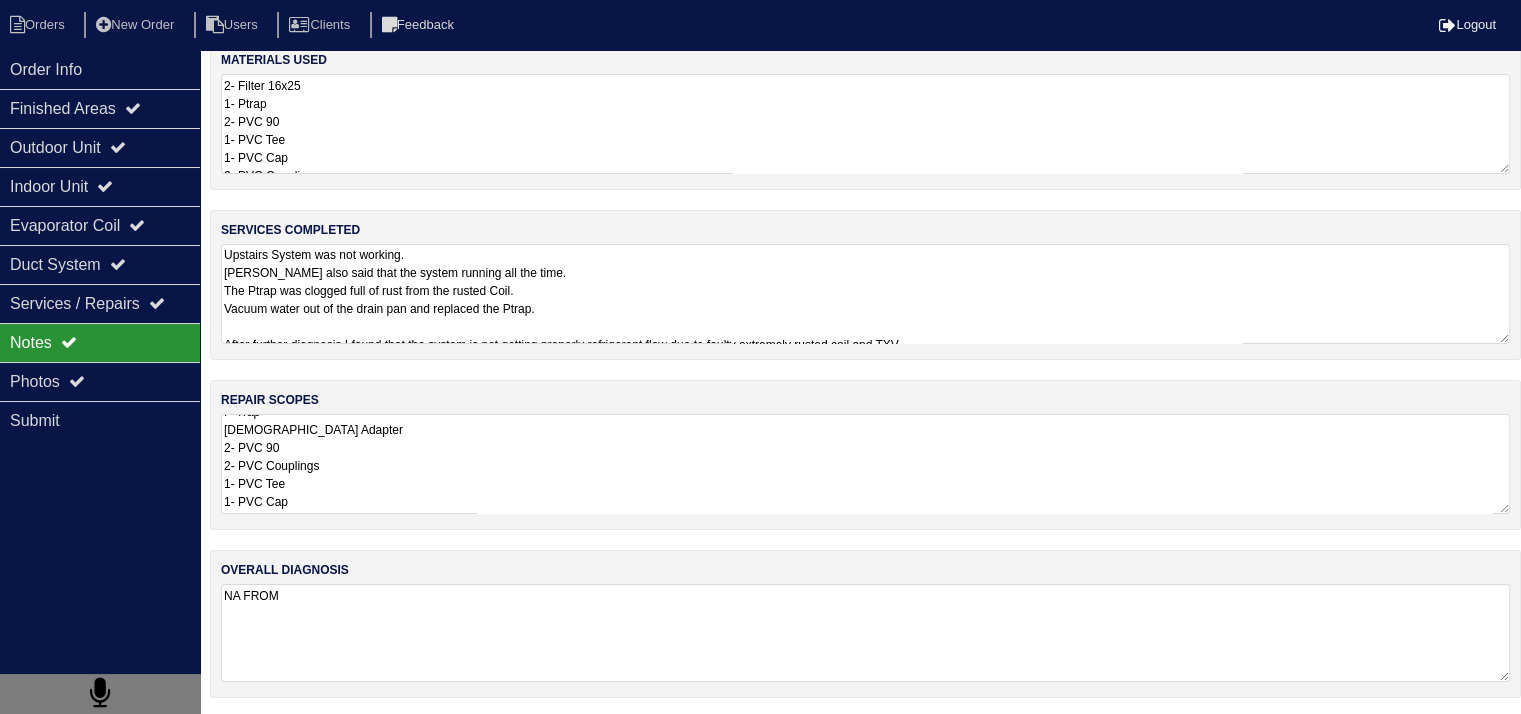 type on "2- Filter 16x25
1- Ptrap
2- PVC 90
1- PVC Tee
1- PVC Cap
2- PVC Couplings" 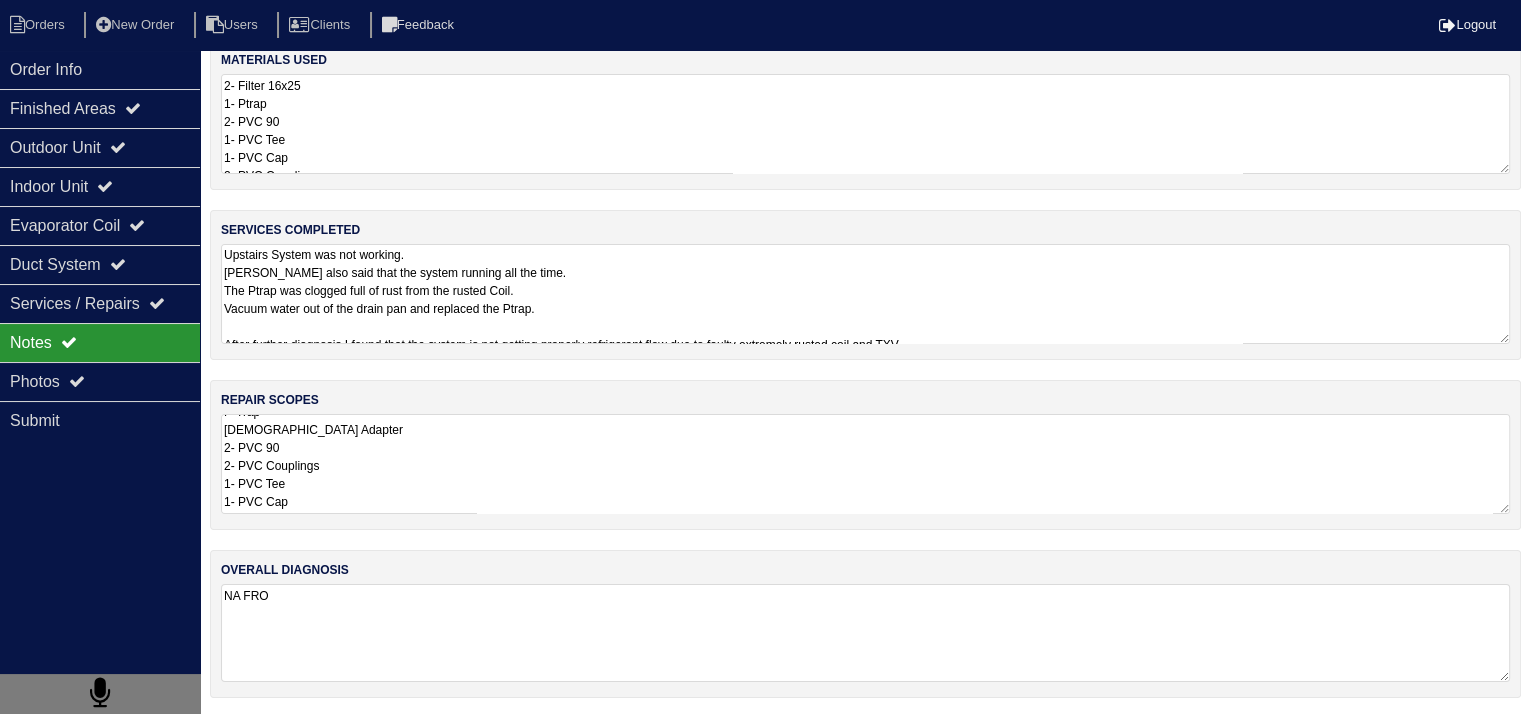 type on "2- Filter 16x25
1- Ptrap
2- PVC 90
1- PVC Tee
1- PVC Cap
2- PVC Couplings" 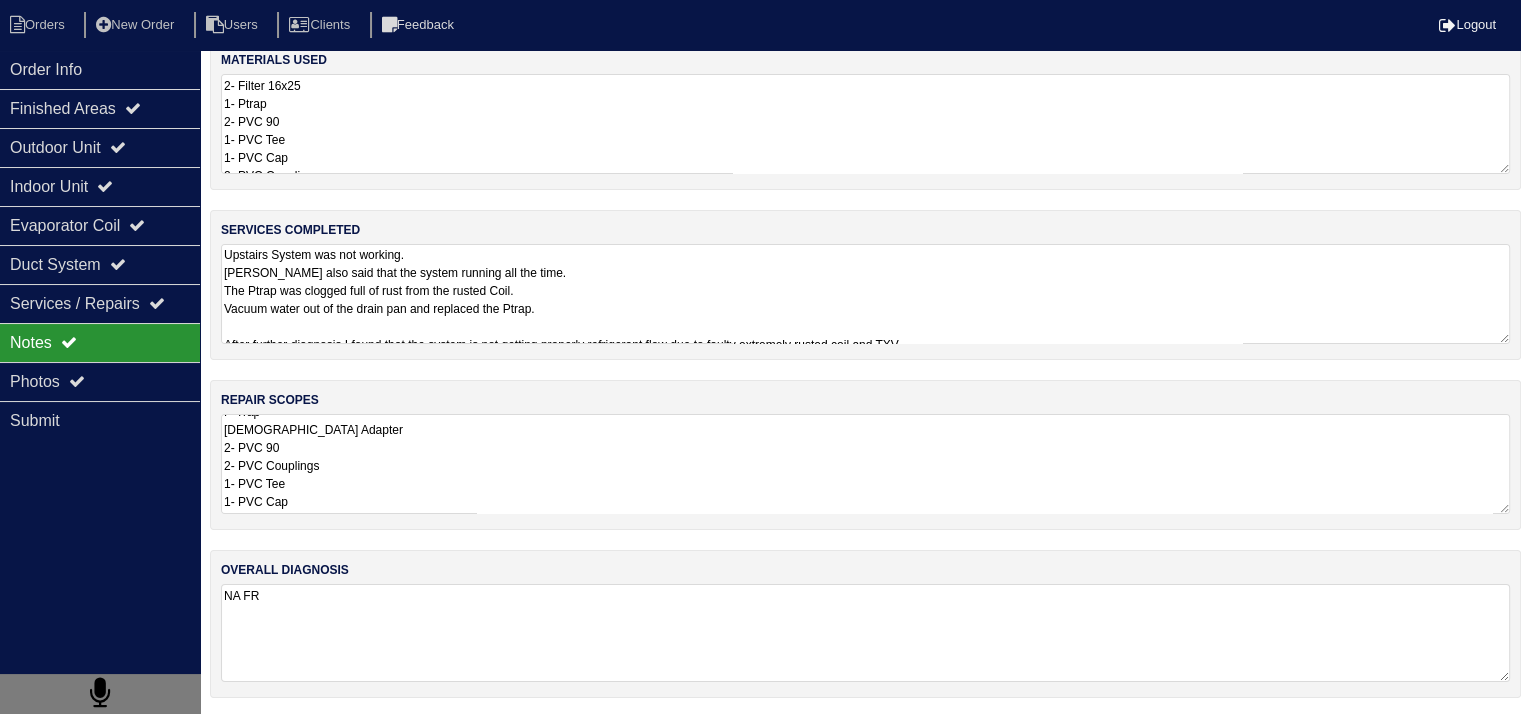 type on "2- Filter 16x25
1- Ptrap
2- PVC 90
1- PVC Tee
1- PVC Cap
2- PVC Couplings" 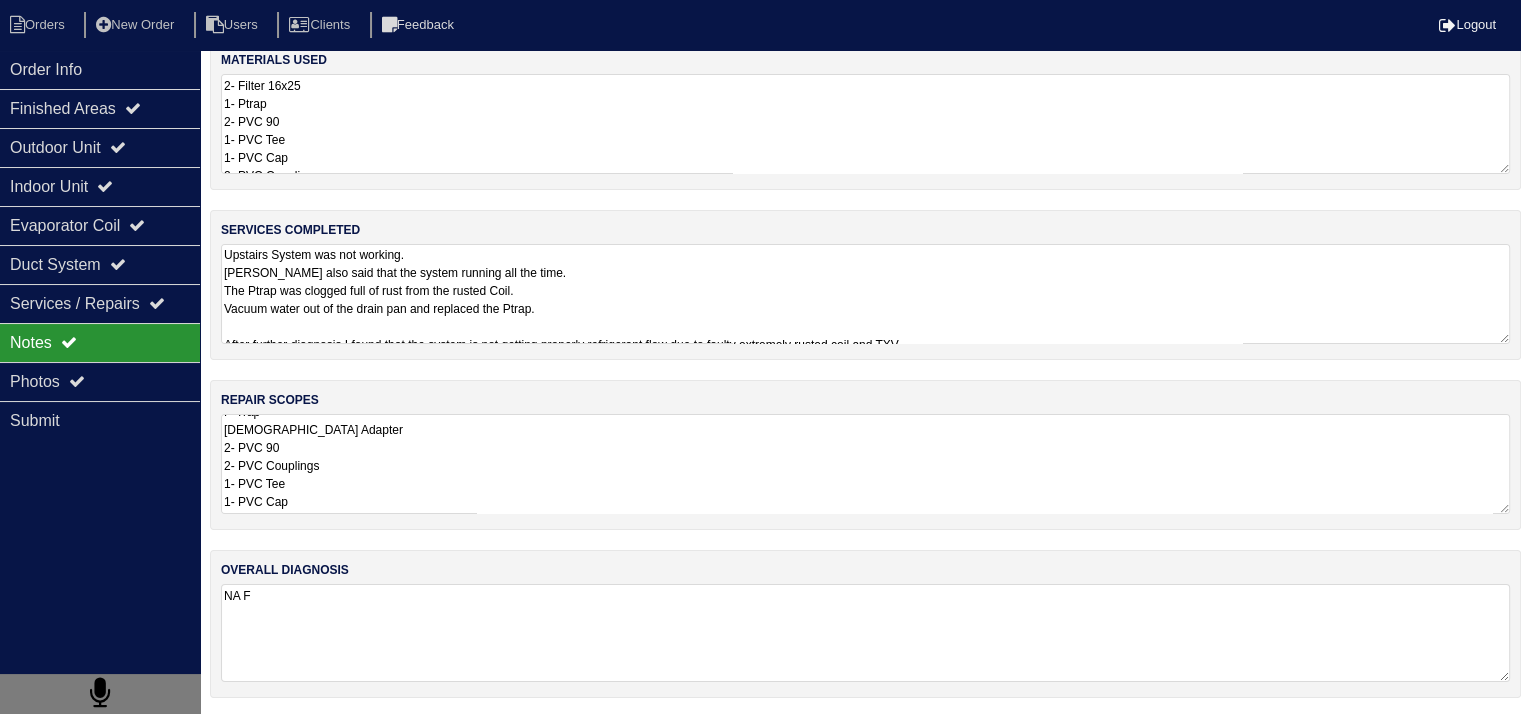 type on "2- Filter 16x25
1- Ptrap
2- PVC 90
1- PVC Tee
1- PVC Cap
2- PVC Couplings" 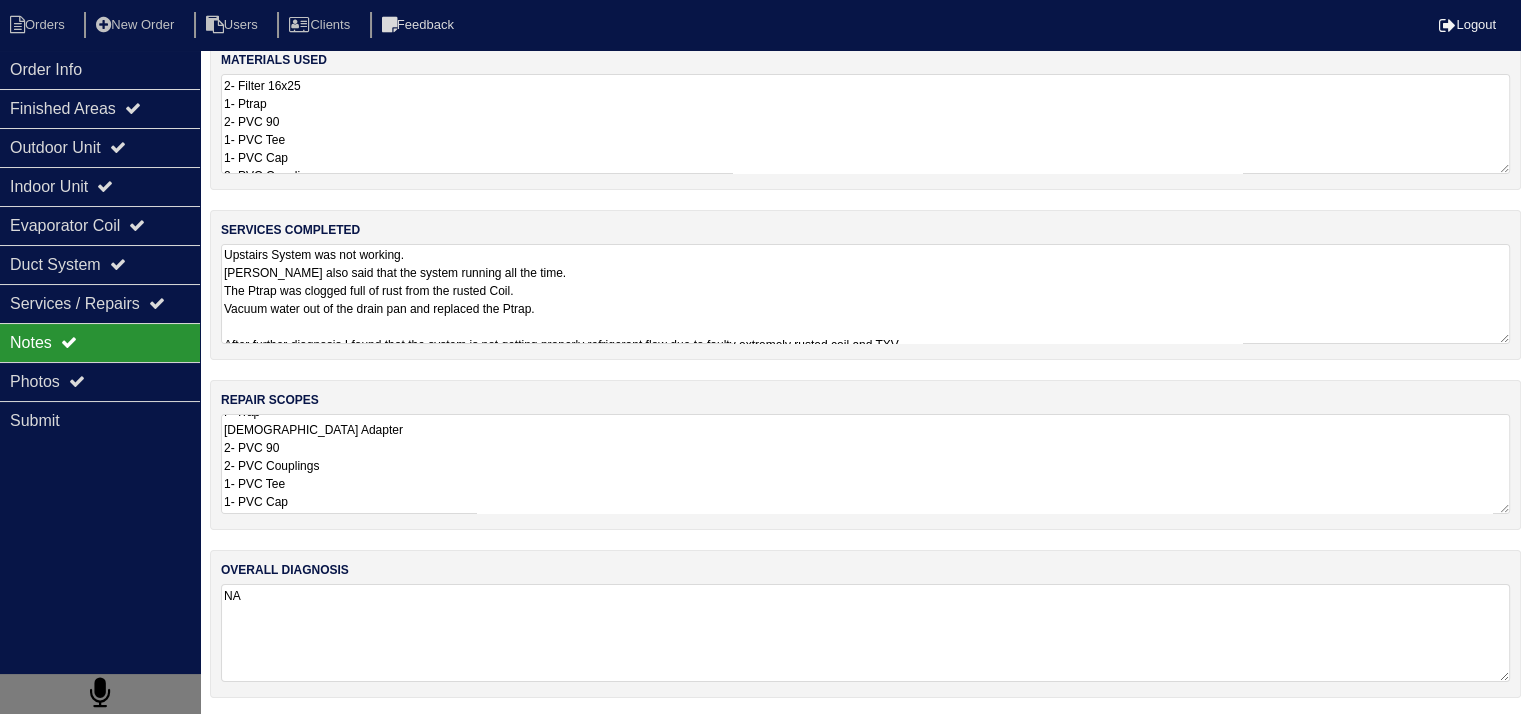 type on "2- Filter 16x25
1- Ptrap
2- PVC 90
1- PVC Tee
1- PVC Cap
2- PVC Couplings" 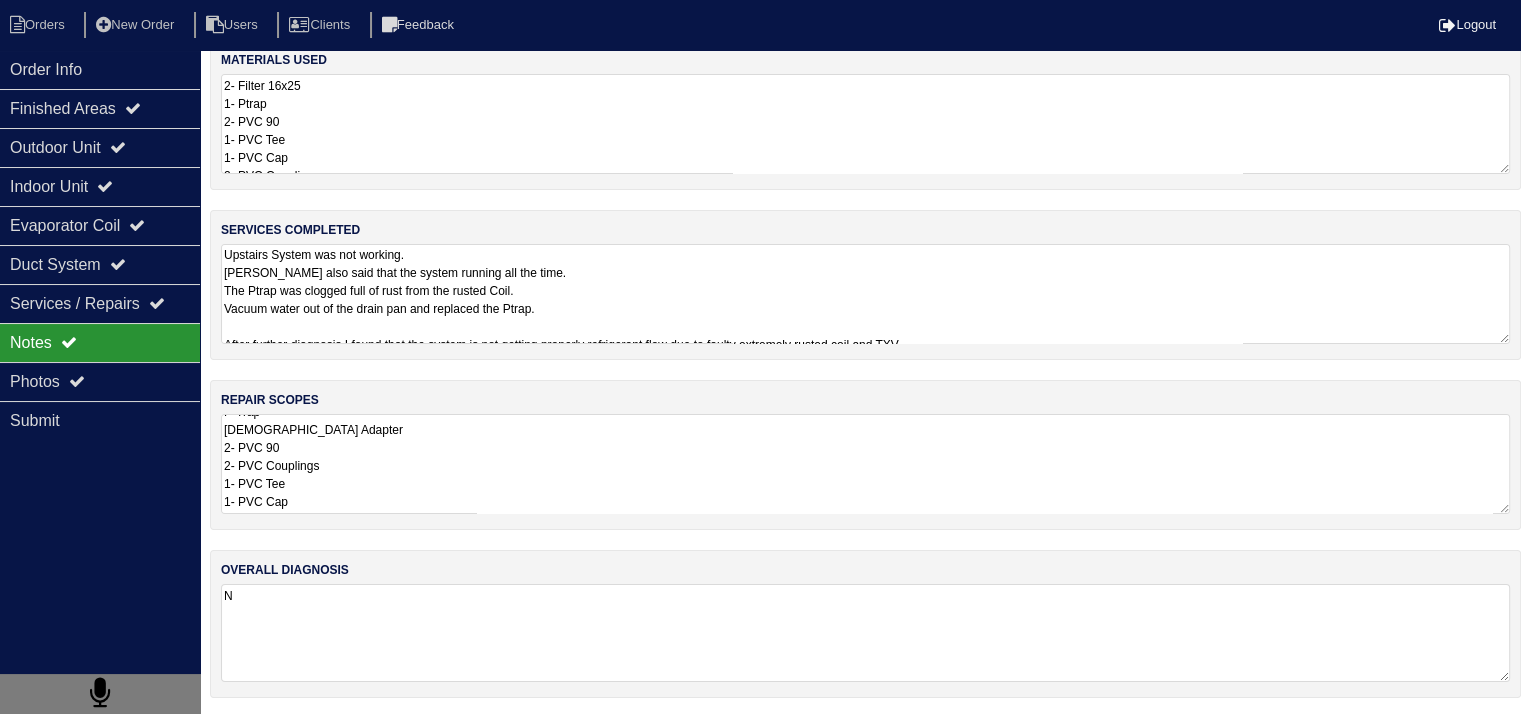 type on "2- Filter 16x25
1- Ptrap
2- PVC 90
1- PVC Tee
1- PVC Cap
2- PVC Couplings" 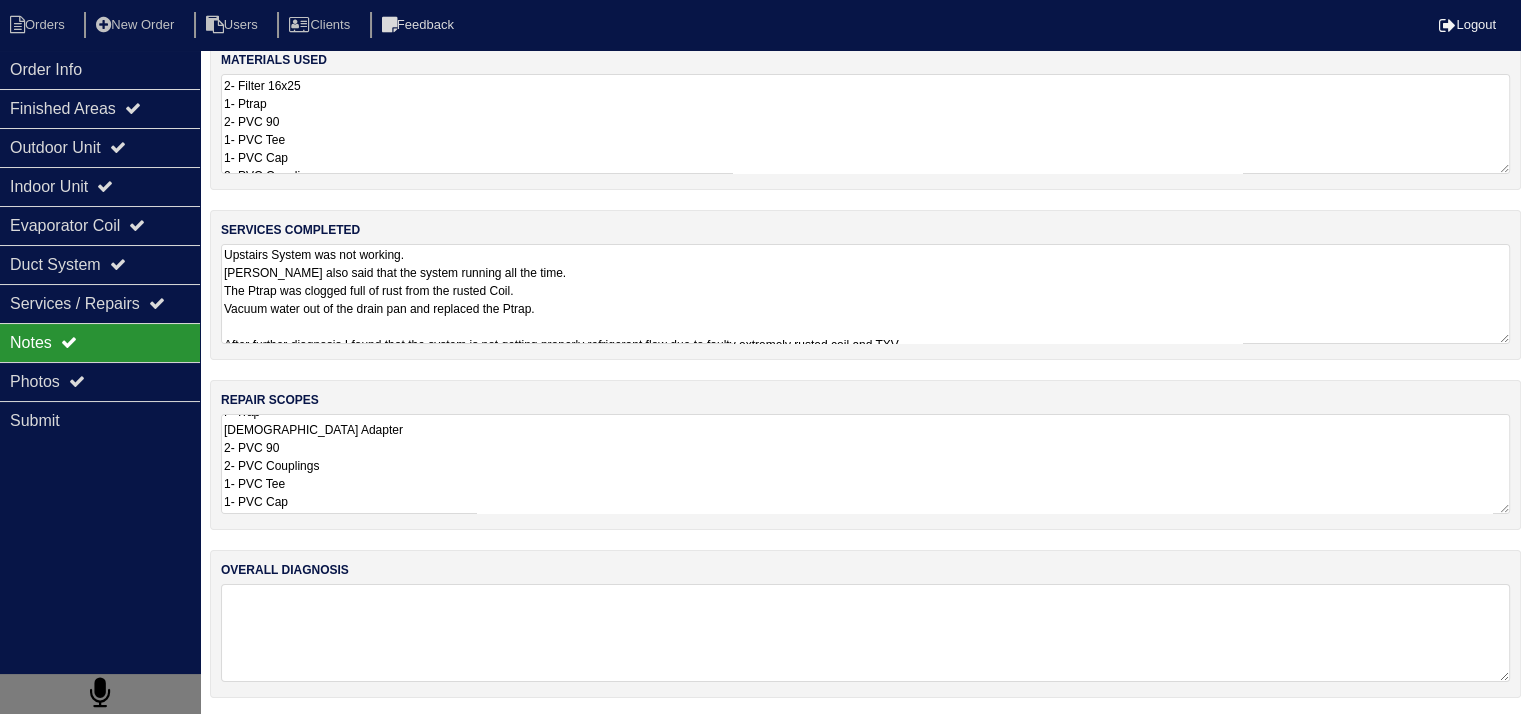type on "2- Filter 16x25
1- Ptrap
2- PVC 90
1- PVC Tee
1- PVC Cap
2- PVC Couplings" 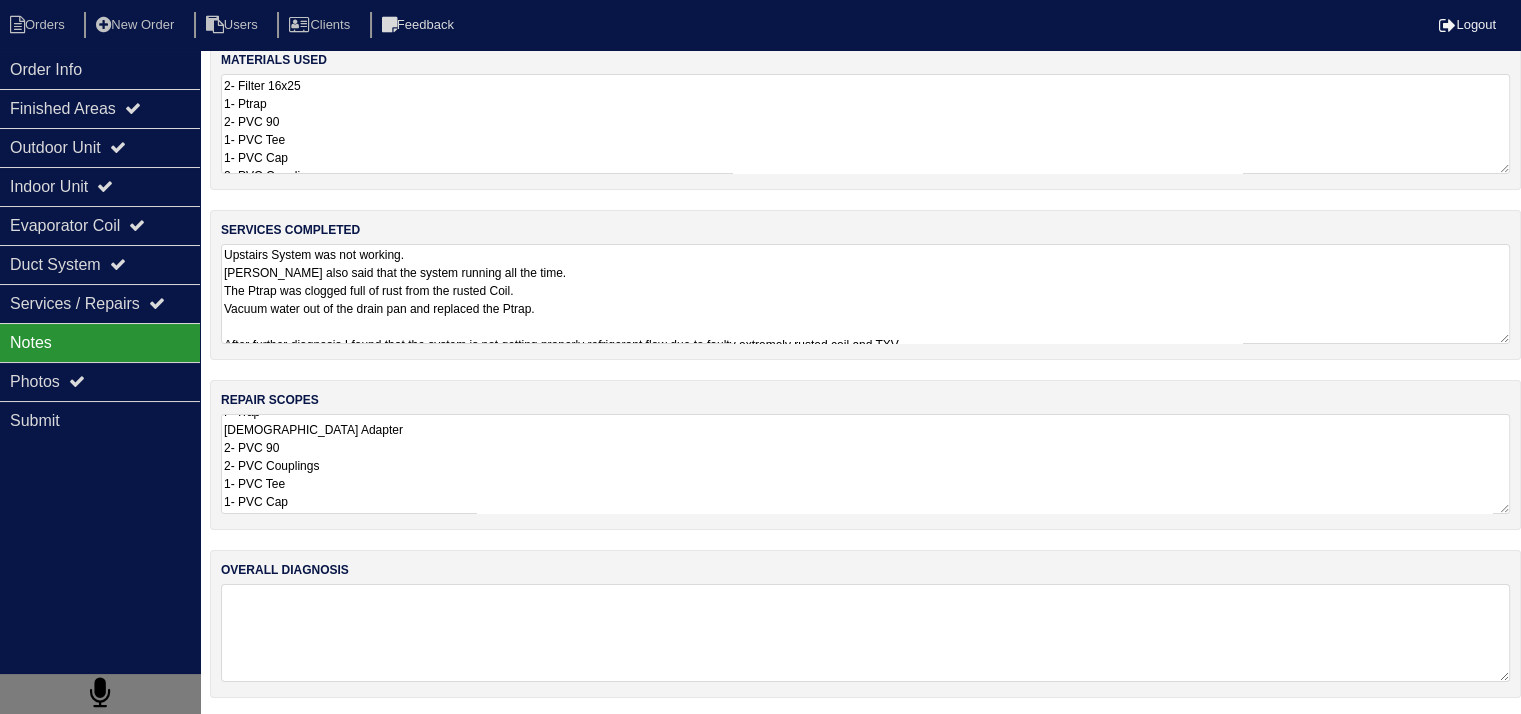 type on "2- Filter 16x25
1- Ptrap
2- PVC 90
1- PVC Tee
1- PVC Cap
2- PVC Couplings" 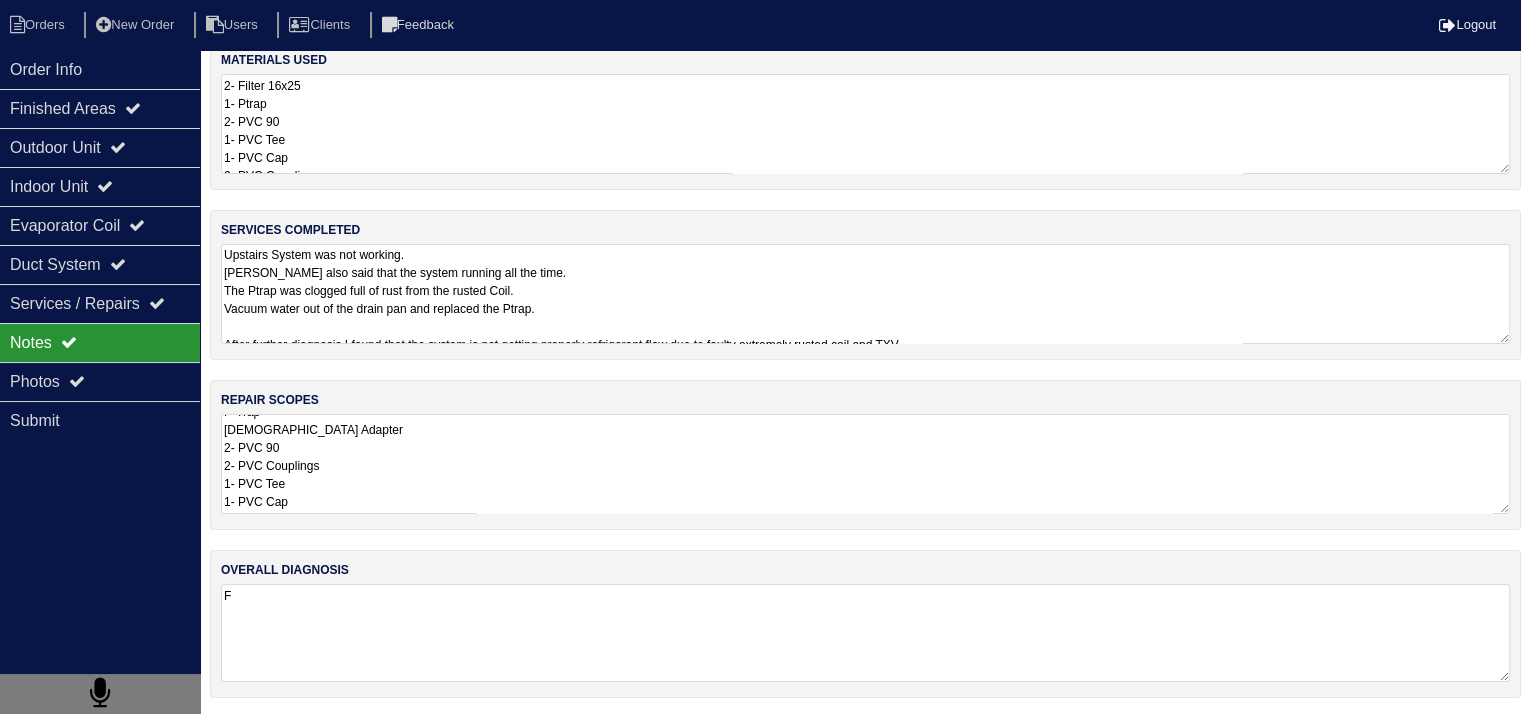type on "2- Filter 16x25
1- Ptrap
2- PVC 90
1- PVC Tee
1- PVC Cap
2- PVC Couplings" 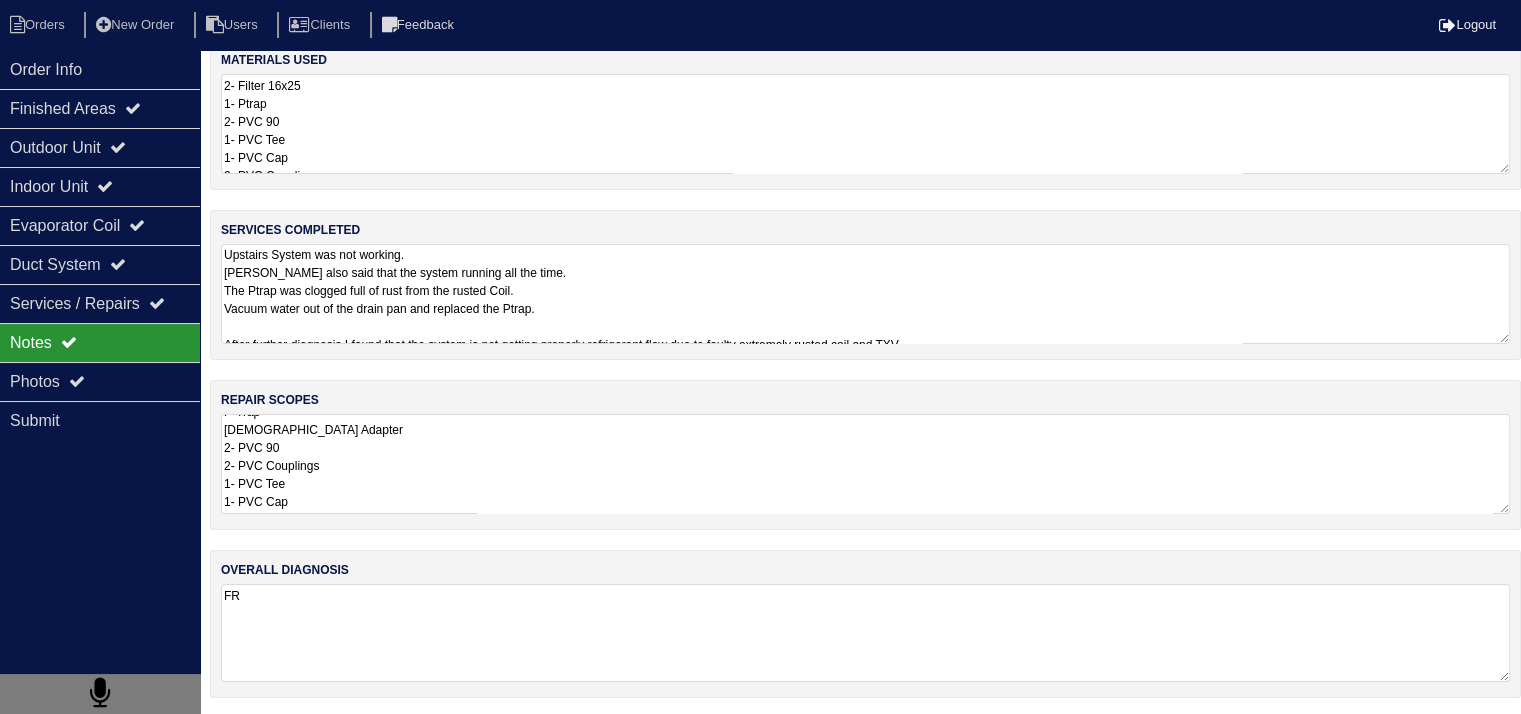 type on "2- Filter 16x25
1- Ptrap
2- PVC 90
1- PVC Tee
1- PVC Cap
2- PVC Couplings" 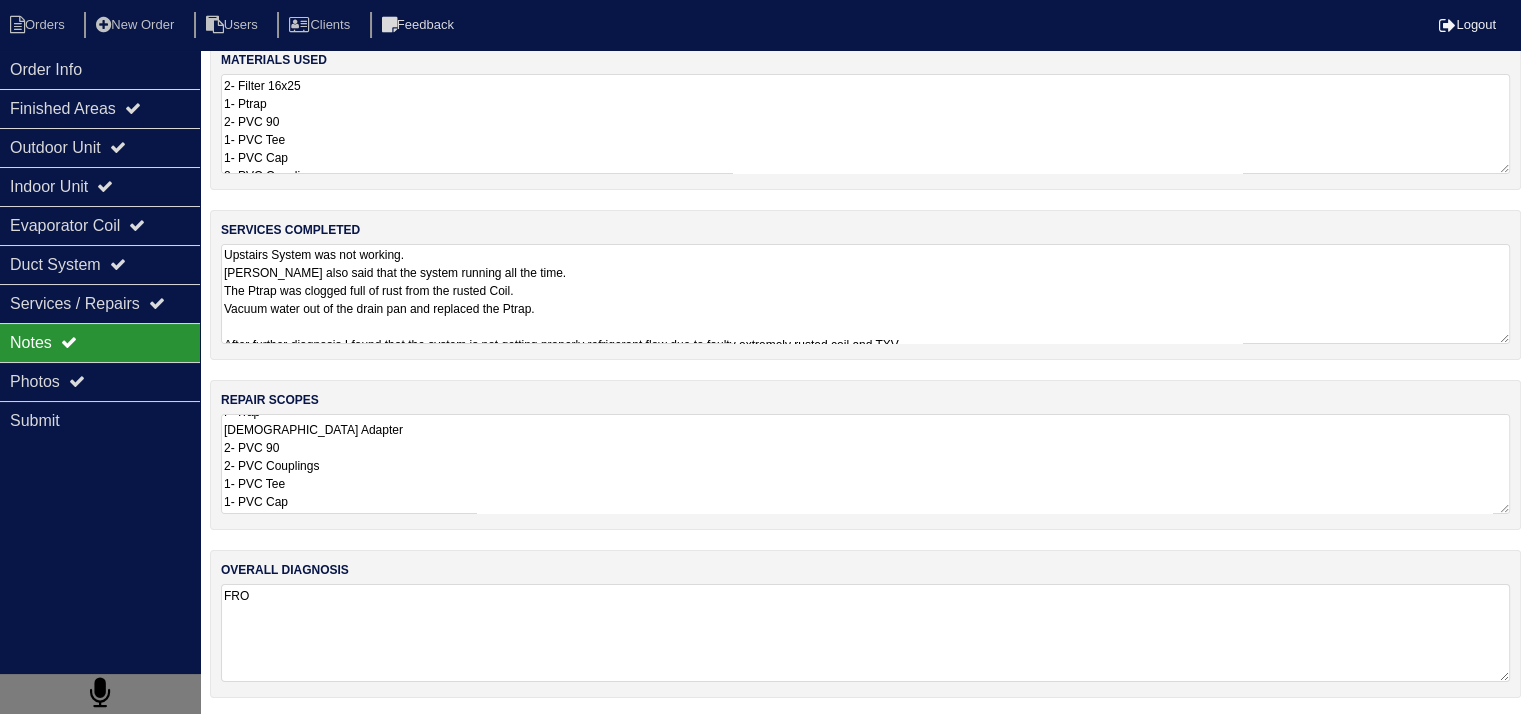 type on "2- Filter 16x25
1- Ptrap
2- PVC 90
1- PVC Tee
1- PVC Cap
2- PVC Couplings" 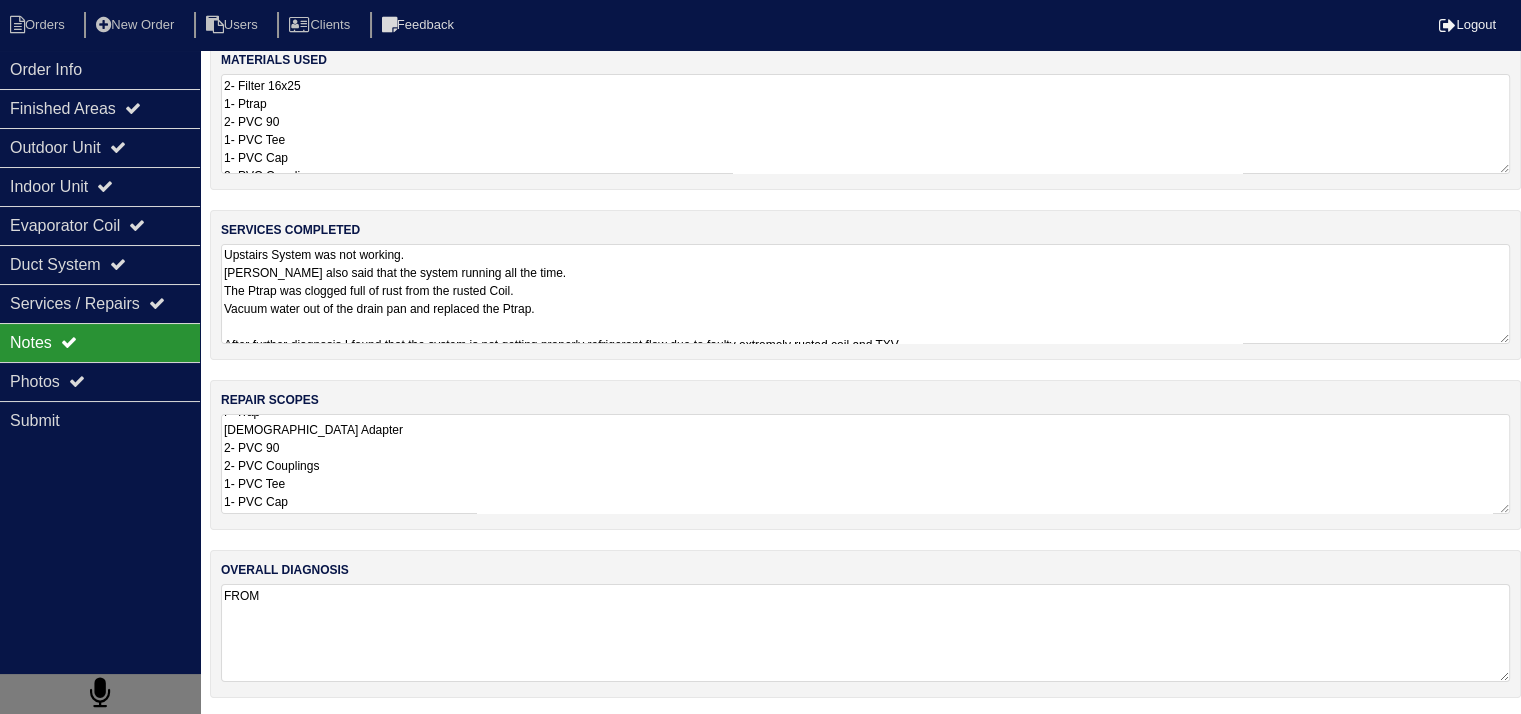 type on "2- Filter 16x25
1- Ptrap
2- PVC 90
1- PVC Tee
1- PVC Cap
2- PVC Couplings" 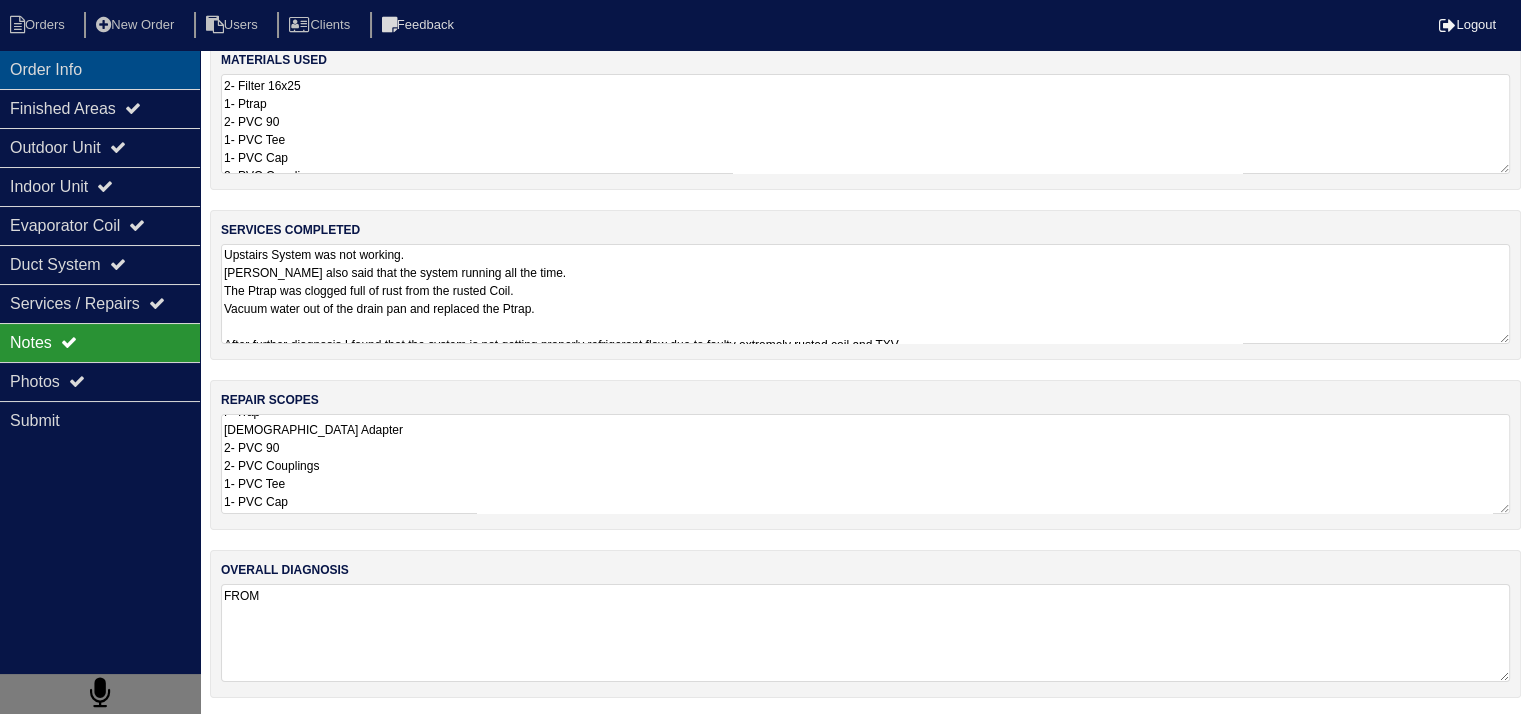 type on "FROM" 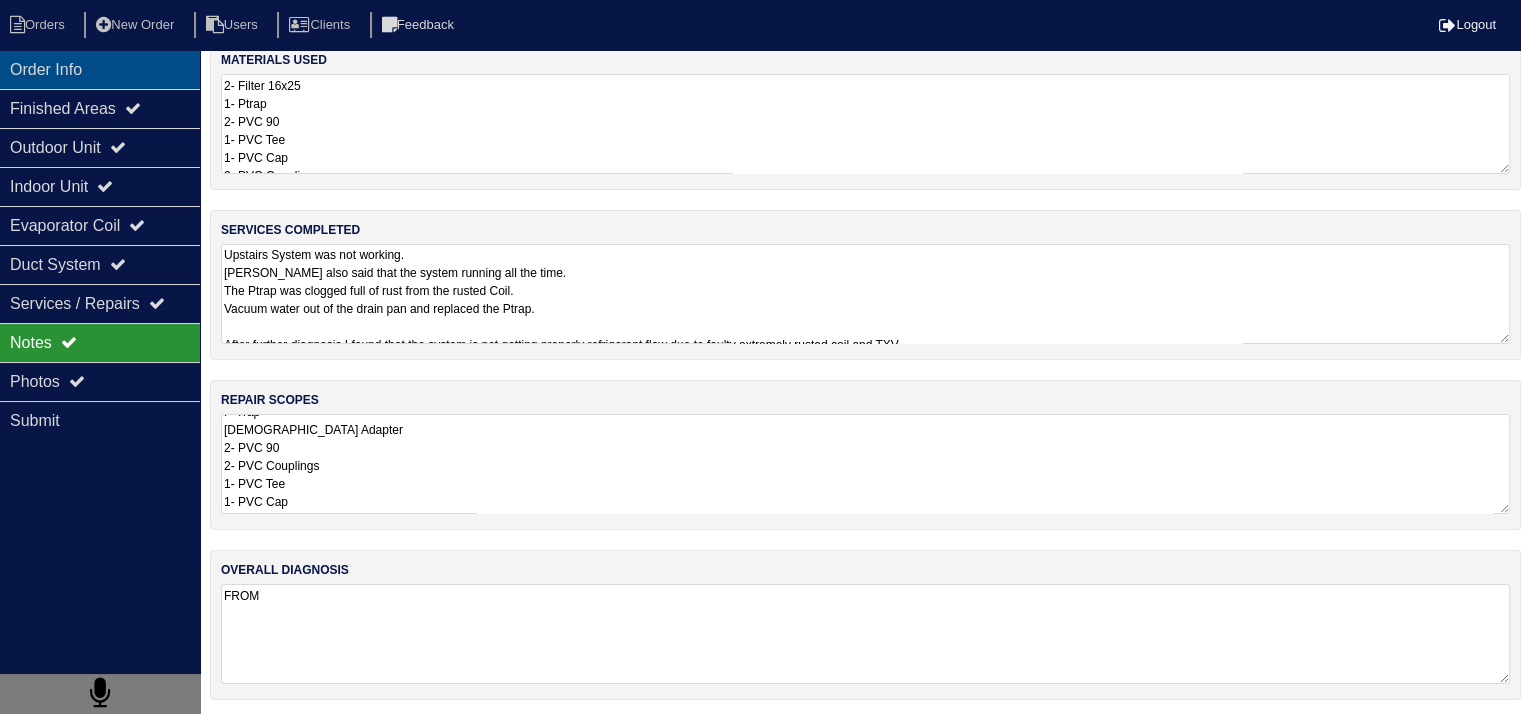click on "Order Info" at bounding box center [100, 69] 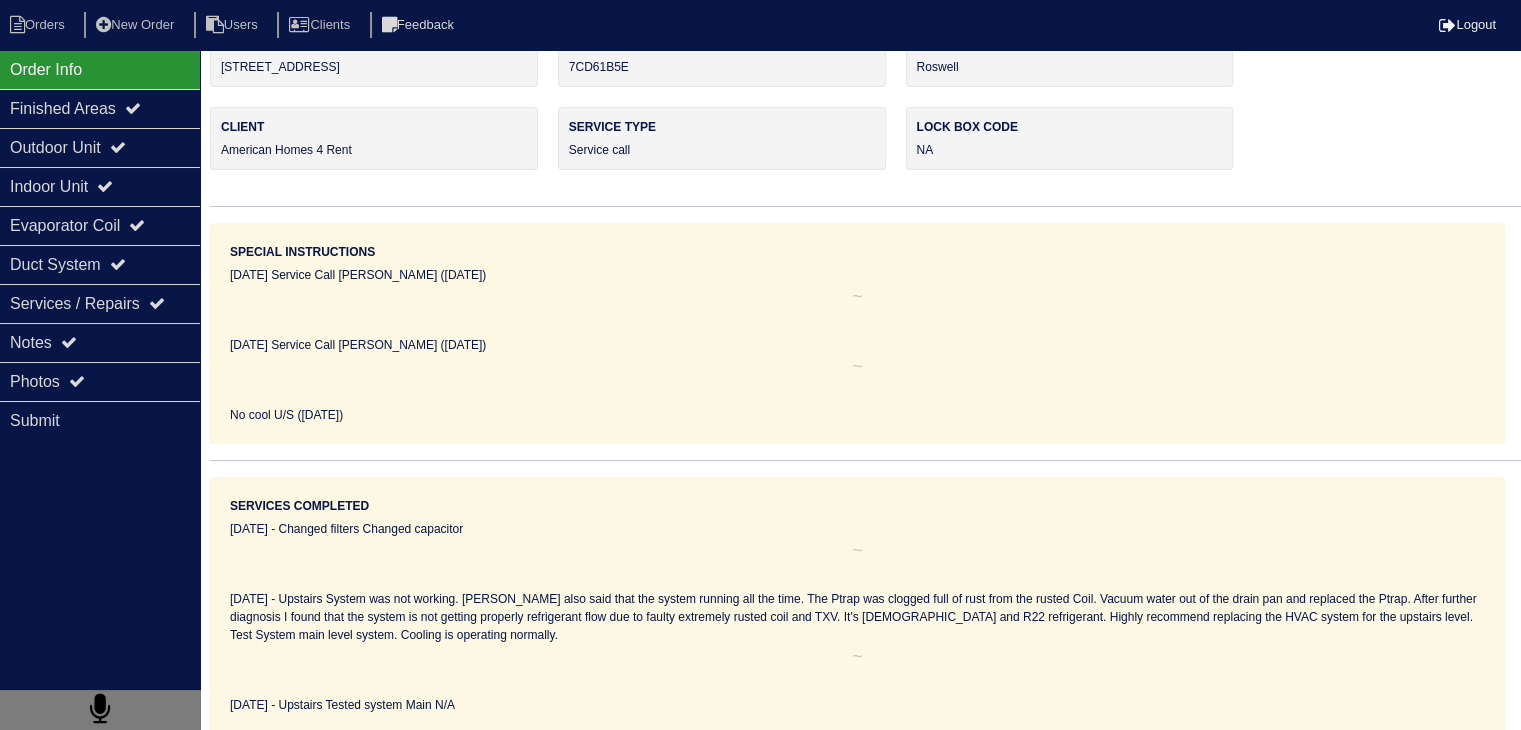 scroll, scrollTop: 44, scrollLeft: 0, axis: vertical 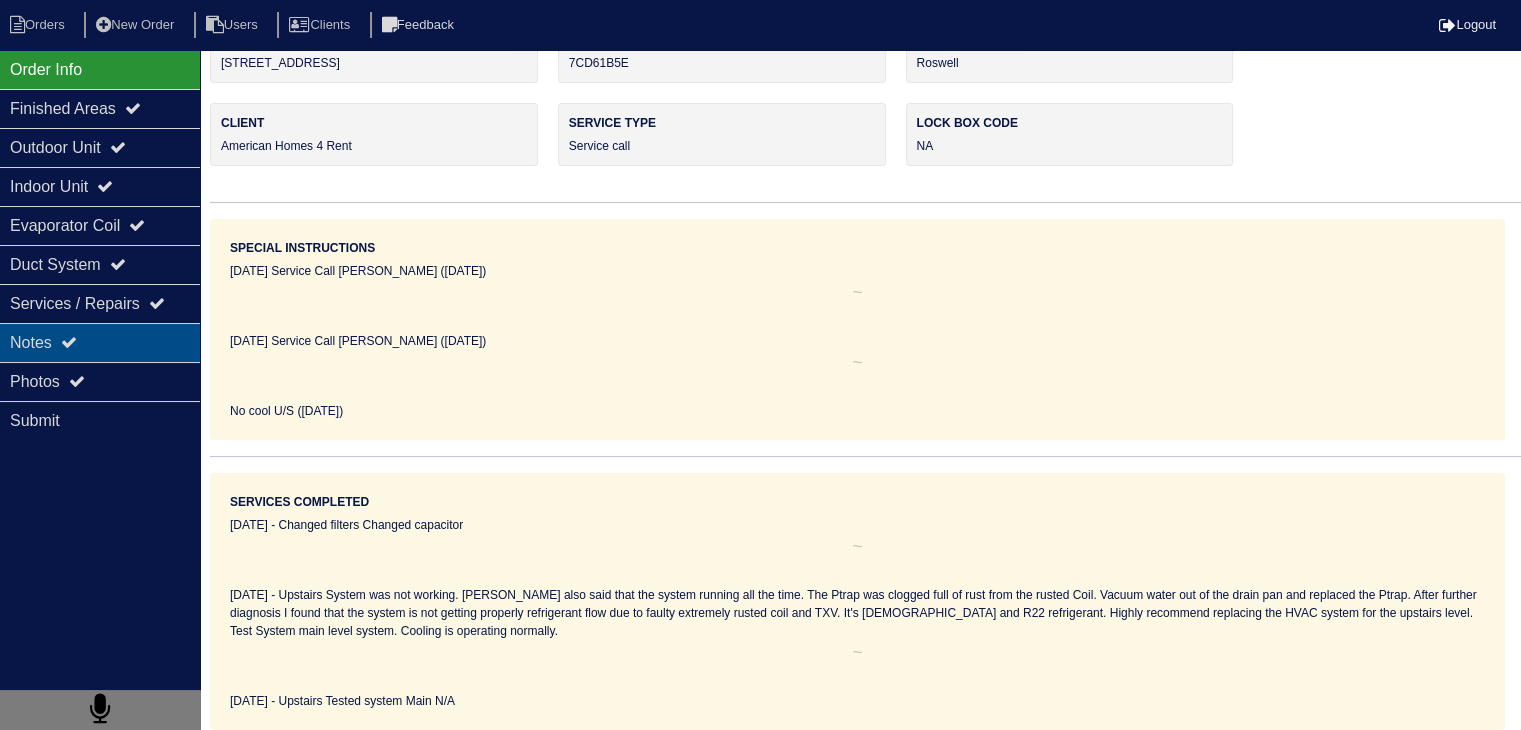 click on "Notes" at bounding box center (100, 342) 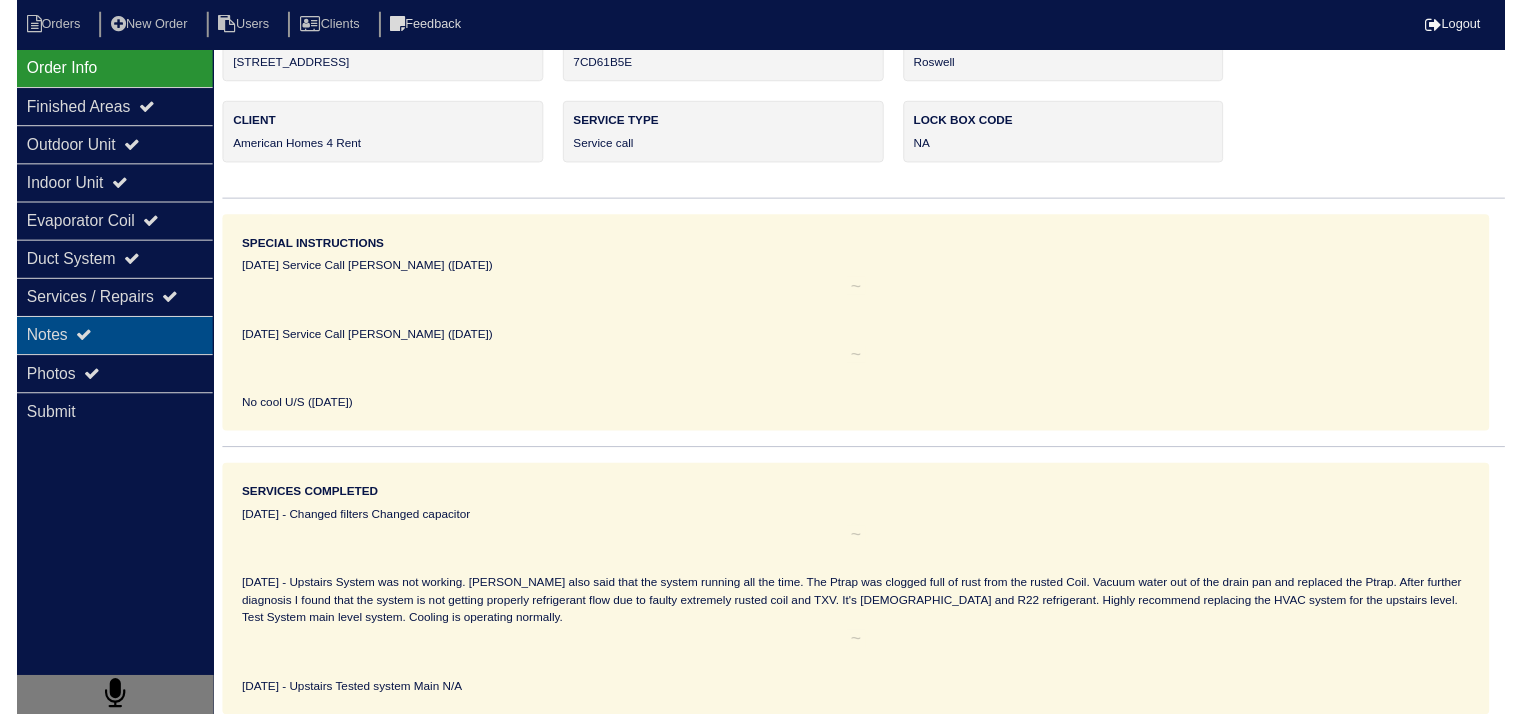 scroll, scrollTop: 25, scrollLeft: 0, axis: vertical 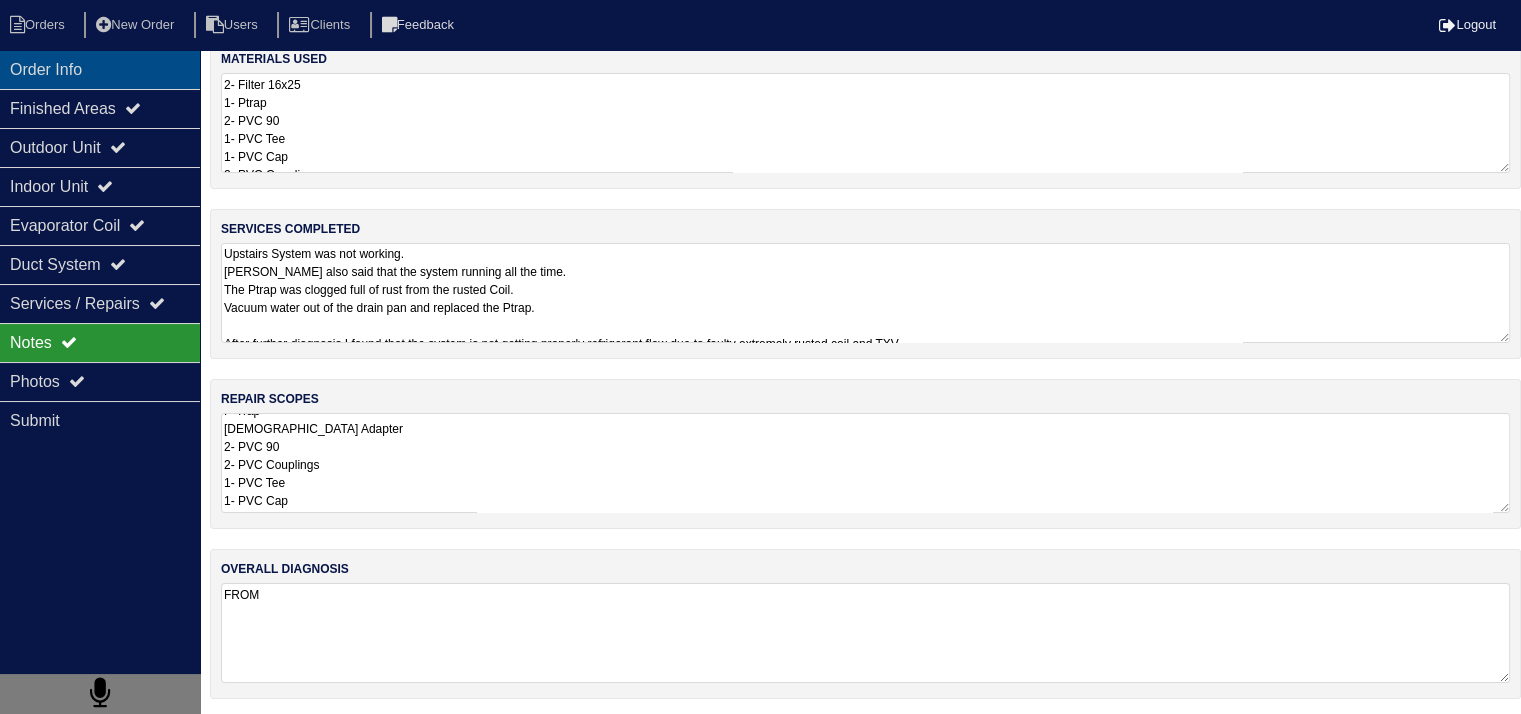 click on "Order Info" at bounding box center (100, 69) 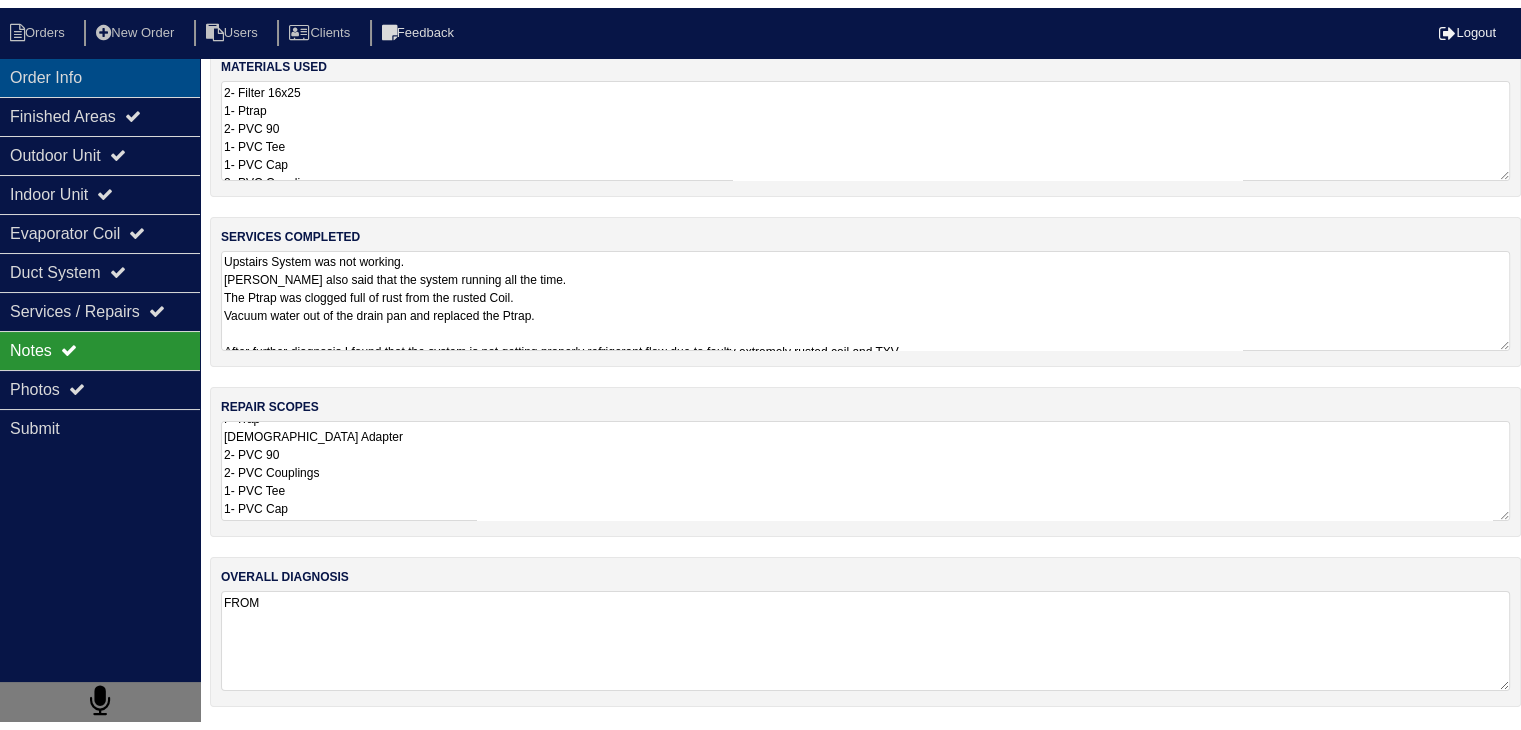scroll, scrollTop: 44, scrollLeft: 0, axis: vertical 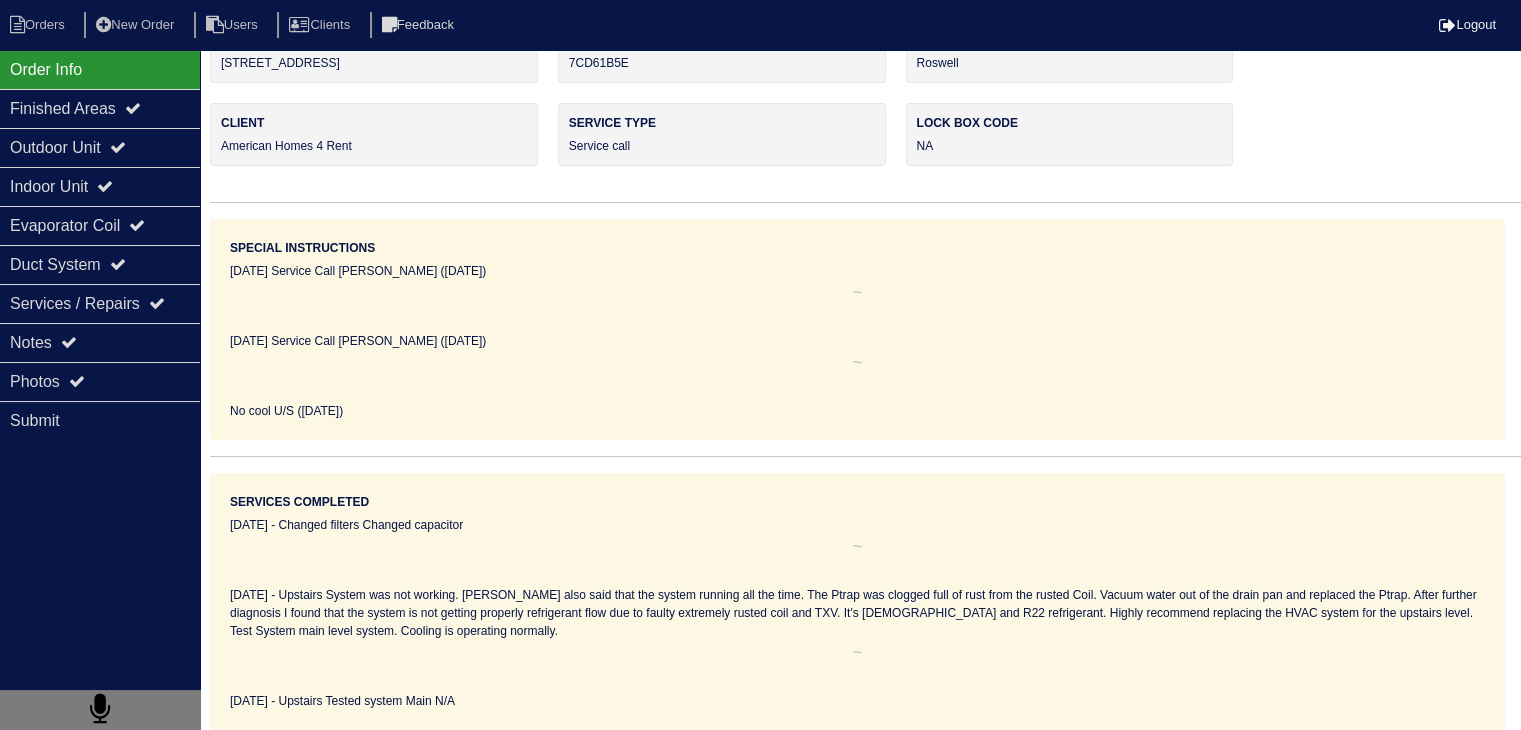 click on "Services Completed 05/06/21 - Changed filters
Changed capacitor  08/03/22 - Upstairs System was not working.
Tenant also said that the system running all the time.
The Ptrap was clogged full of rust from the rusted Coil.
Vacuum water out of the drain pan and replaced the Ptrap.
After further diagnosis I found that the system is not getting properly refrigerant flow due to faulty extremely rusted coil and TXV.
It's 17 years old and R22 refrigerant.
Highly recommend replacing the HVAC system for the upstairs level.
Test System main level system.
Cooling is operating normally.
06/27/25 - Upstairs
Tested system
Main
N/A" at bounding box center (857, 601) 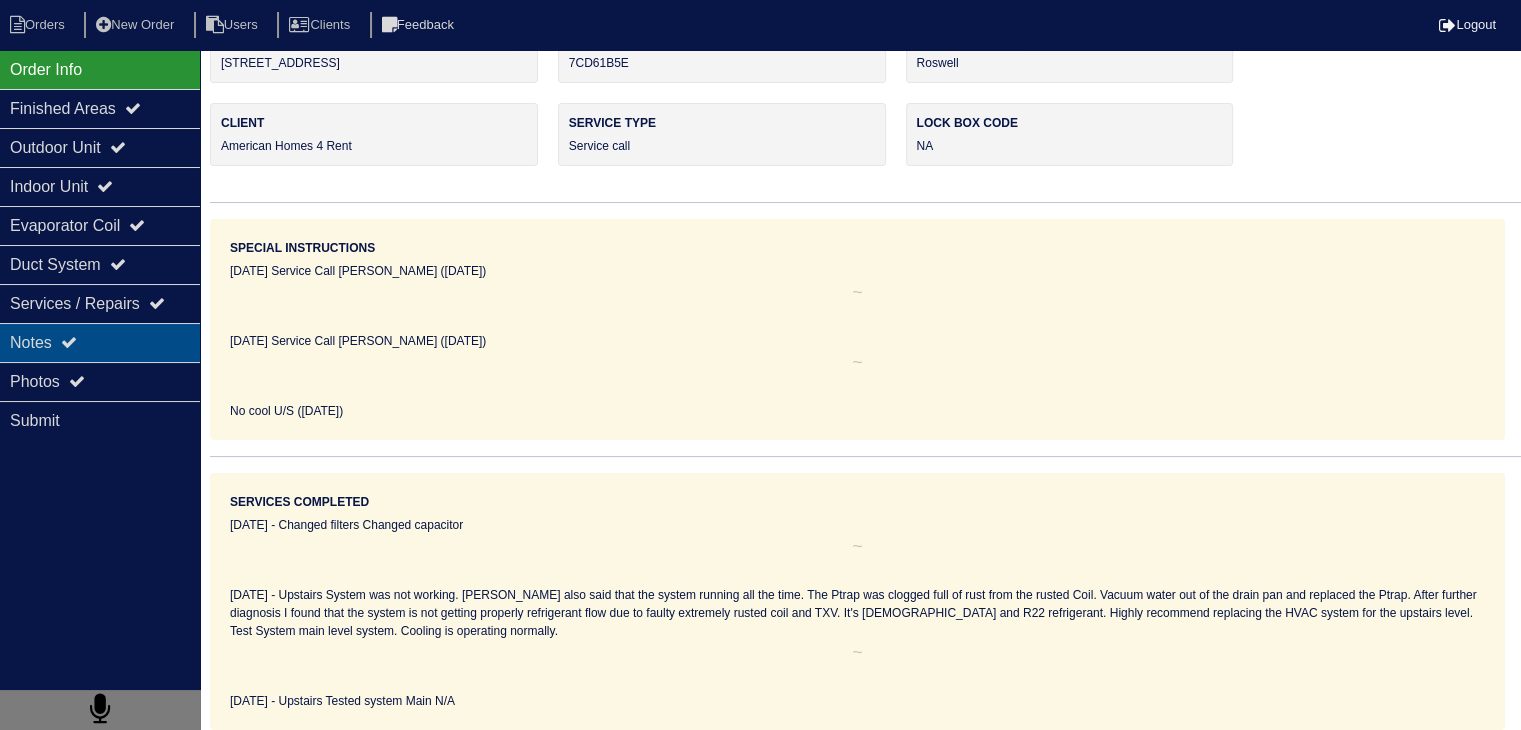 click on "Notes" at bounding box center (100, 342) 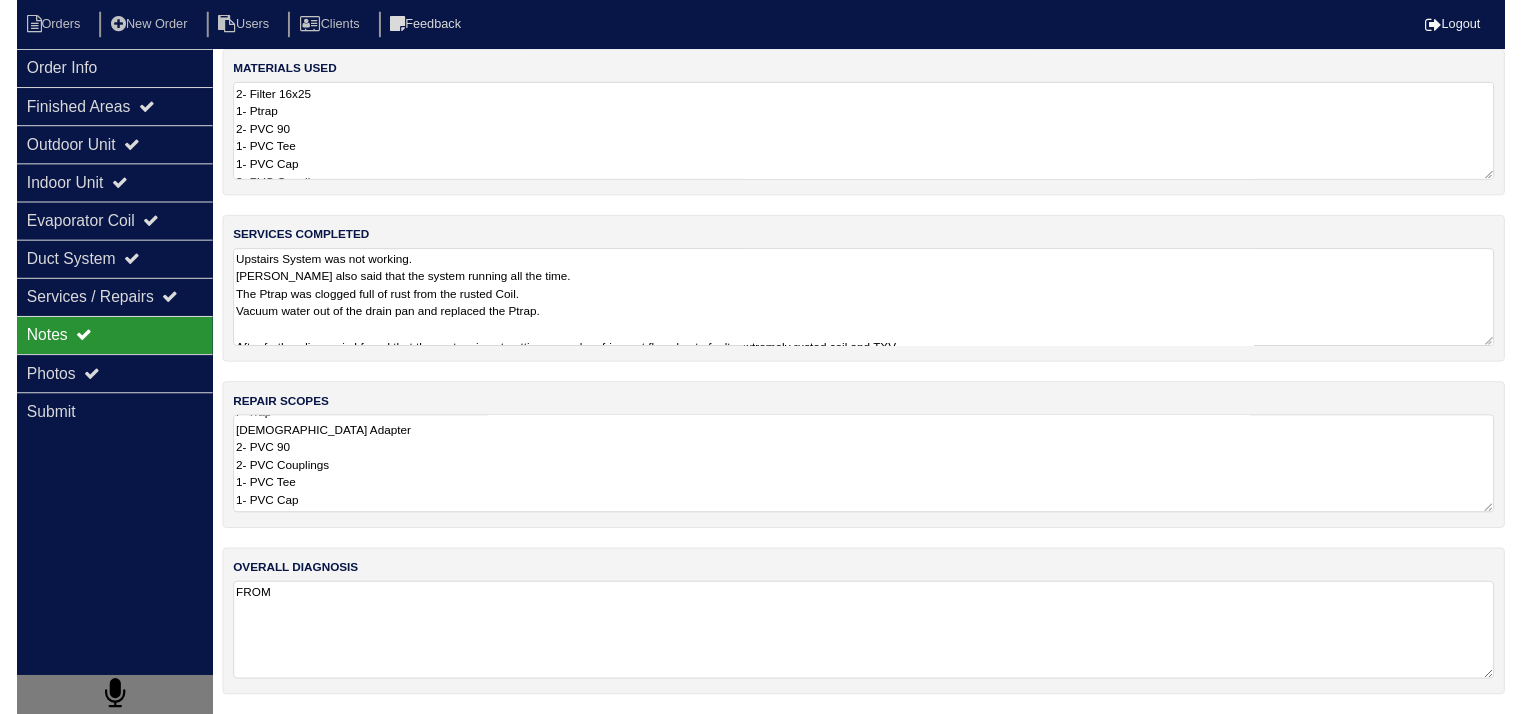 scroll, scrollTop: 25, scrollLeft: 0, axis: vertical 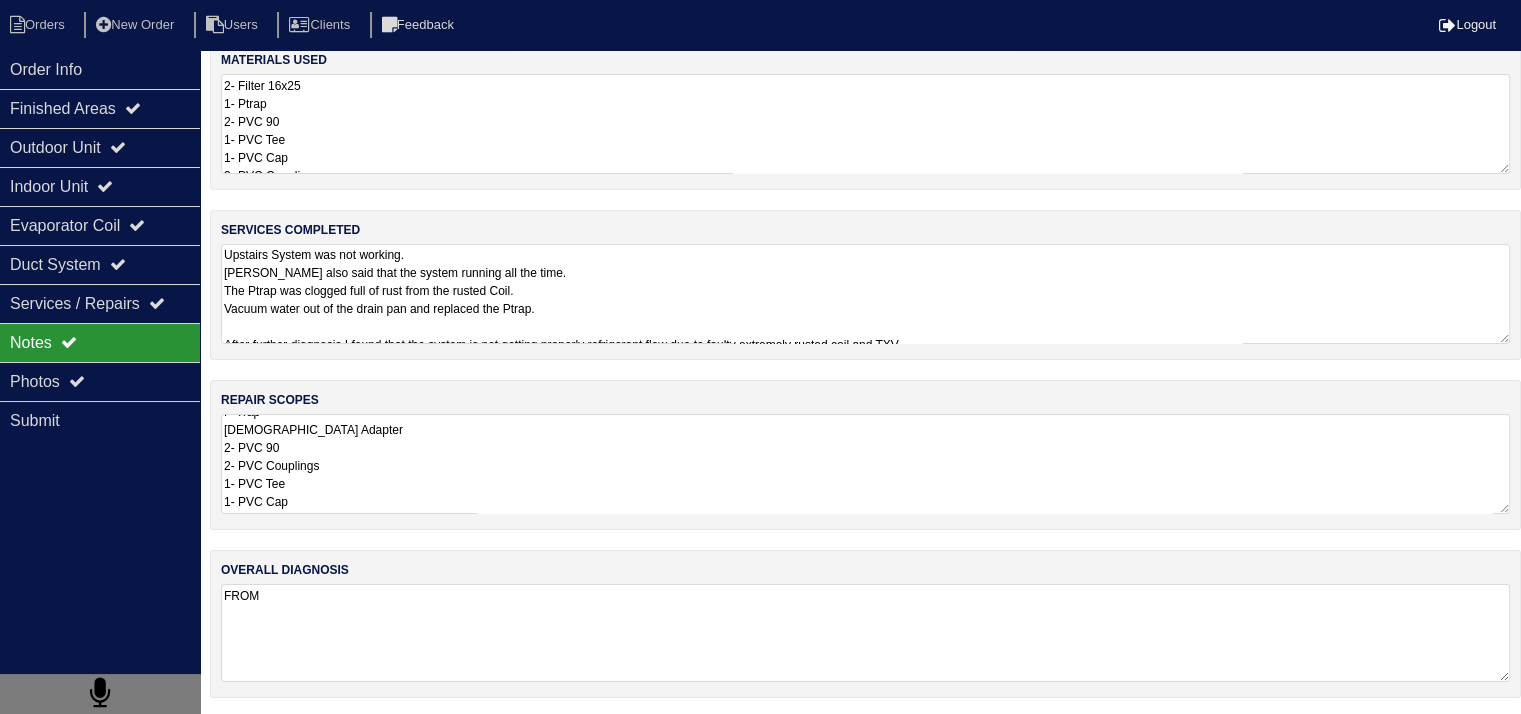 click on "FROM" at bounding box center [865, 633] 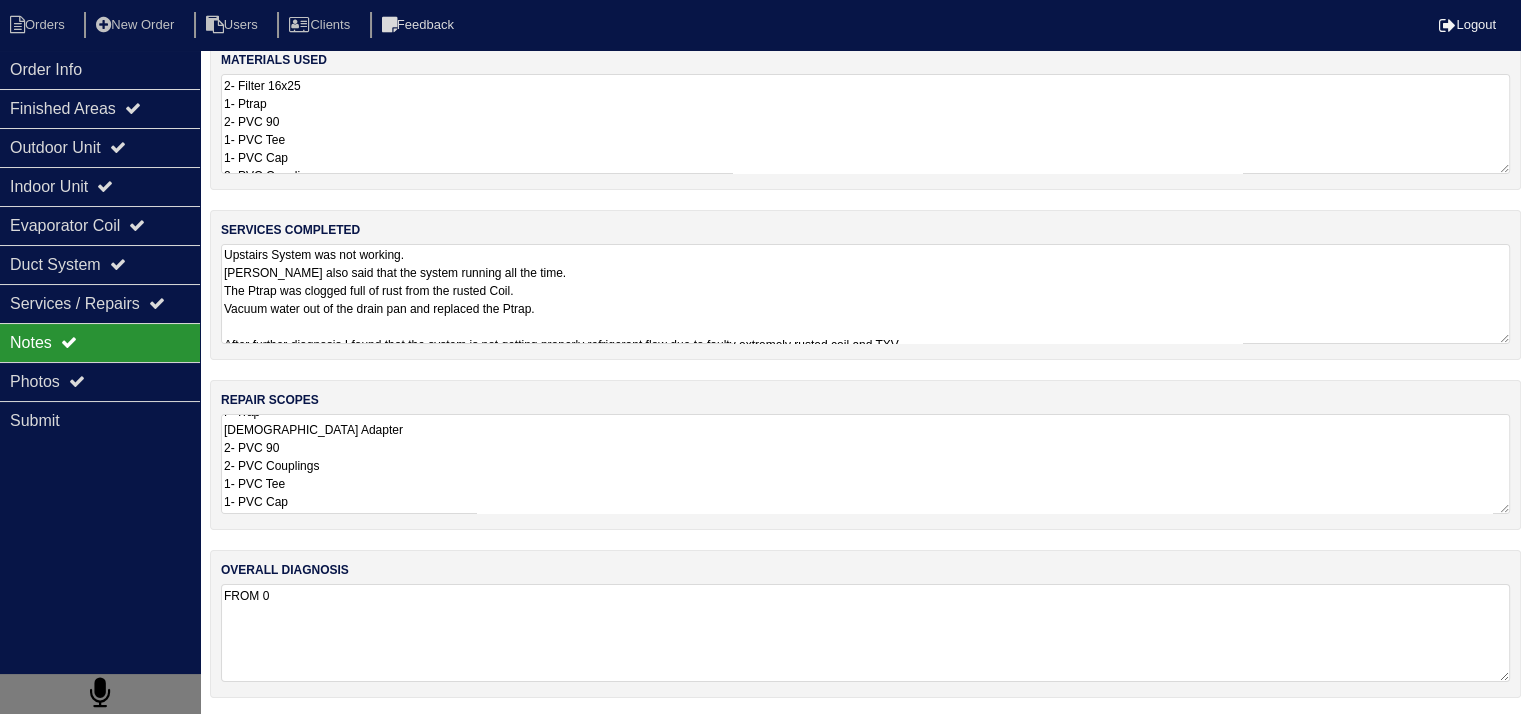 type on "2- Filter 16x25
1- Ptrap
2- PVC 90
1- PVC Tee
1- PVC Cap
2- PVC Couplings" 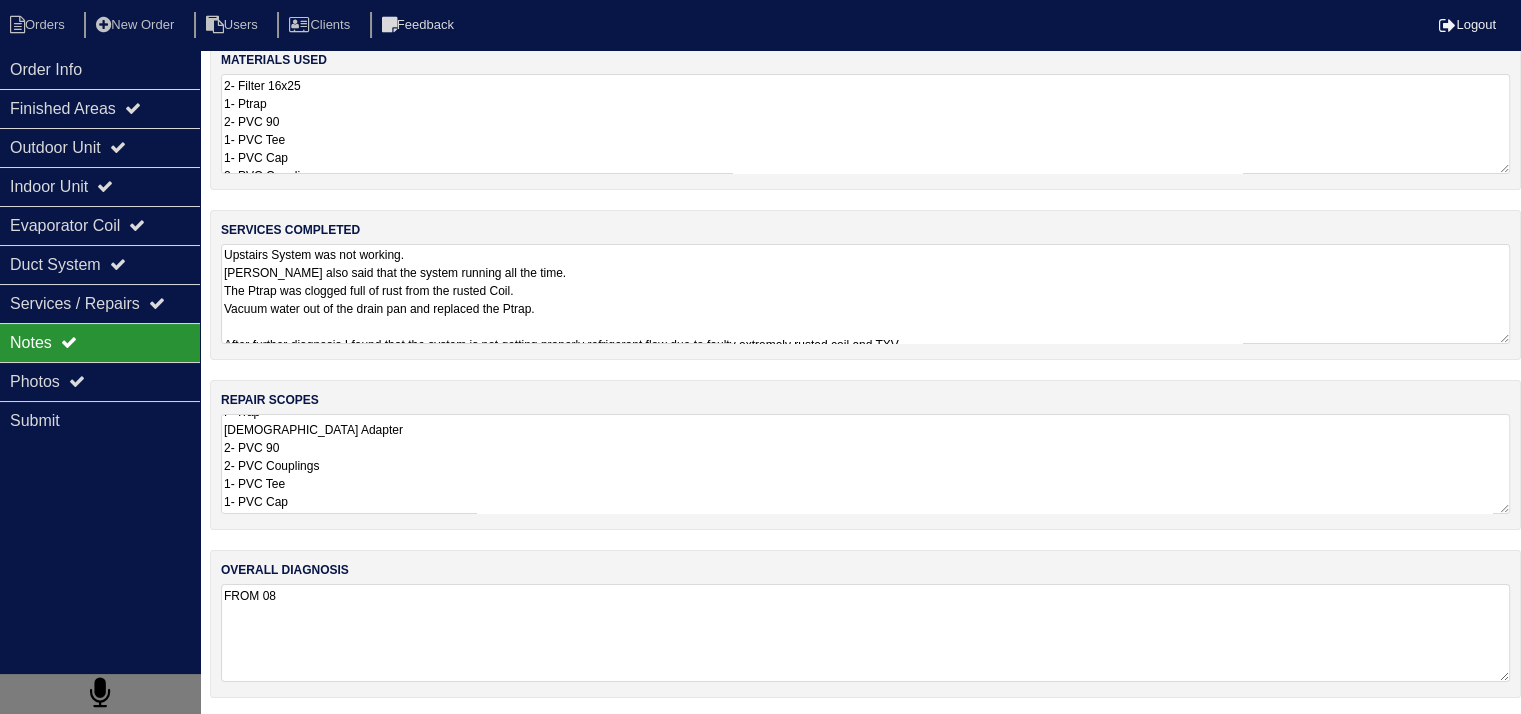 type on "2- Filter 16x25
1- Ptrap
2- PVC 90
1- PVC Tee
1- PVC Cap
2- PVC Couplings" 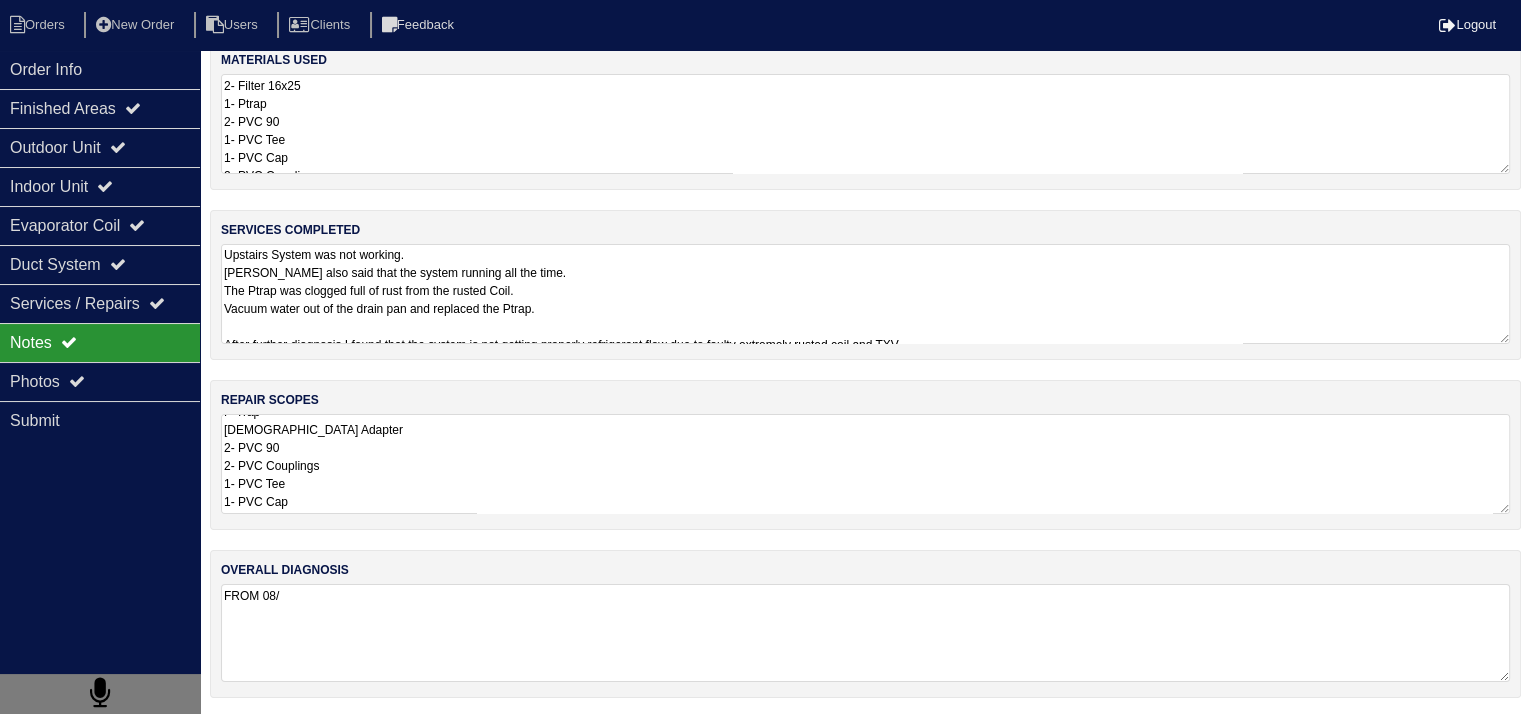 type on "2- Filter 16x25
1- Ptrap
2- PVC 90
1- PVC Tee
1- PVC Cap
2- PVC Couplings" 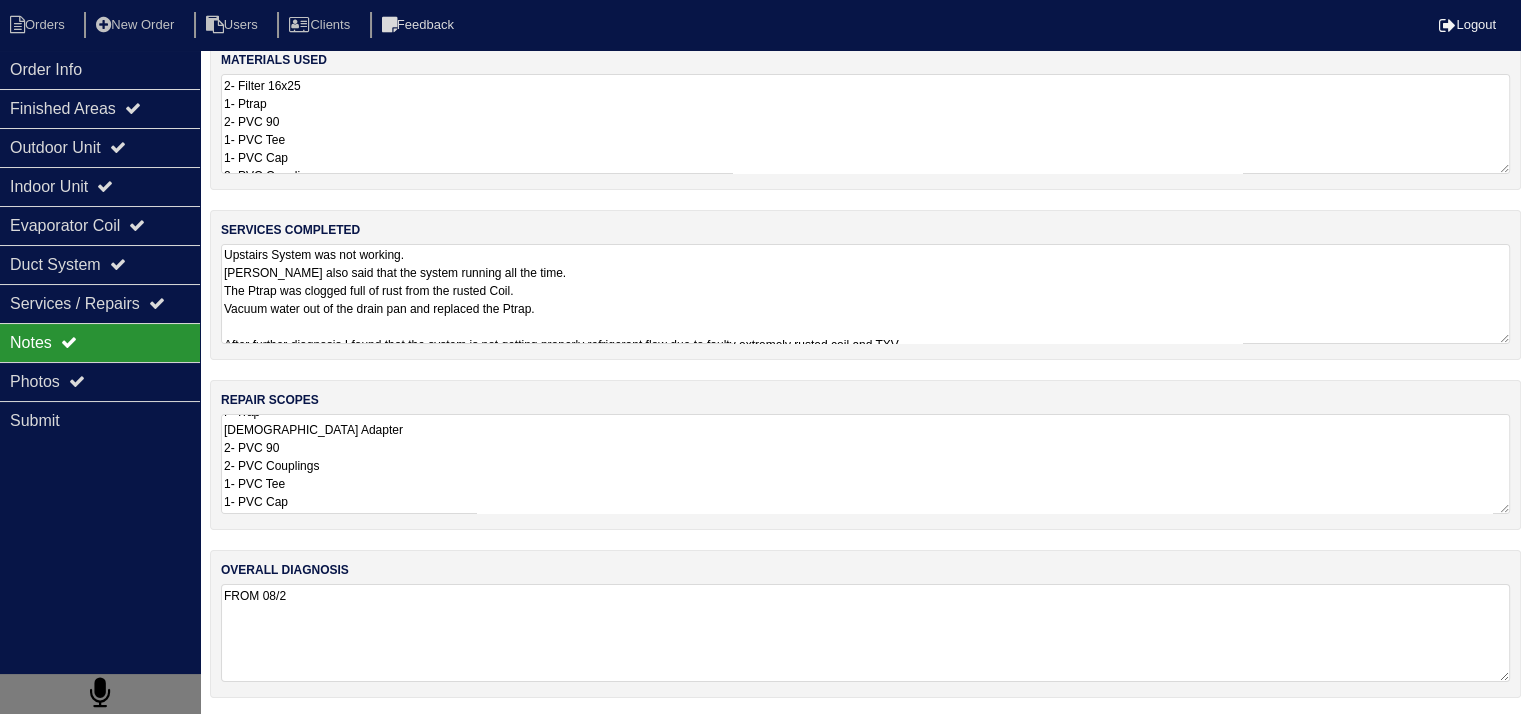 type on "2- Filter 16x25
1- Ptrap
2- PVC 90
1- PVC Tee
1- PVC Cap
2- PVC Couplings" 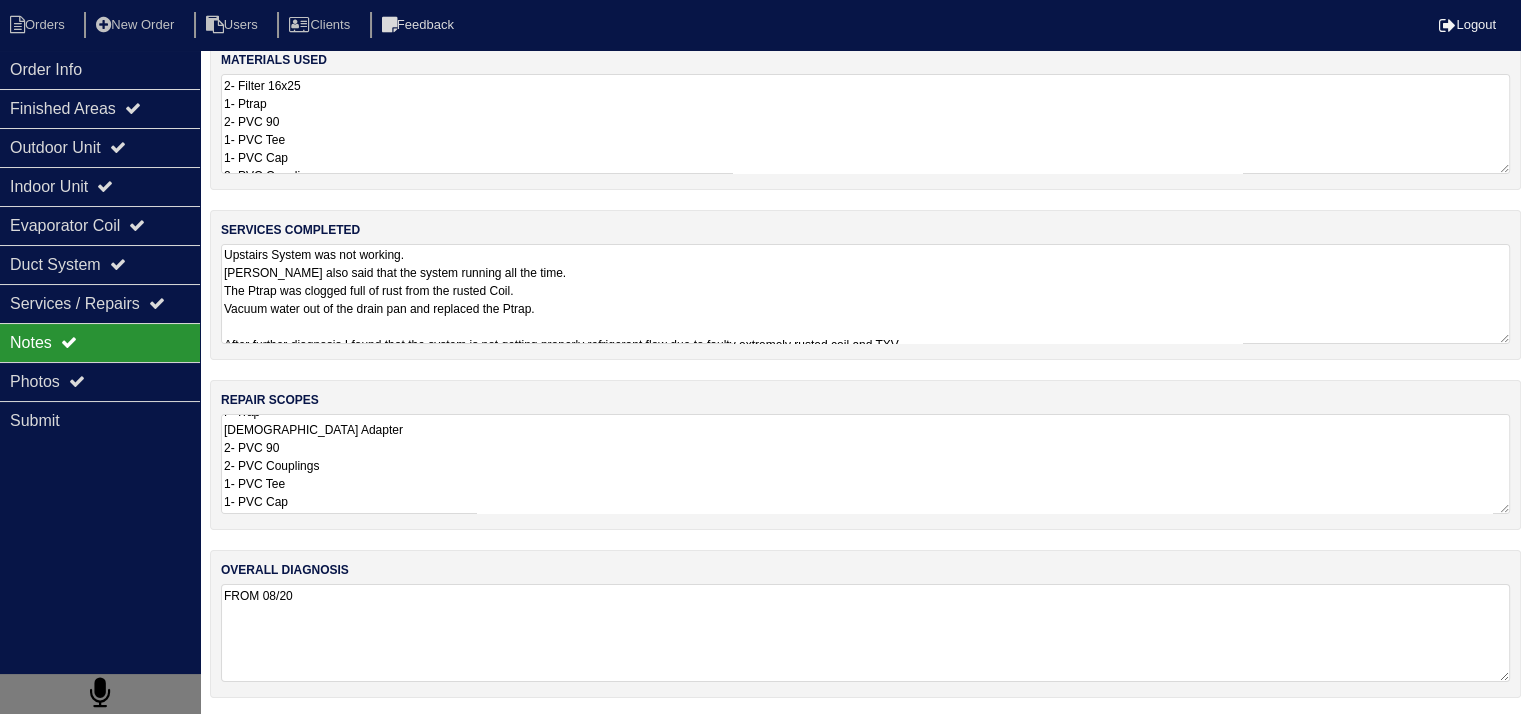 type on "2- Filter 16x25
1- Ptrap
2- PVC 90
1- PVC Tee
1- PVC Cap
2- PVC Couplings" 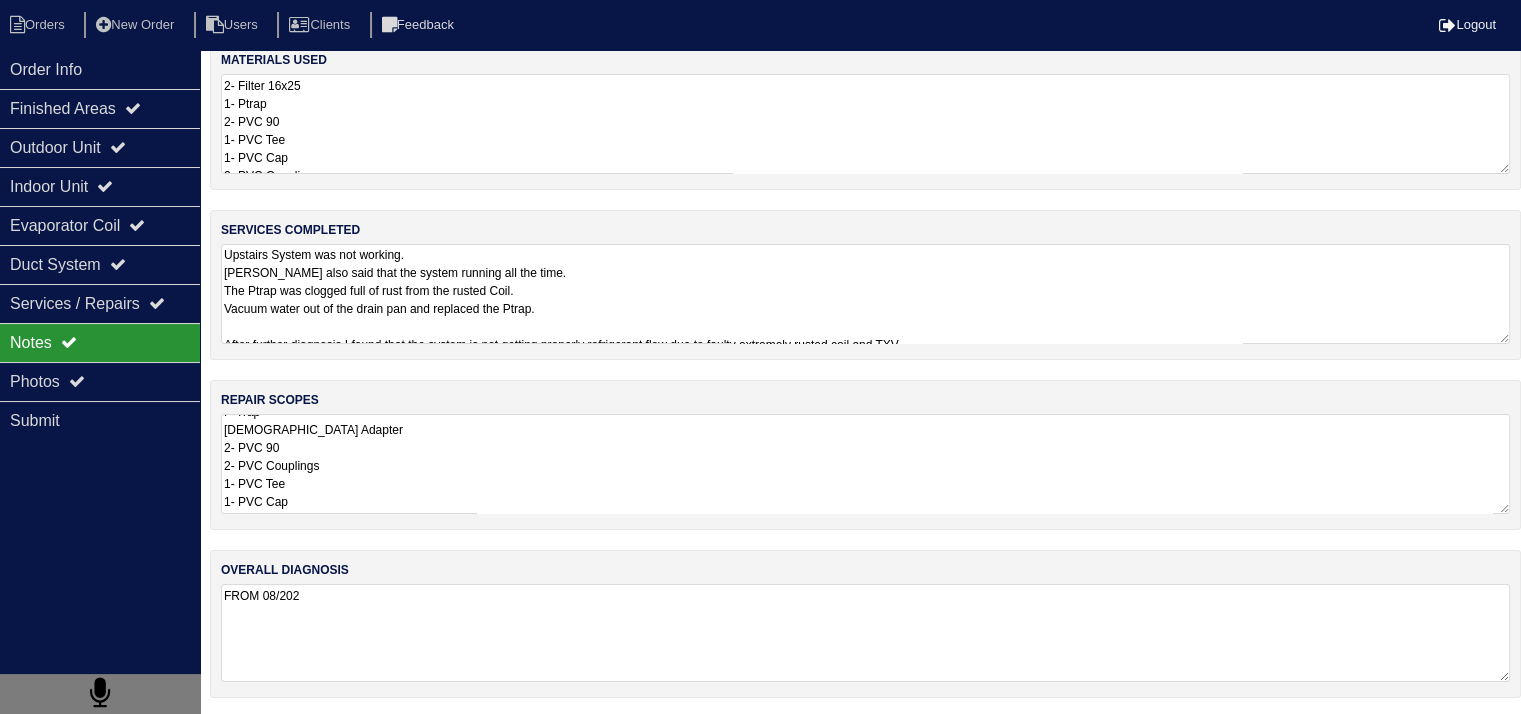 type on "2- Filter 16x25
1- Ptrap
2- PVC 90
1- PVC Tee
1- PVC Cap
2- PVC Couplings" 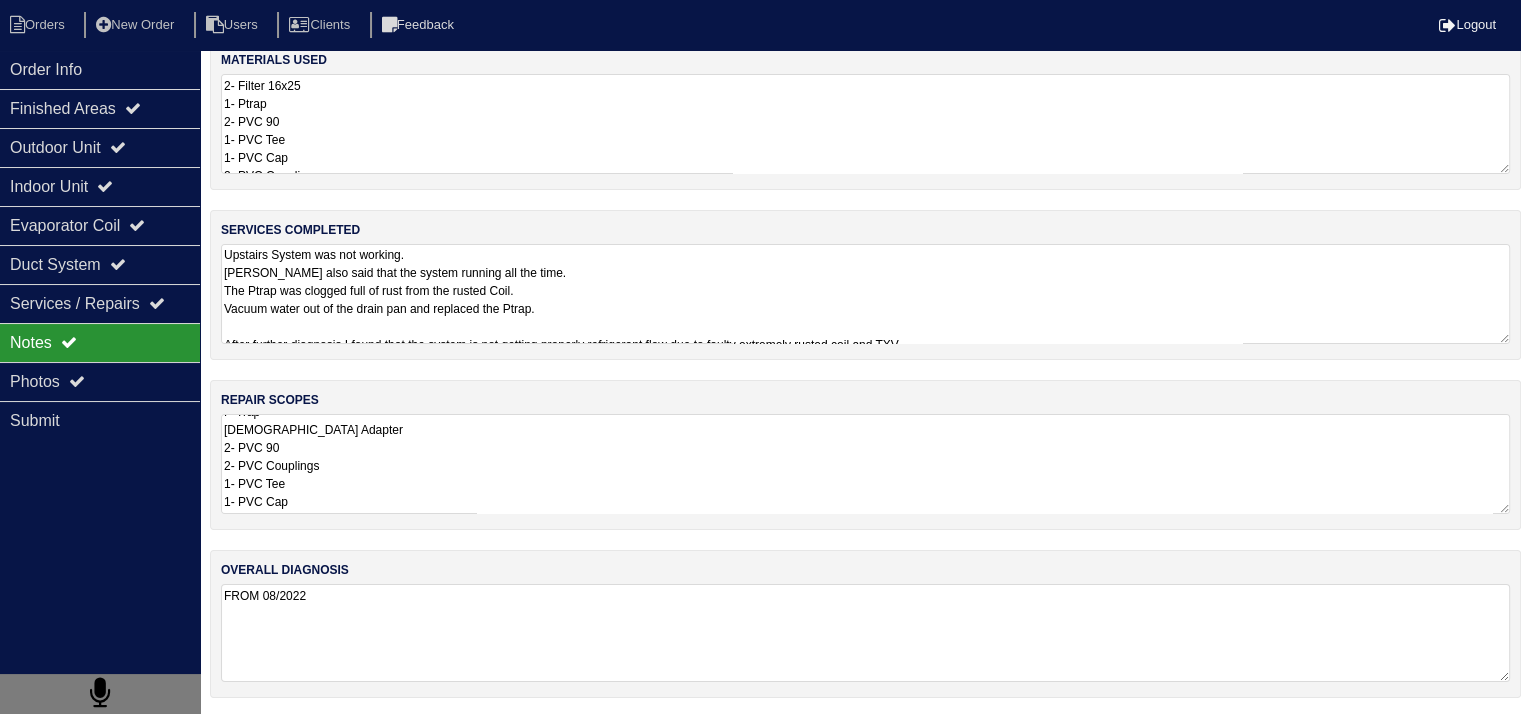 type on "2- Filter 16x25
1- Ptrap
2- PVC 90
1- PVC Tee
1- PVC Cap
2- PVC Couplings" 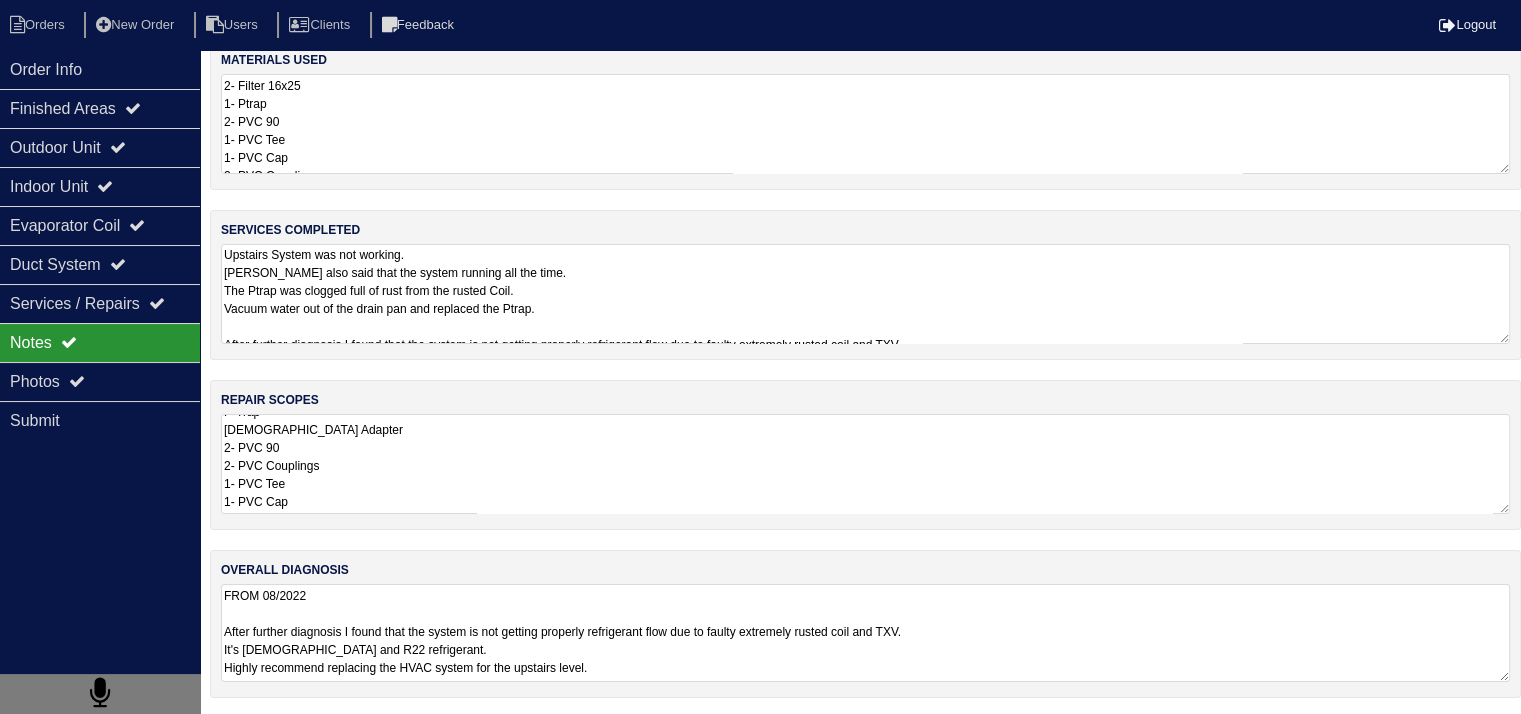 type on "2- Filter 16x25
1- Ptrap
2- PVC 90
1- PVC Tee
1- PVC Cap
2- PVC Couplings" 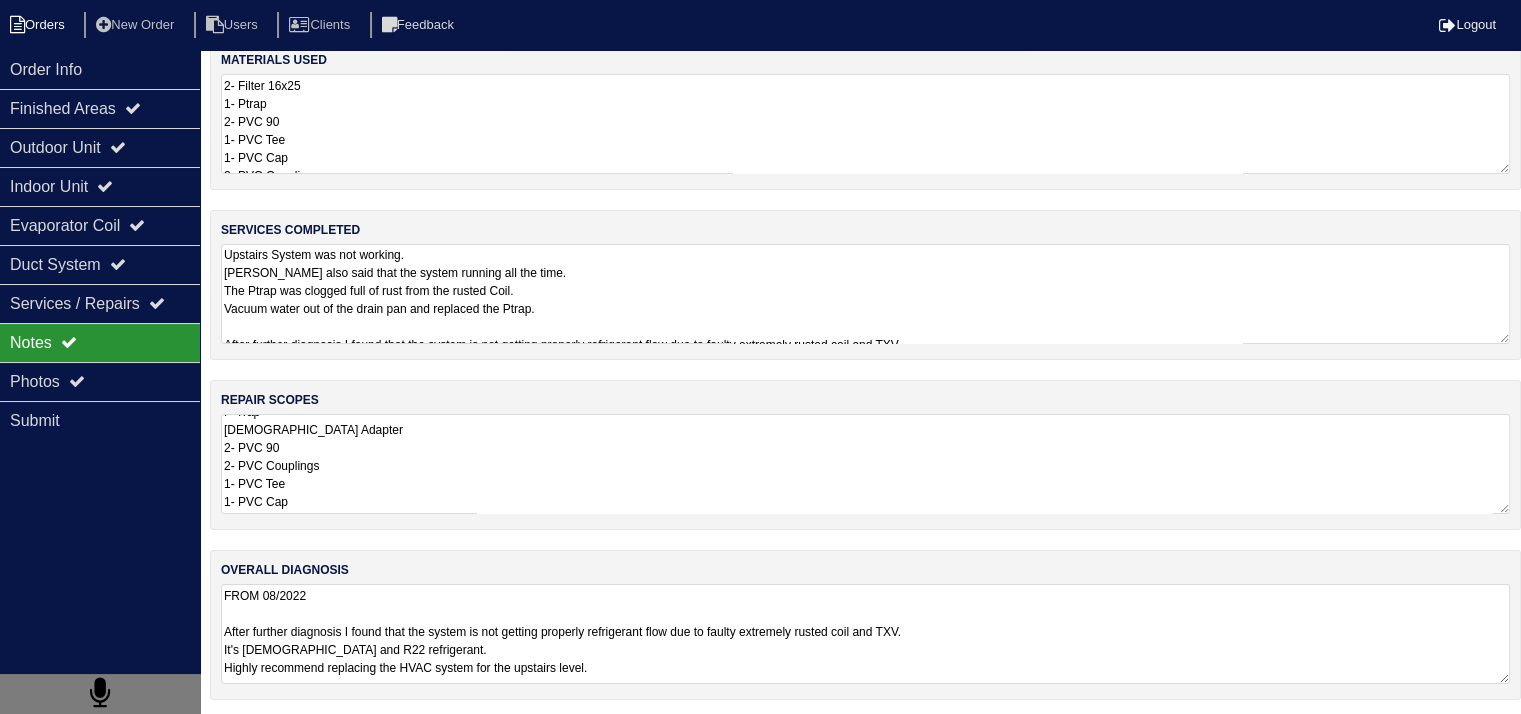 click on "Orders" at bounding box center [40, 25] 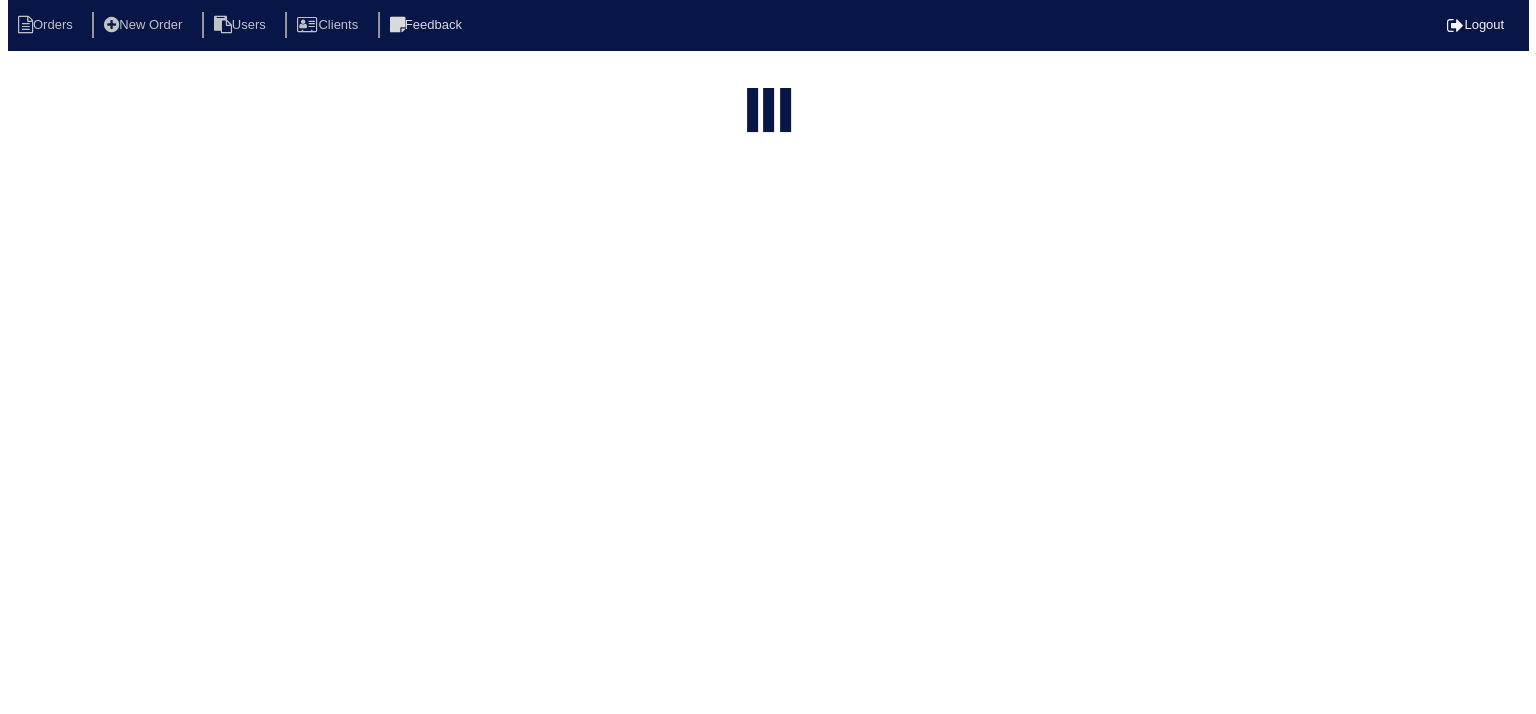 scroll, scrollTop: 0, scrollLeft: 0, axis: both 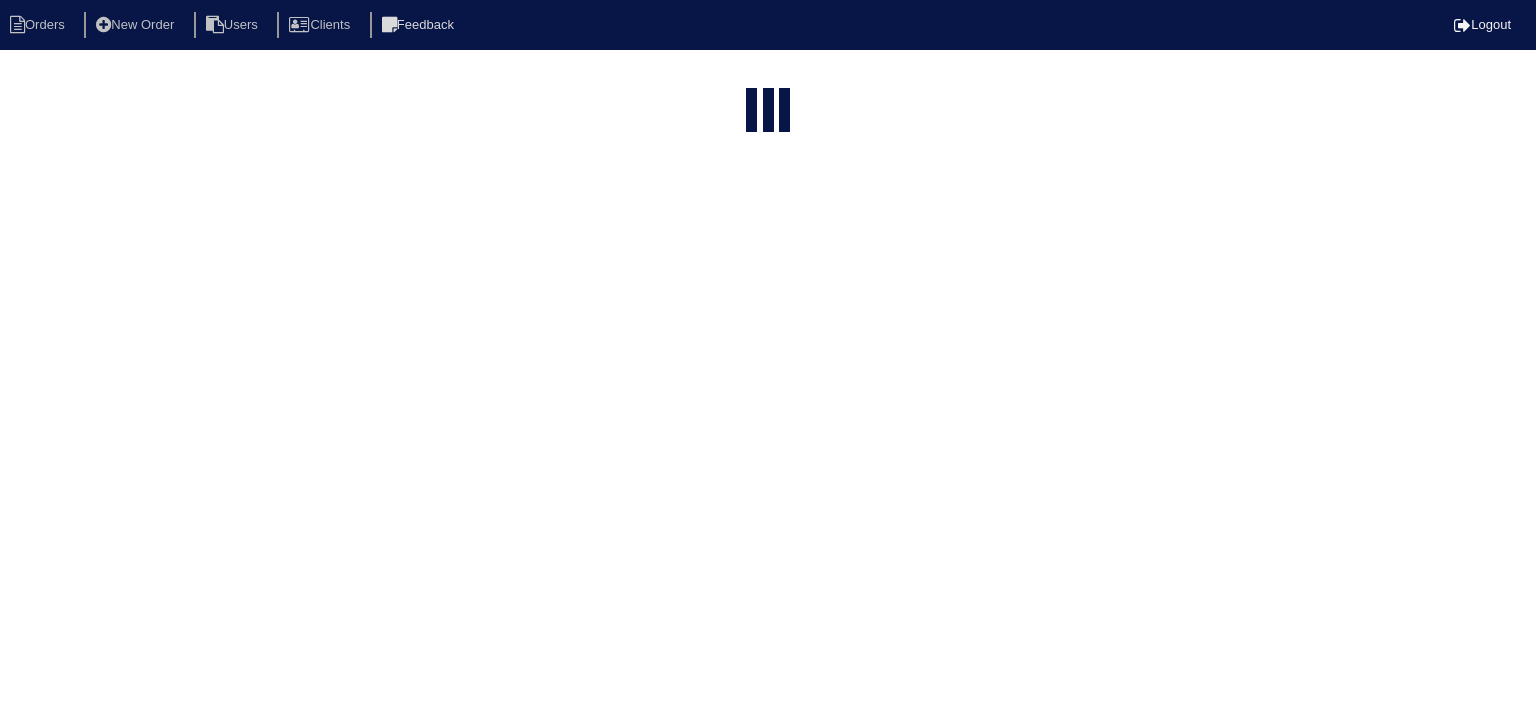 type on "1503" 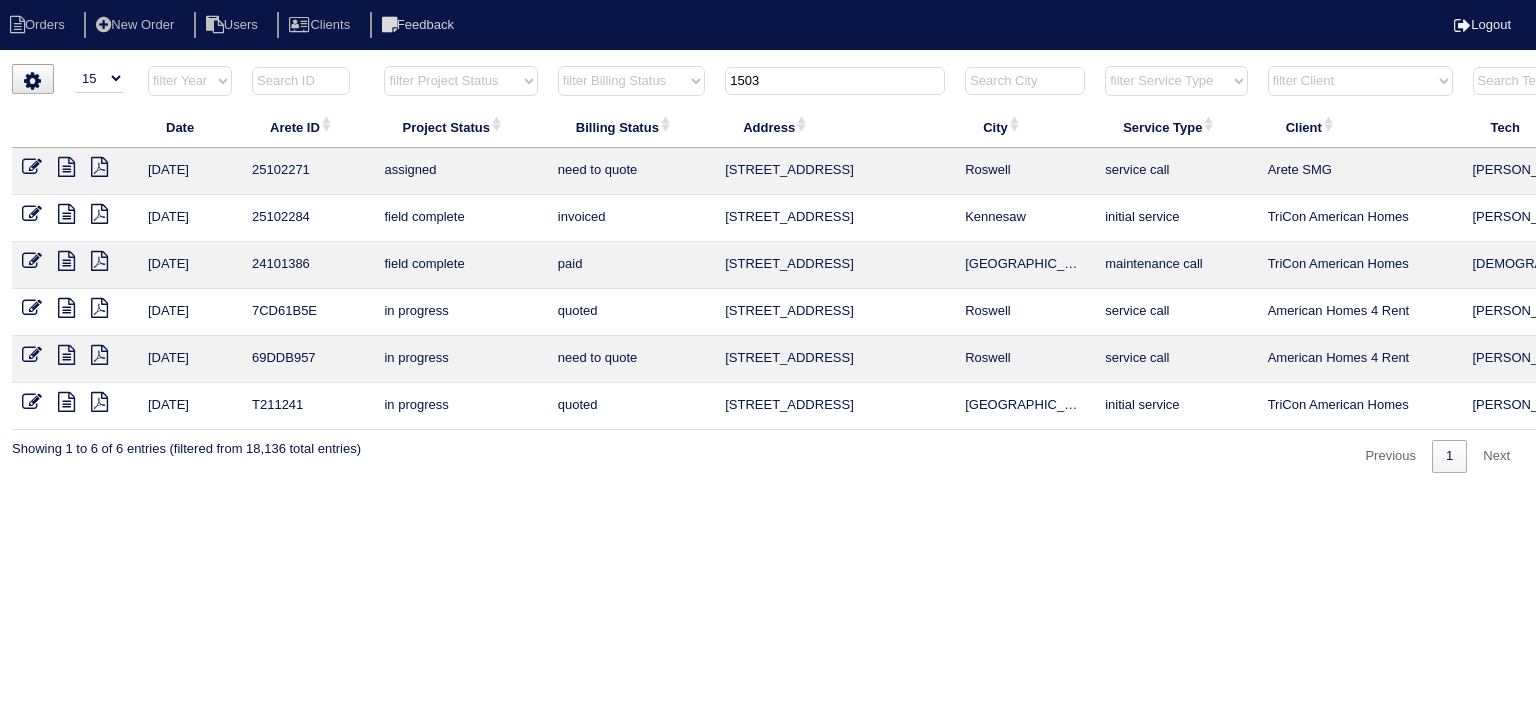 click at bounding box center [66, 167] 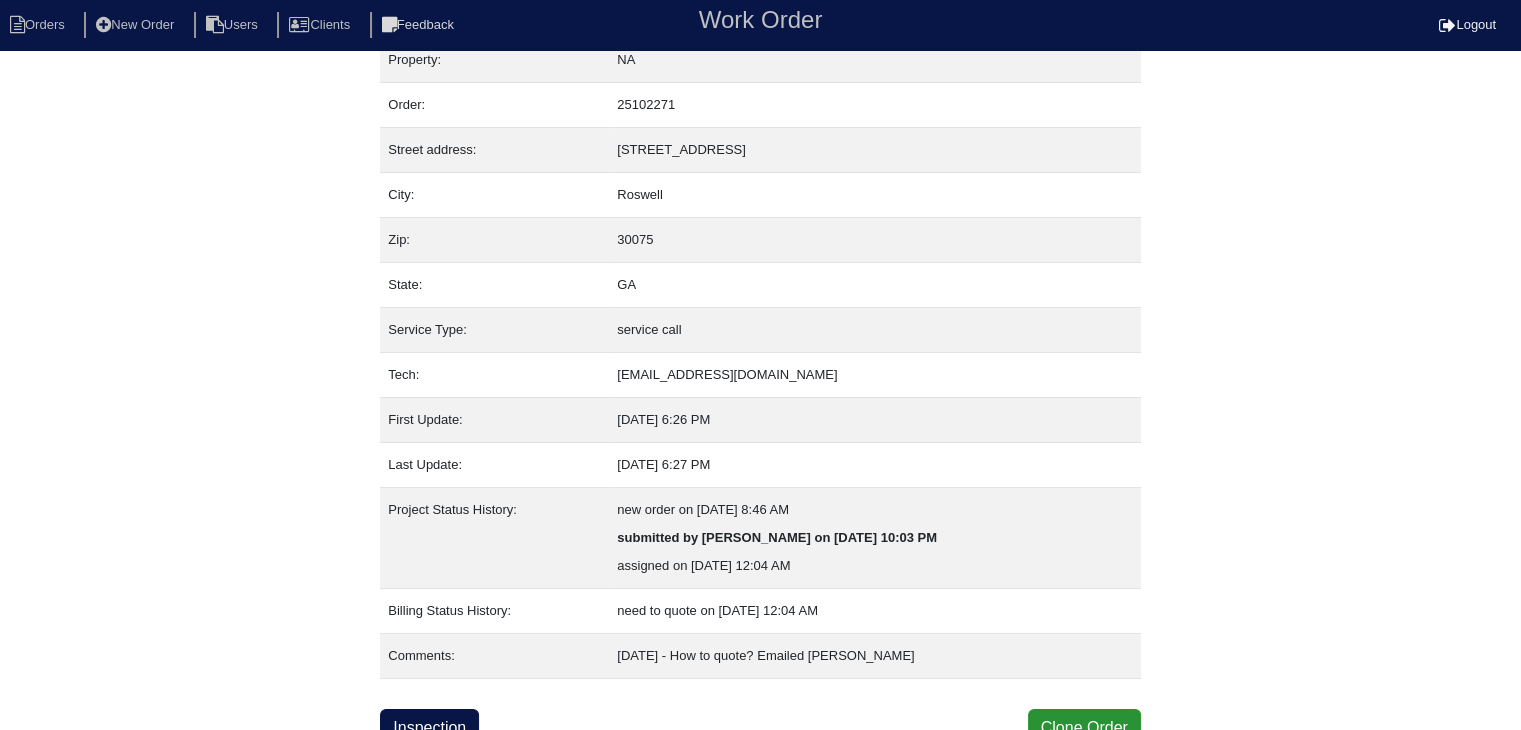 scroll, scrollTop: 40, scrollLeft: 0, axis: vertical 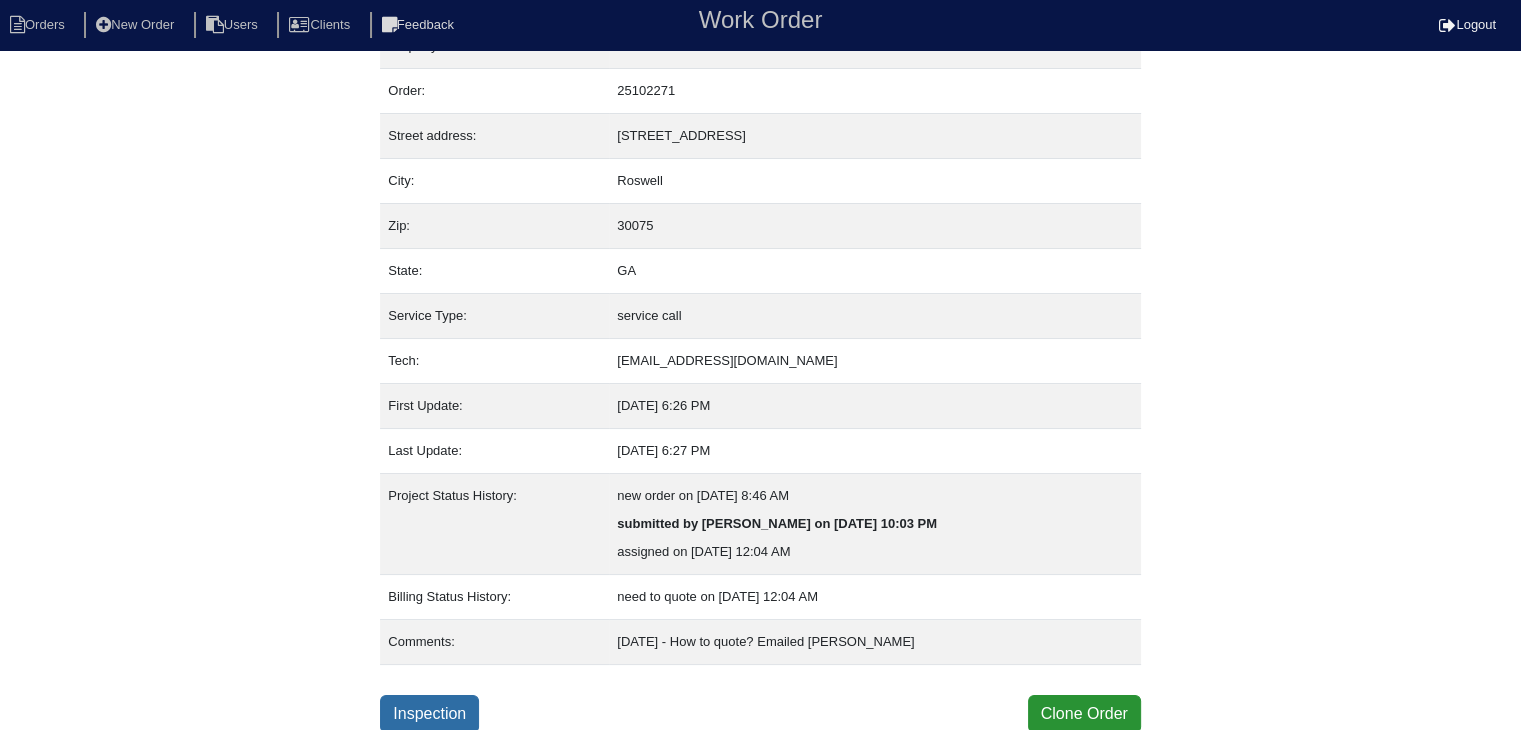 click on "Inspection" at bounding box center [429, 714] 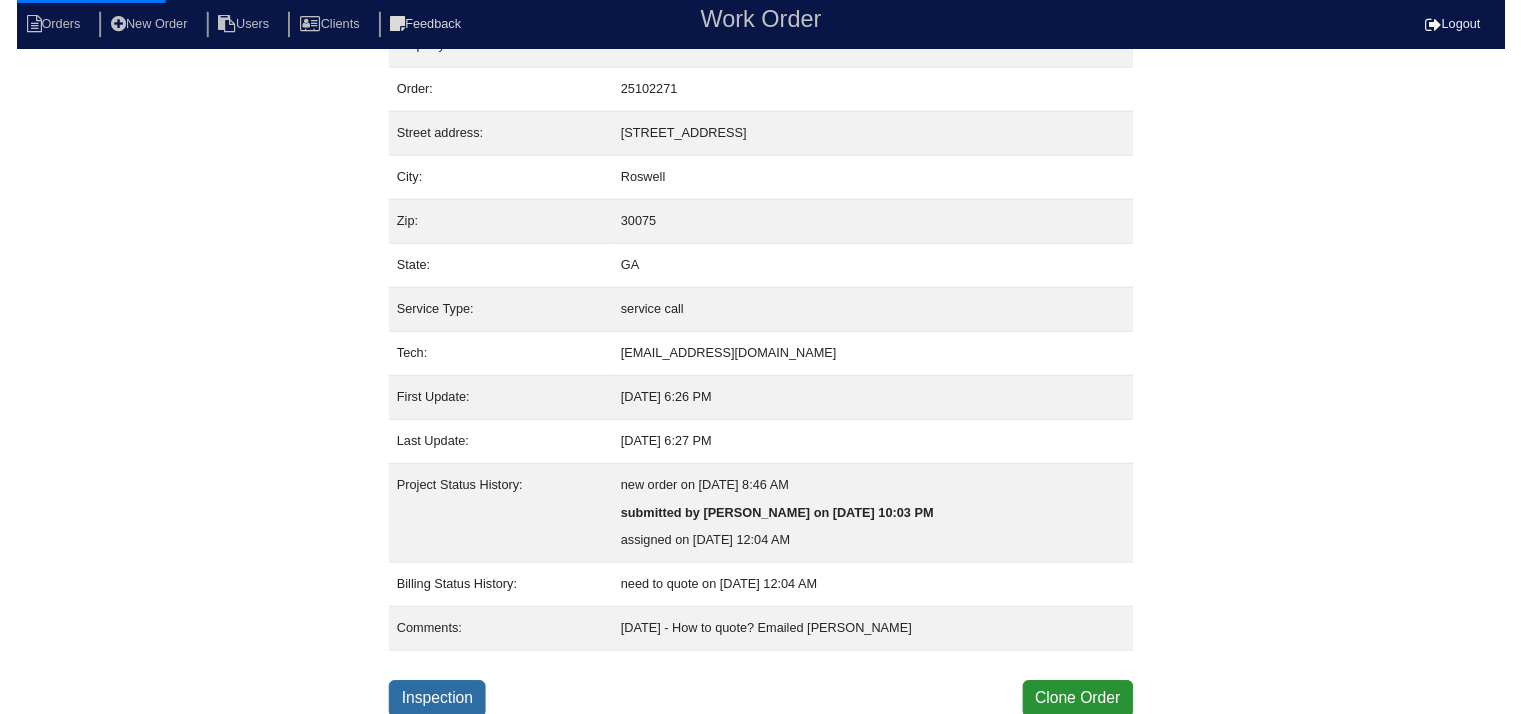 scroll, scrollTop: 0, scrollLeft: 0, axis: both 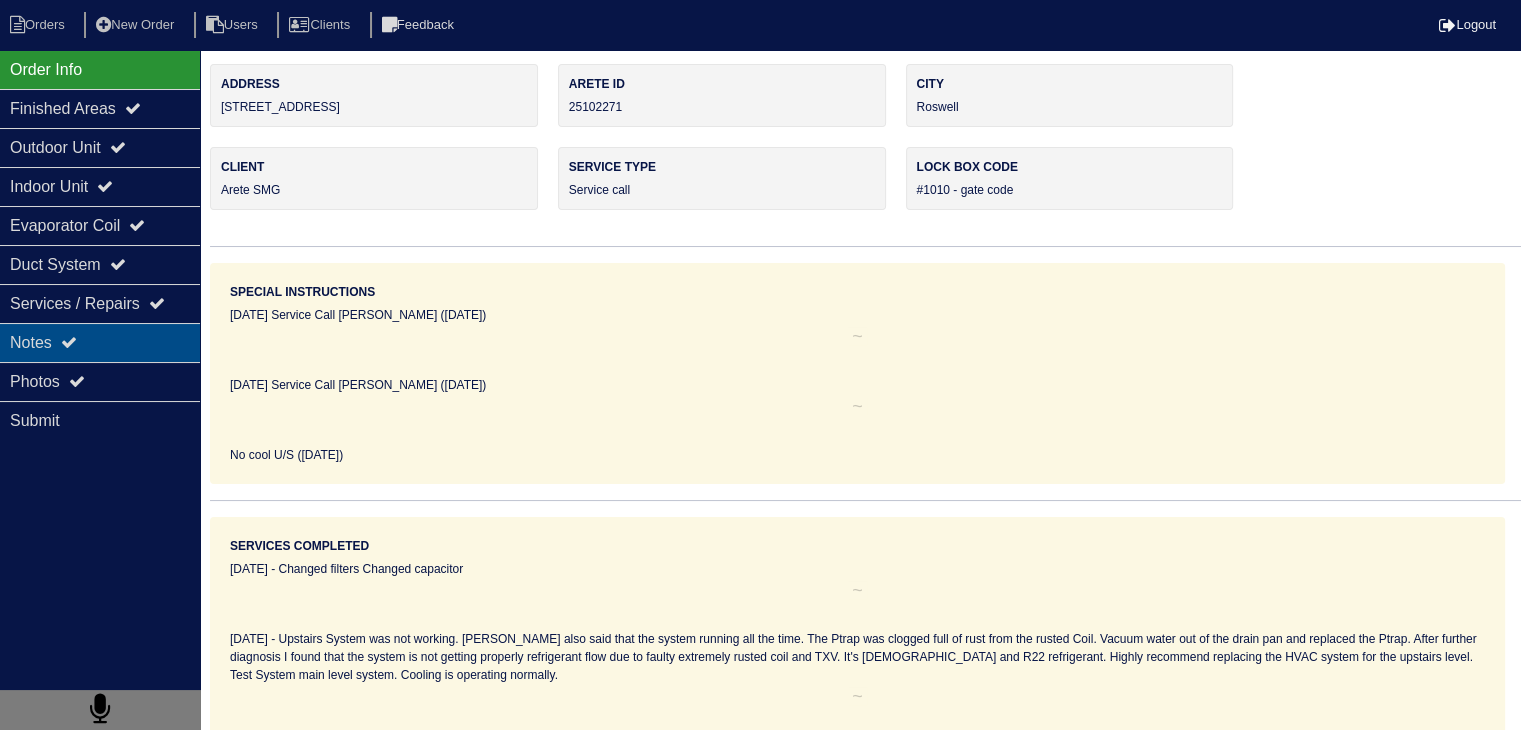 click on "Notes" at bounding box center (100, 342) 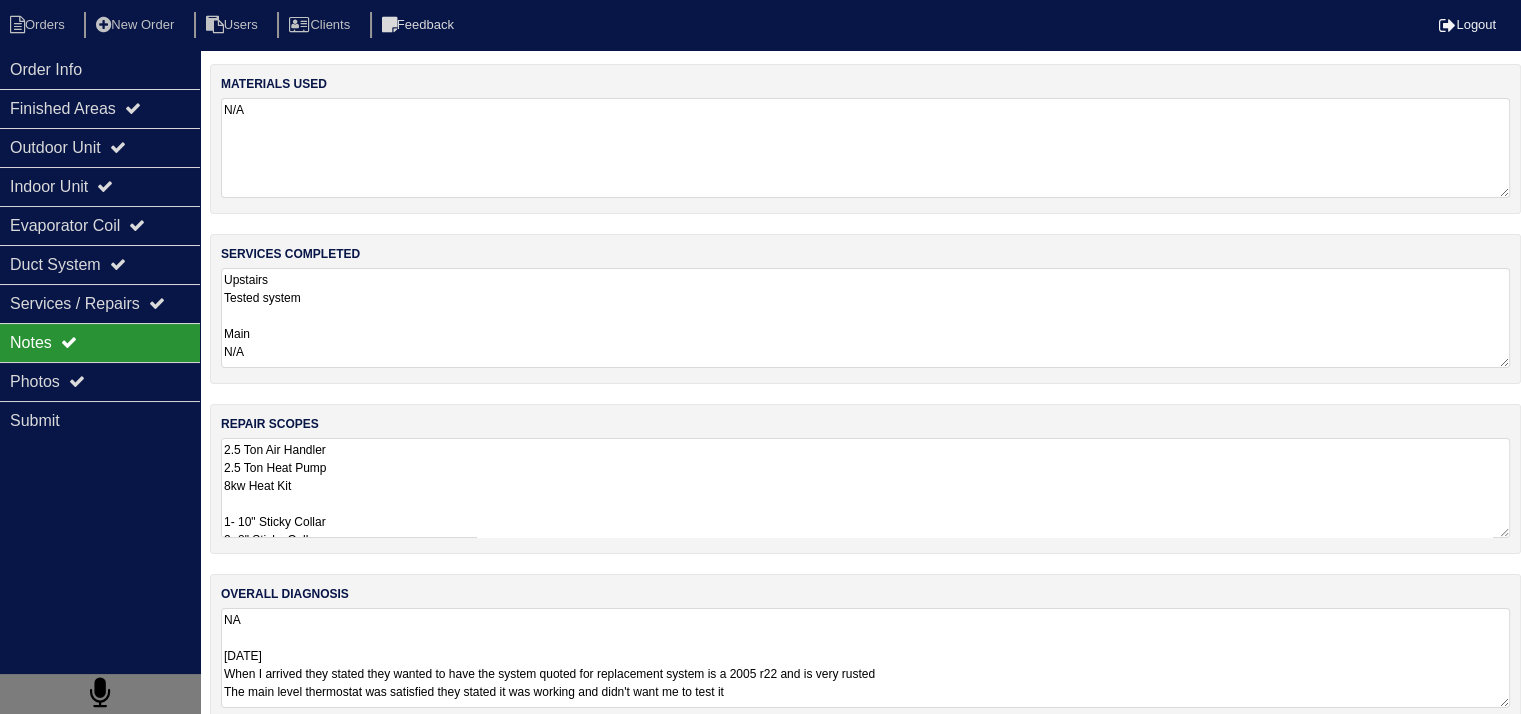 click on "NA
[DATE]
When I arrived they stated they wanted to have the system quoted for replacement system is a 2005 r22 and is very rusted
The main level thermostat was satisfied they stated it was working and didn't want me to test it" at bounding box center (865, 658) 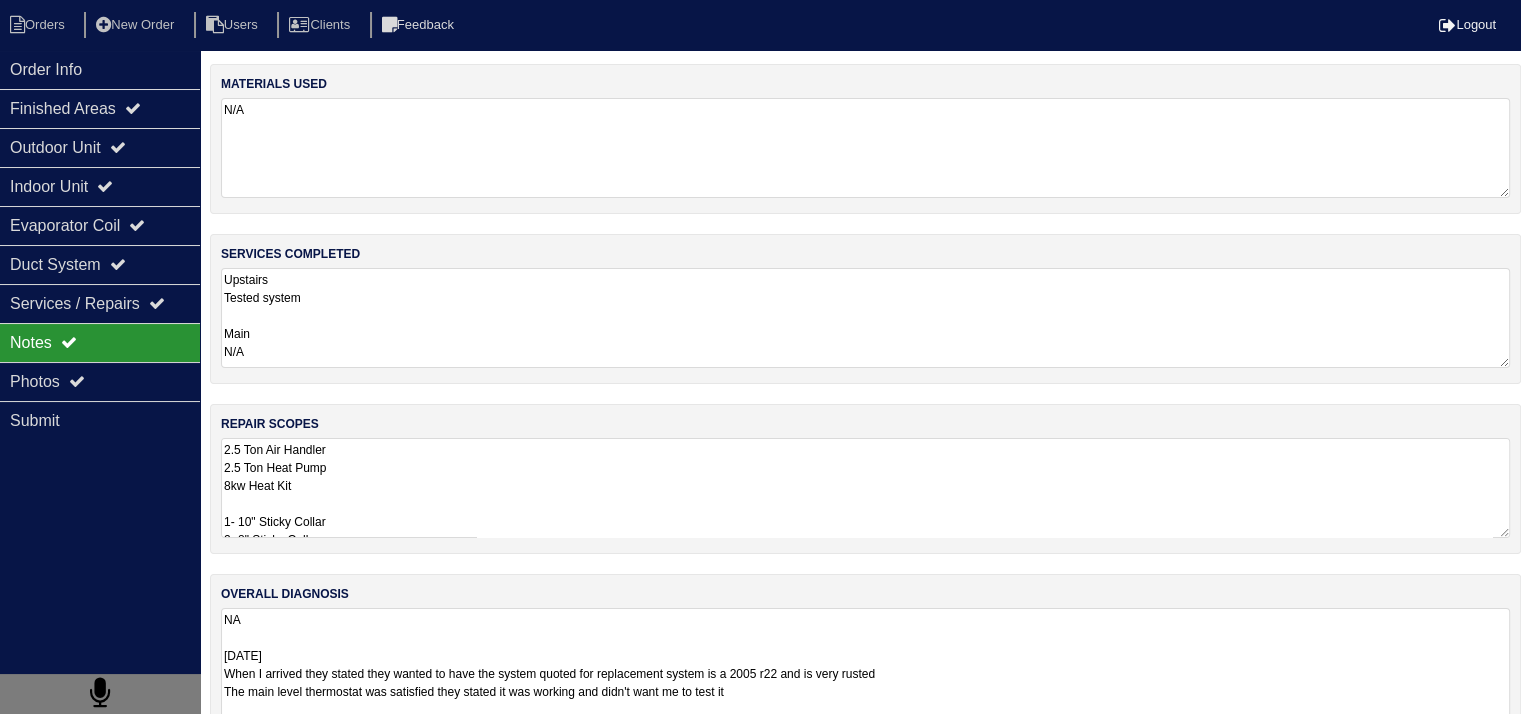 scroll, scrollTop: 1, scrollLeft: 0, axis: vertical 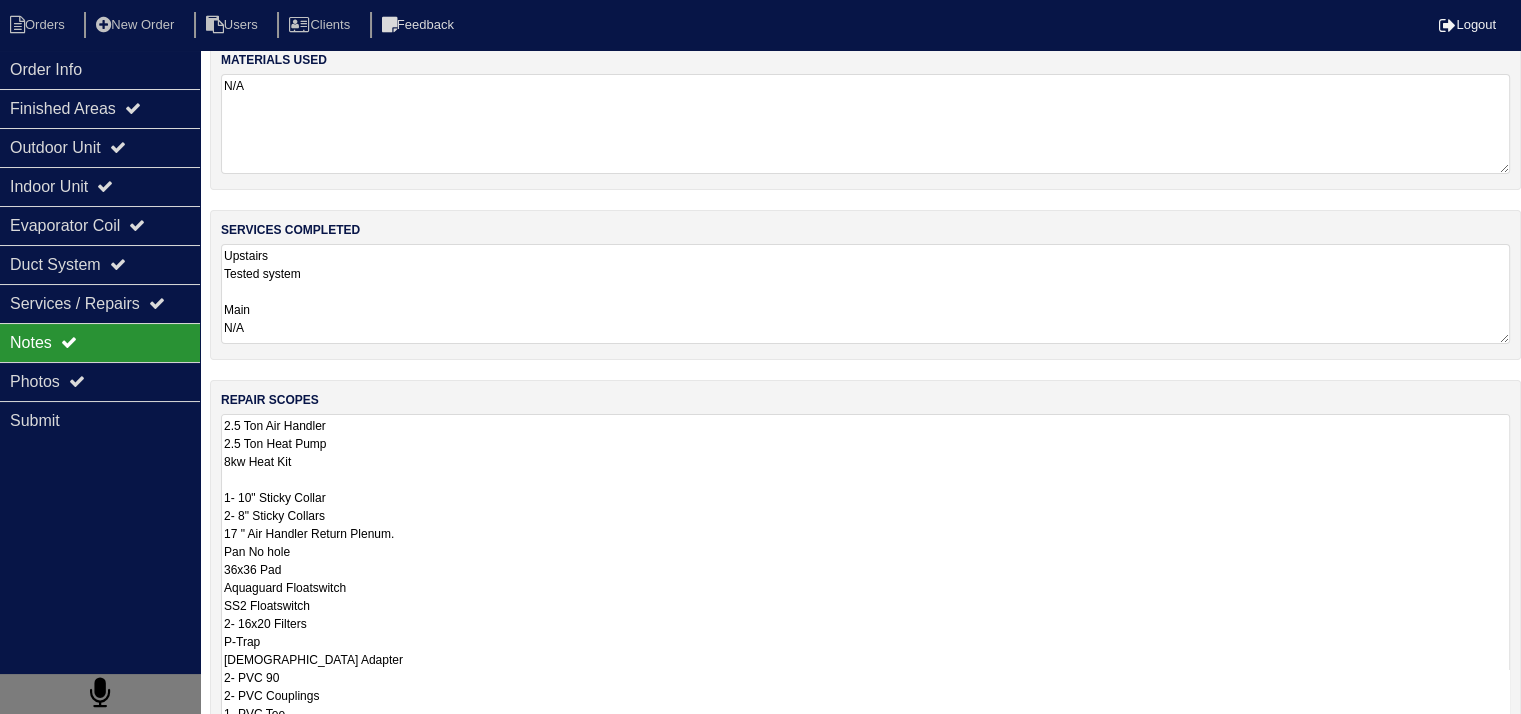 click on "2.5 Ton Air Handler
2.5 Ton Heat Pump
8kw Heat Kit
1- 10" Sticky Collar
2- 8" Sticky Collars
17 " Air Handler Return Plenum.
Pan No hole
36x36 Pad
Aquaguard Floatswitch
SS2 Floatswitch
2- 16x20 Filters
P-Trap
[DEMOGRAPHIC_DATA] Adapter
2- PVC 90
2- PVC Couplings
1- PVC Tee
1- PVC Cap" at bounding box center [865, 578] 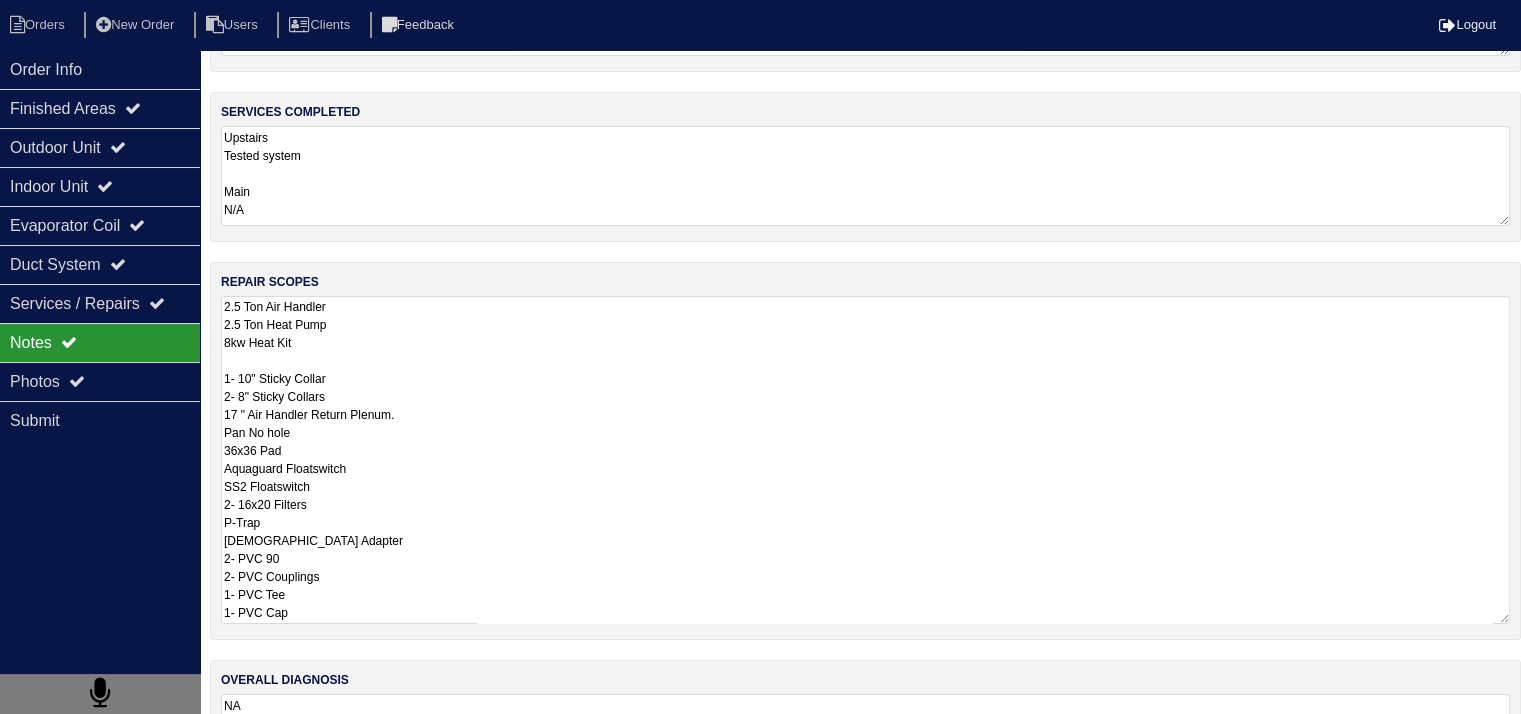 scroll, scrollTop: 253, scrollLeft: 0, axis: vertical 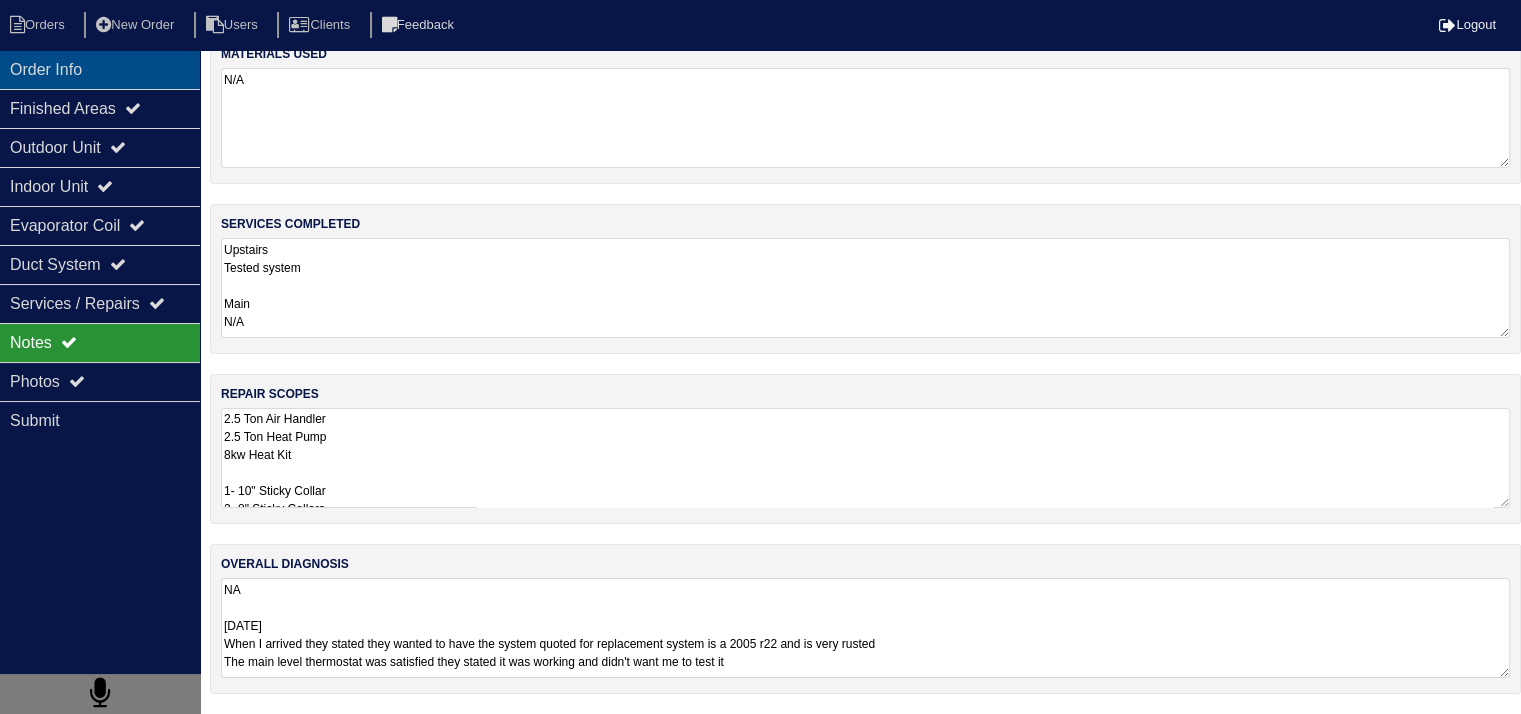 click on "Order Info" at bounding box center (100, 69) 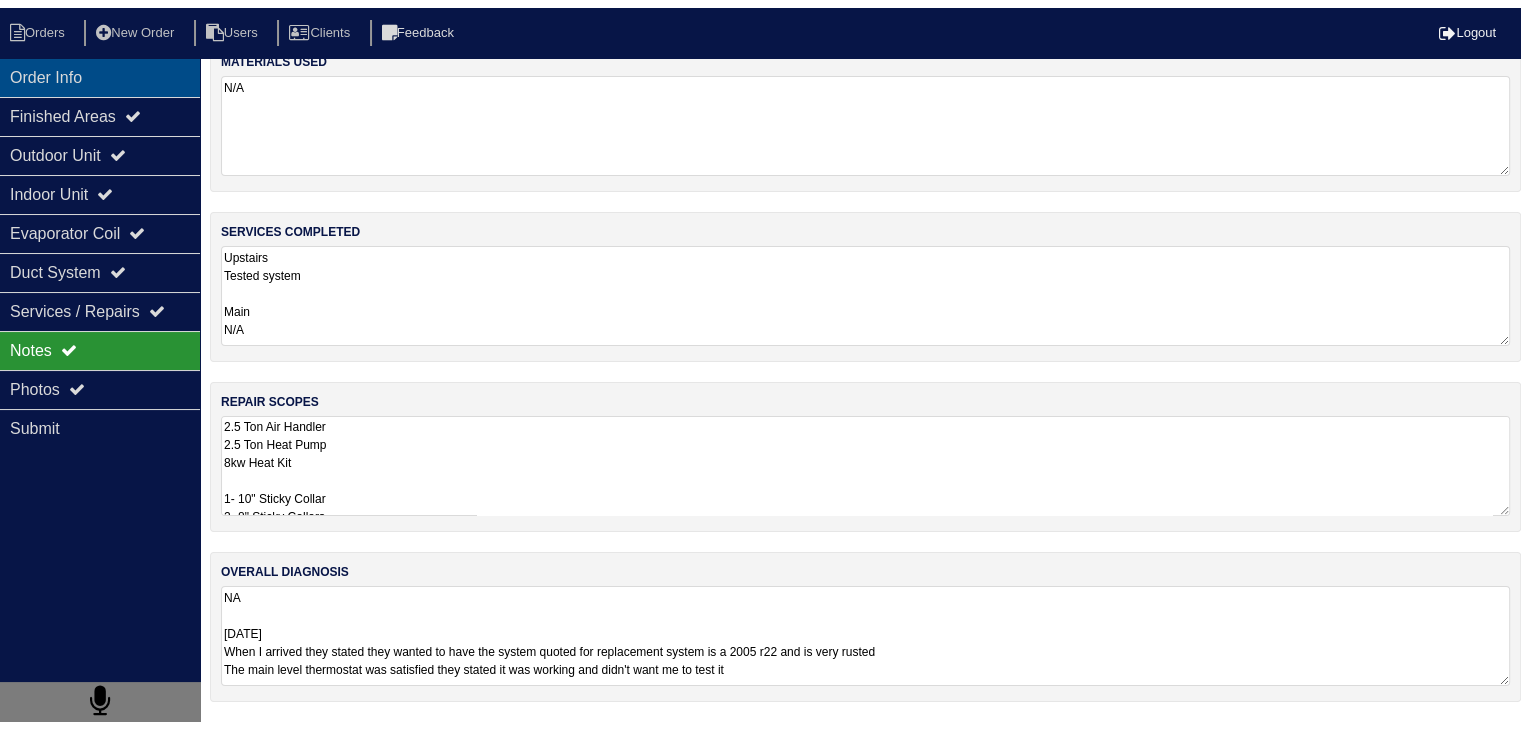 scroll, scrollTop: 25, scrollLeft: 0, axis: vertical 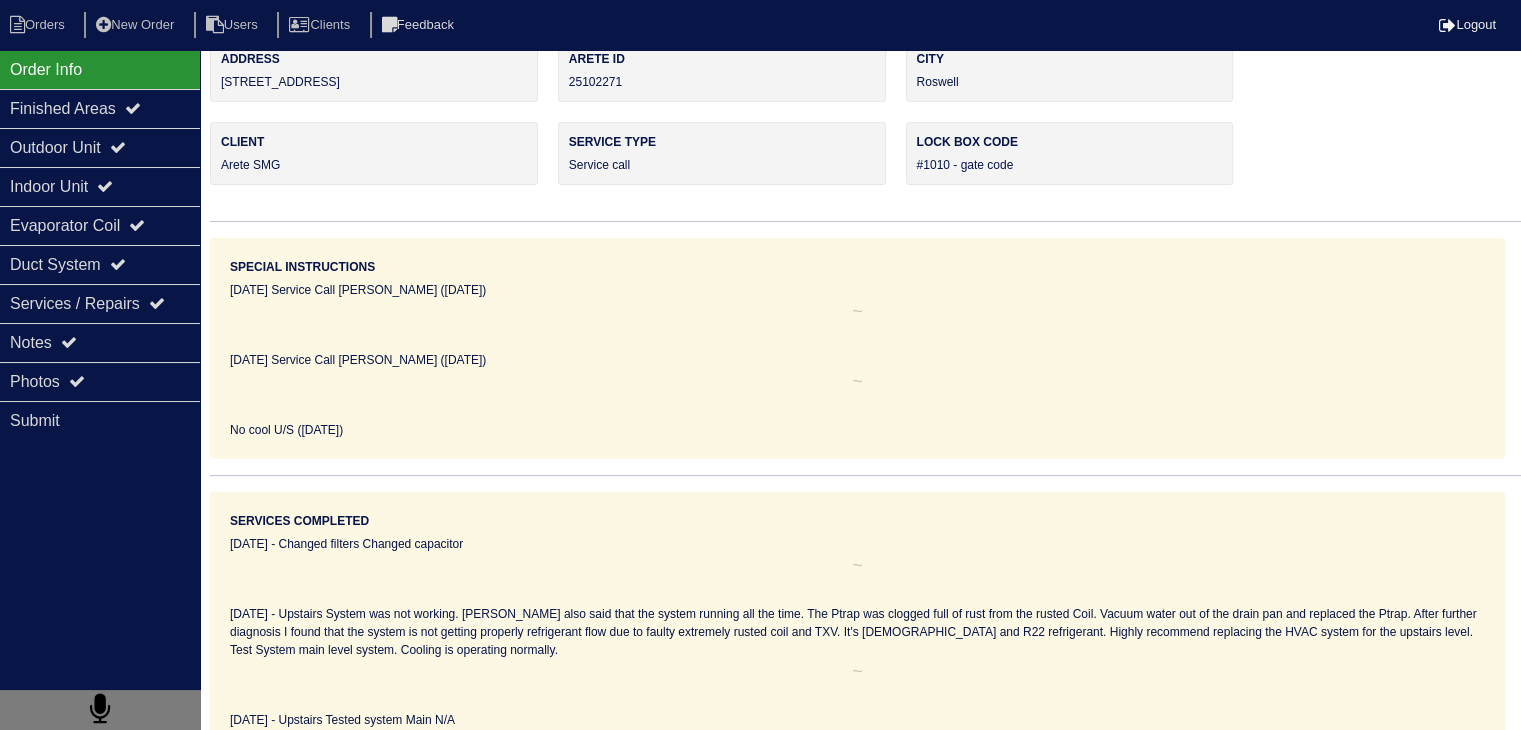 click on "Order Info" at bounding box center (100, 69) 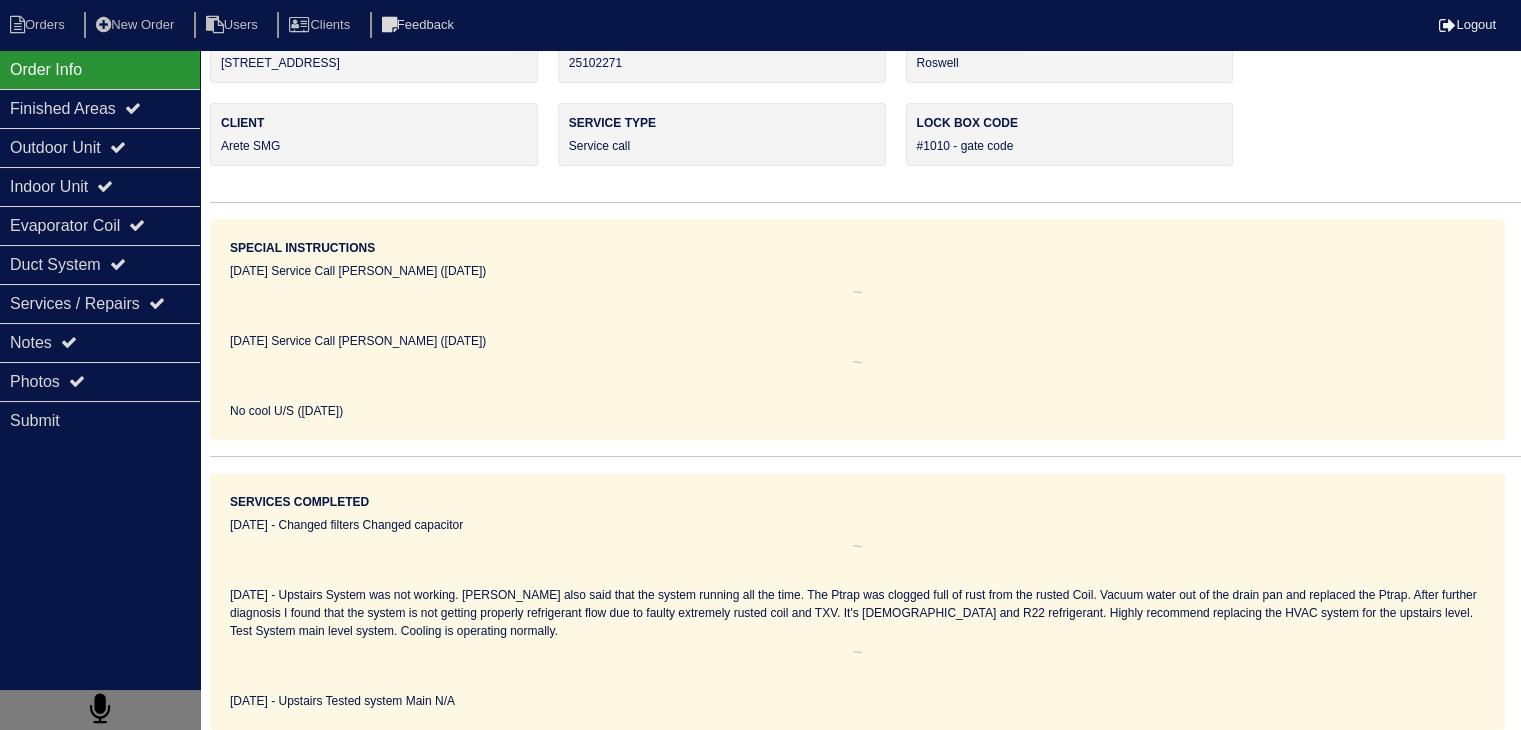 click on "Orders
New Order
Users
Clients
Feedback
Logout" at bounding box center [760, 25] 